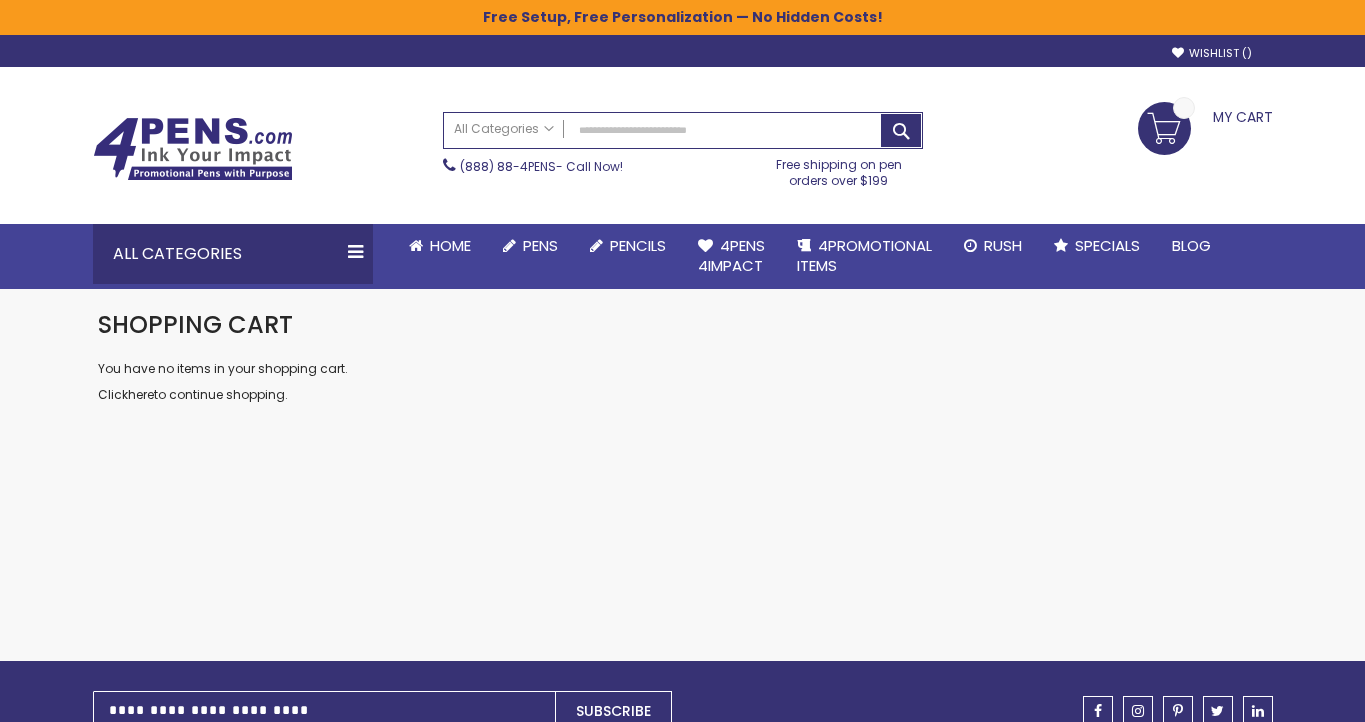 scroll, scrollTop: 0, scrollLeft: 0, axis: both 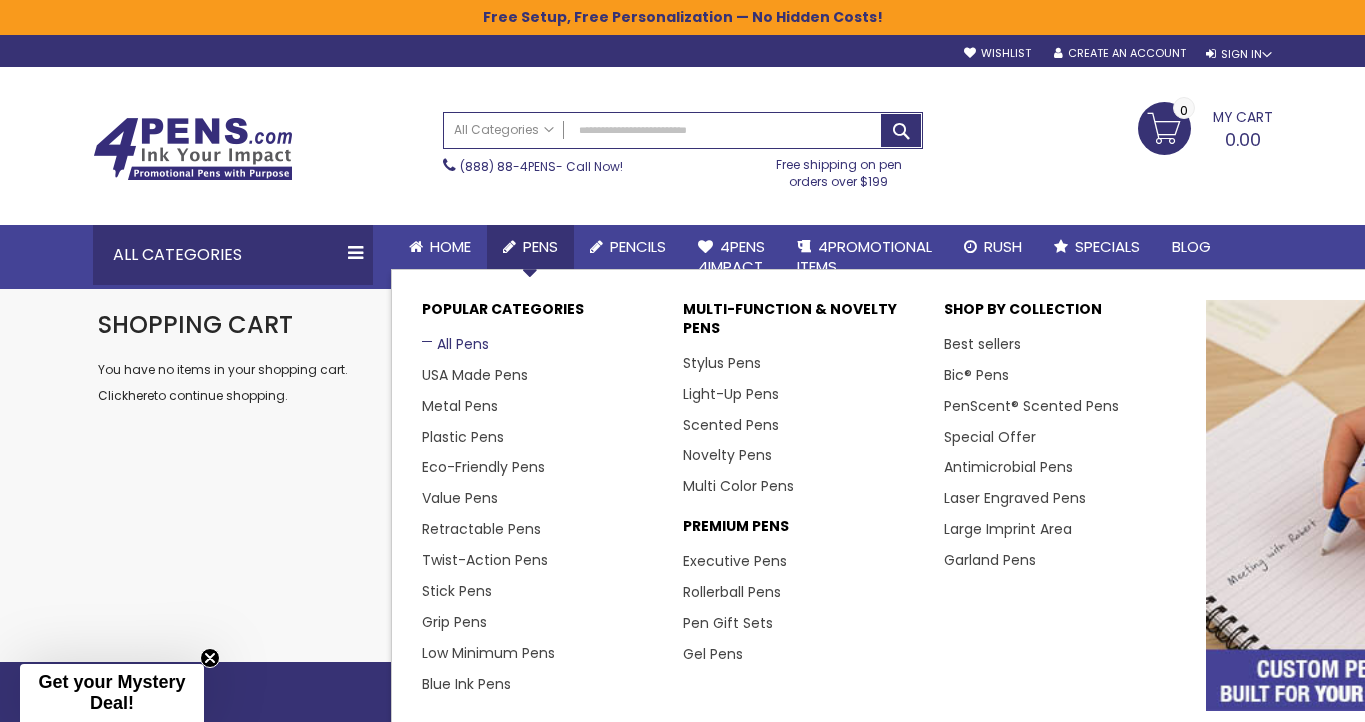 click on "All Pens" at bounding box center [455, 344] 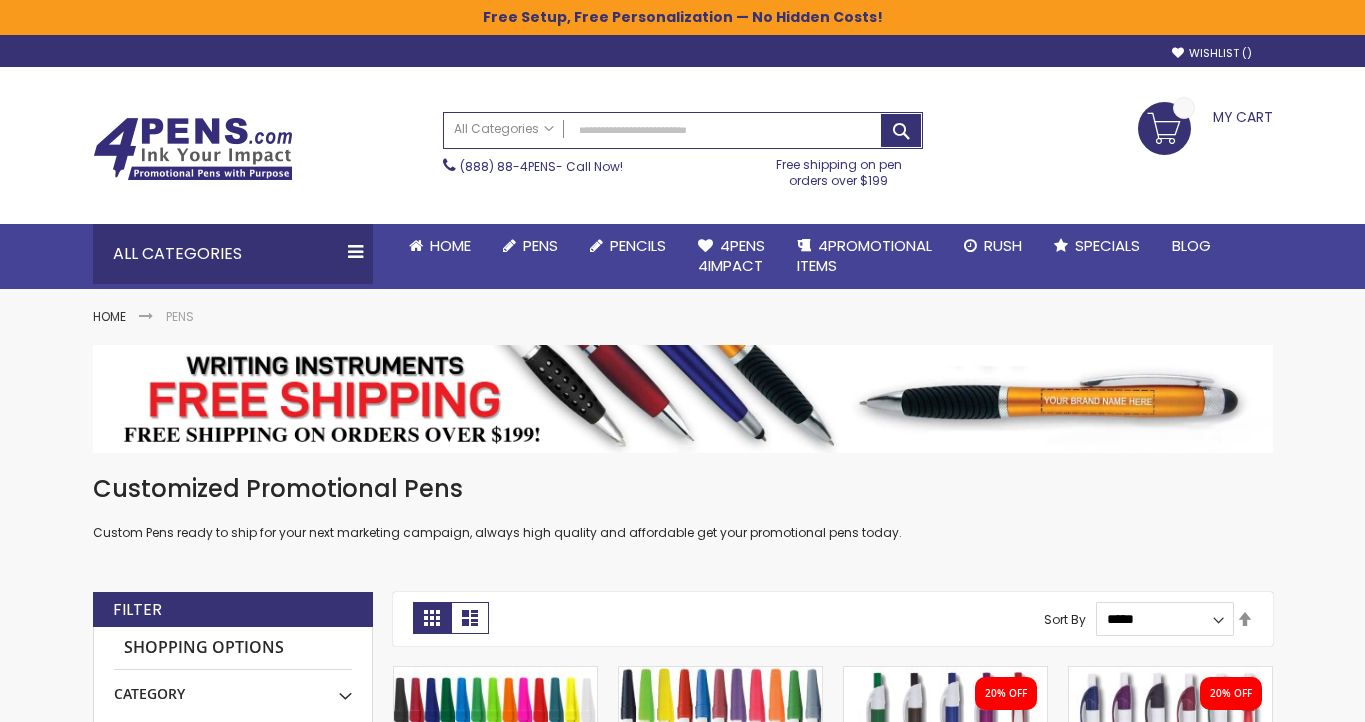 scroll, scrollTop: 661, scrollLeft: 0, axis: vertical 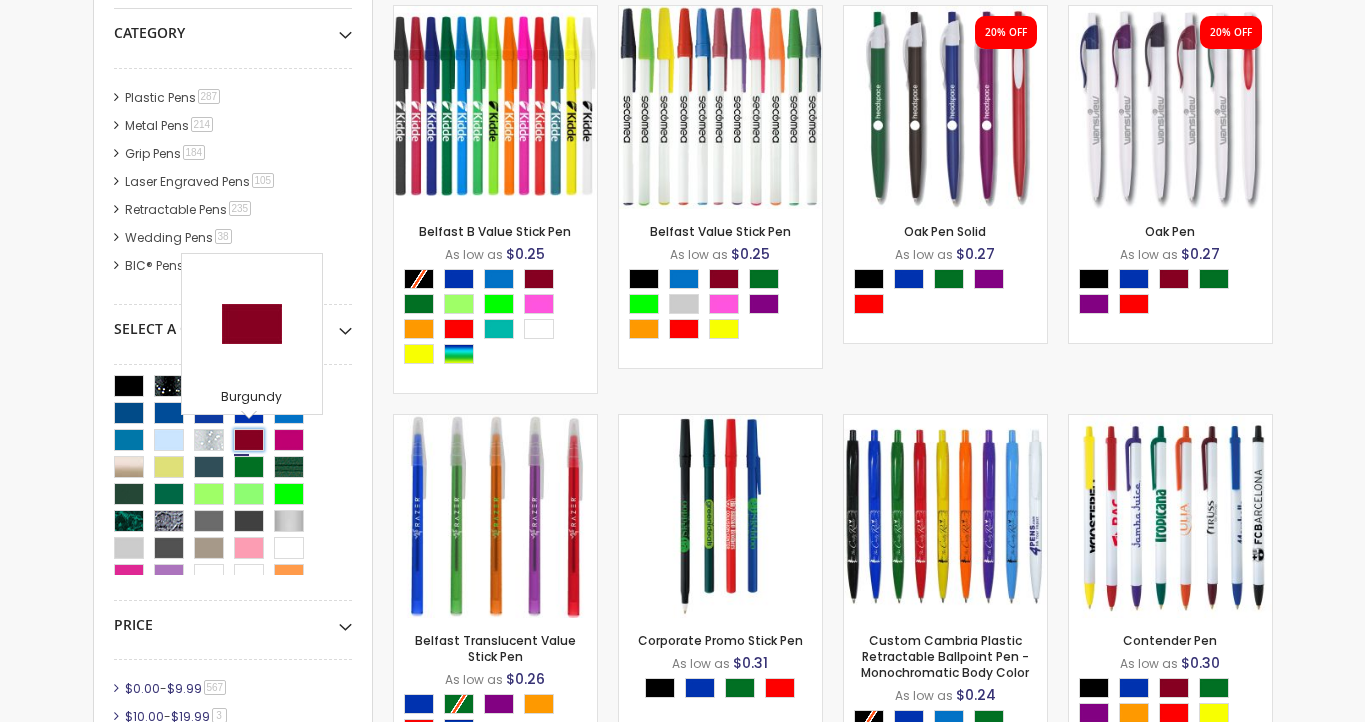 click at bounding box center [249, 440] 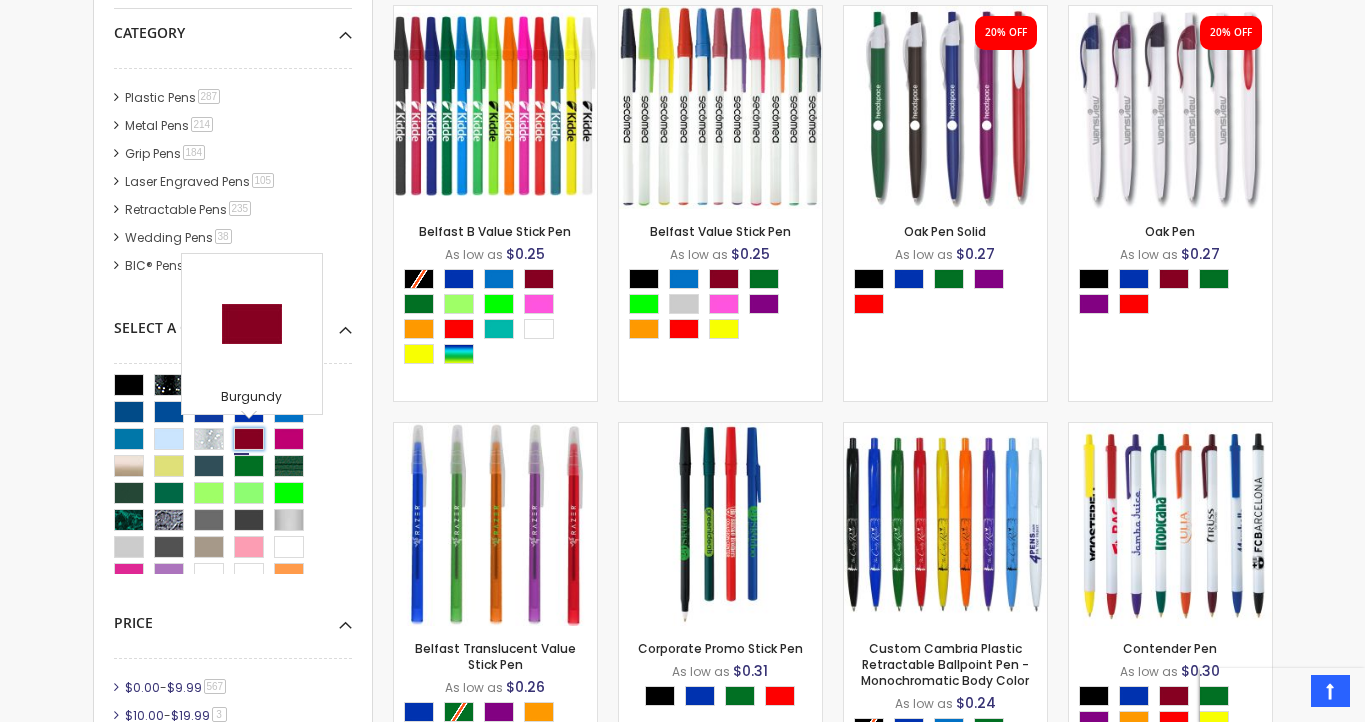 scroll, scrollTop: 661, scrollLeft: 0, axis: vertical 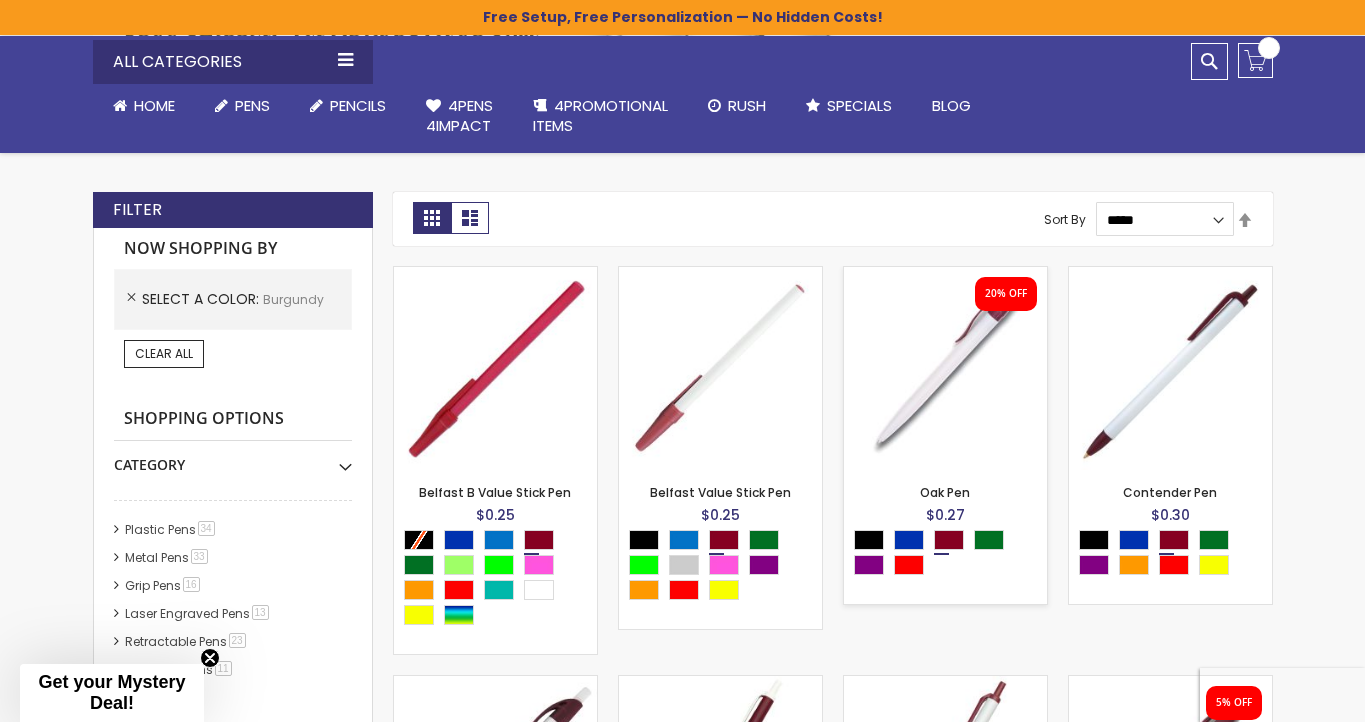 click at bounding box center (945, 368) 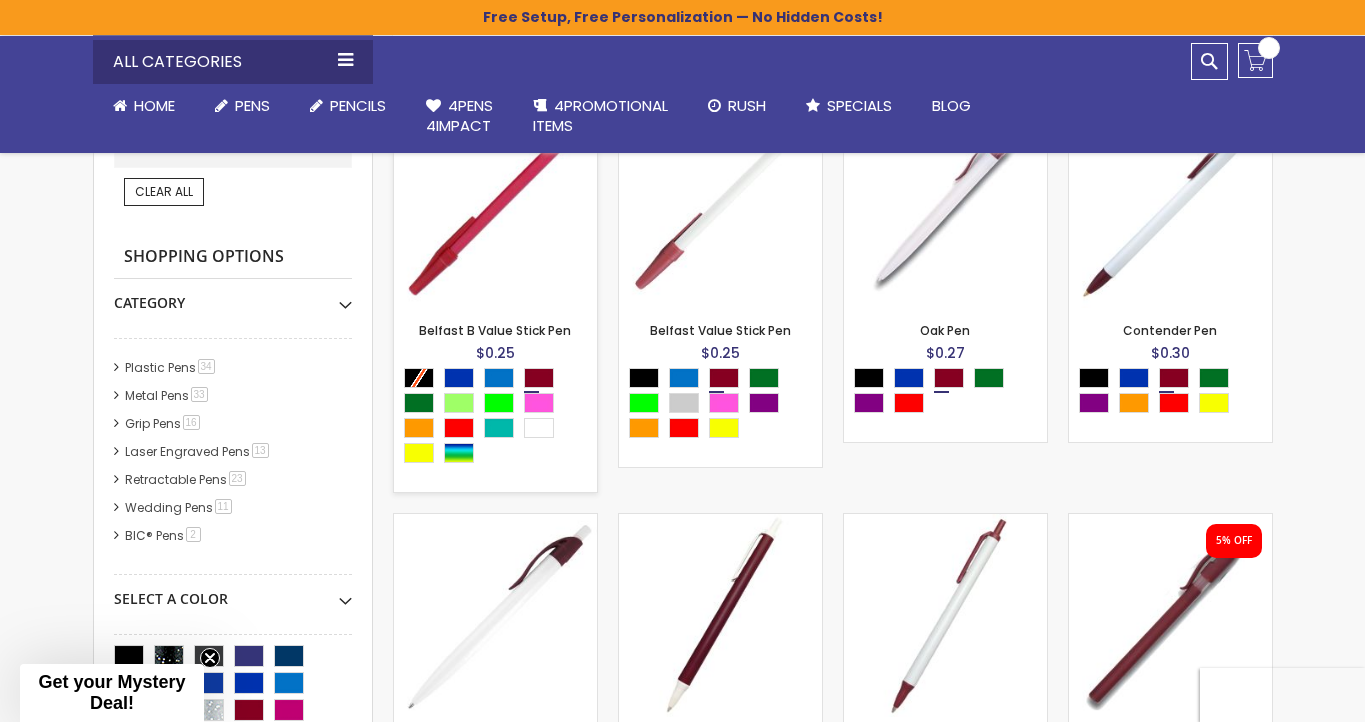 scroll, scrollTop: 574, scrollLeft: 0, axis: vertical 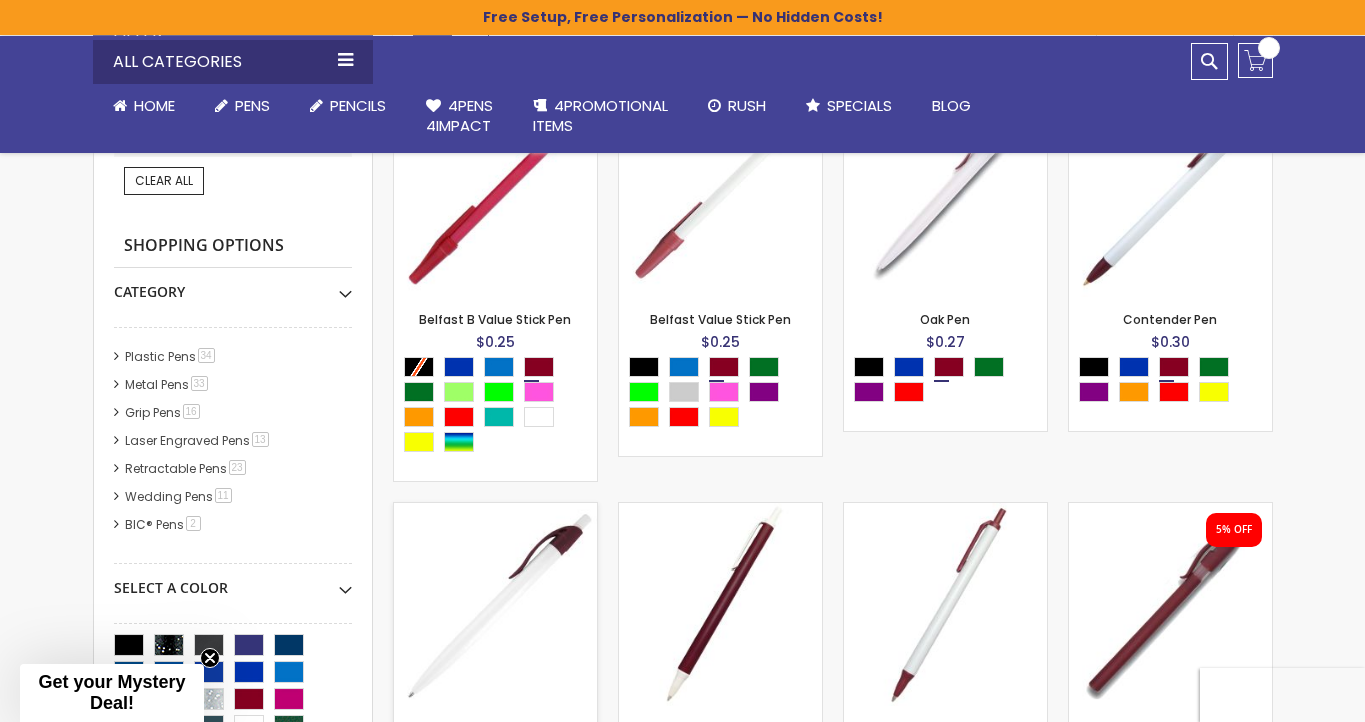 click at bounding box center (495, 604) 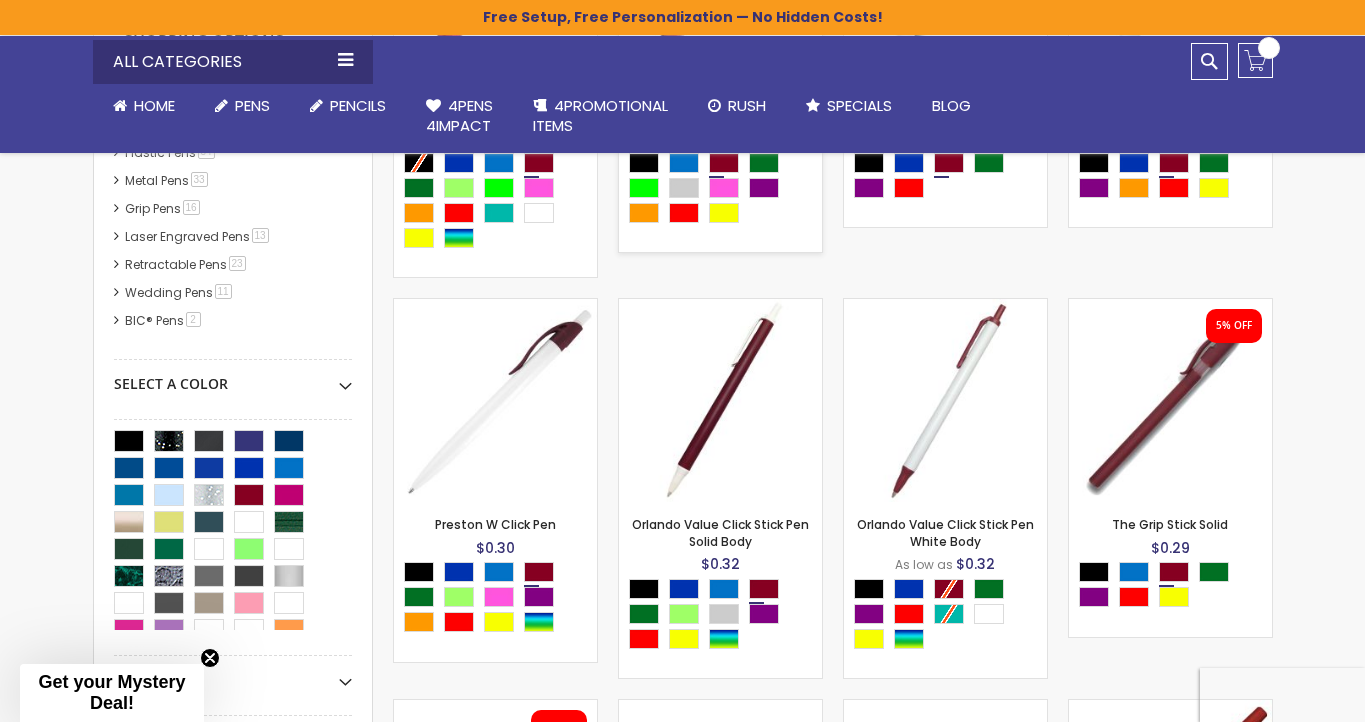 scroll, scrollTop: 779, scrollLeft: 0, axis: vertical 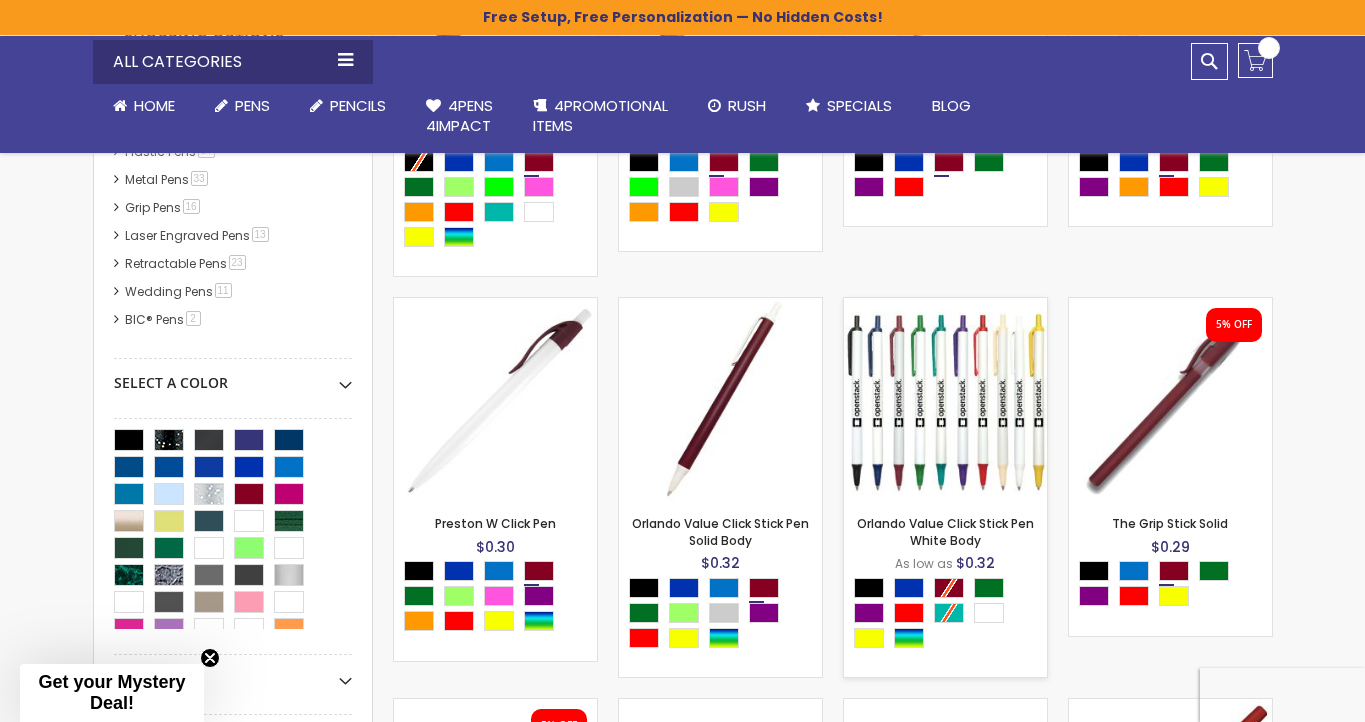 click at bounding box center [945, 399] 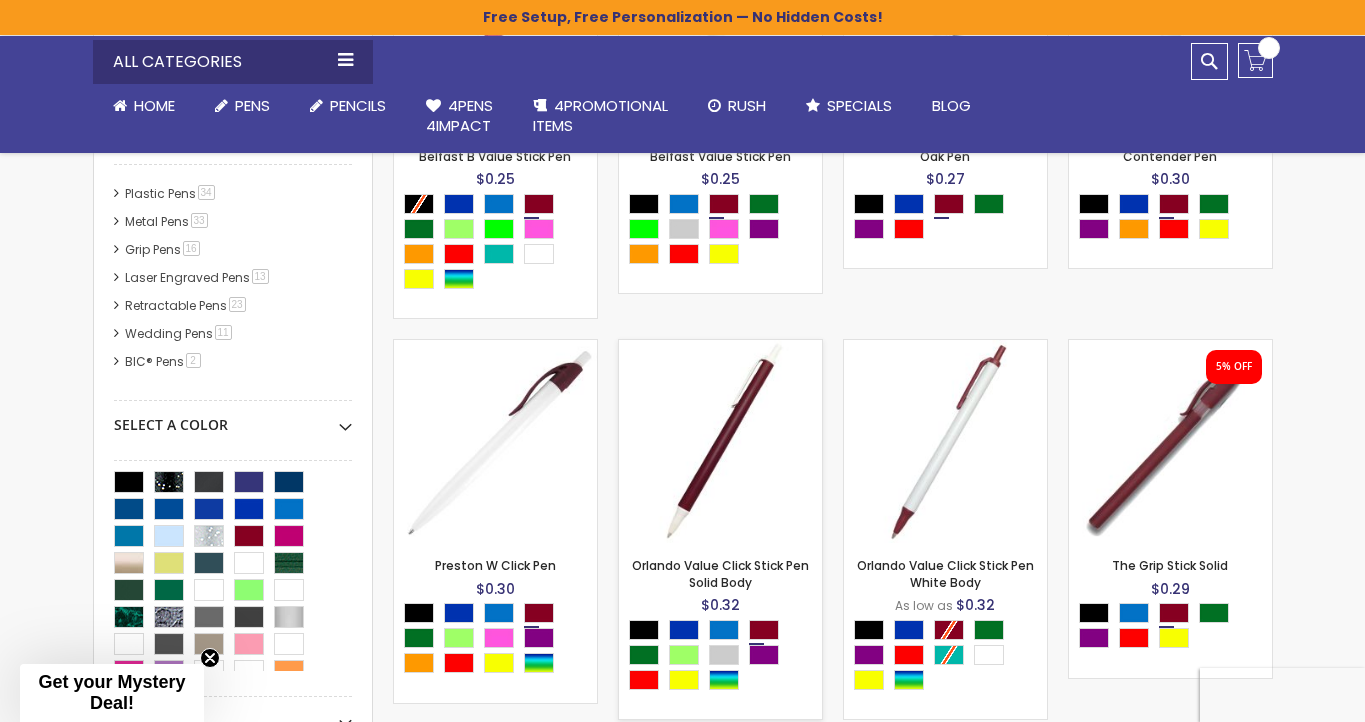 scroll, scrollTop: 732, scrollLeft: 0, axis: vertical 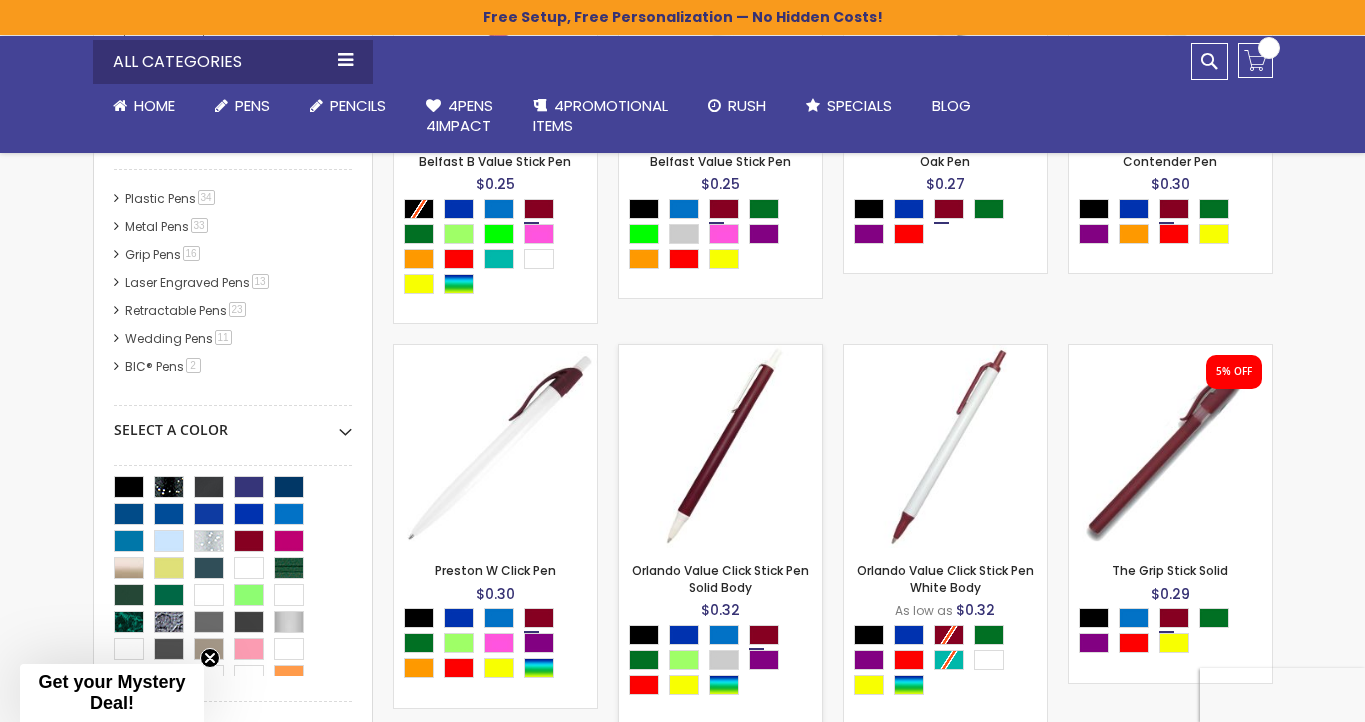 click on "-
***
+
Add to Cart
****" at bounding box center [720, 515] 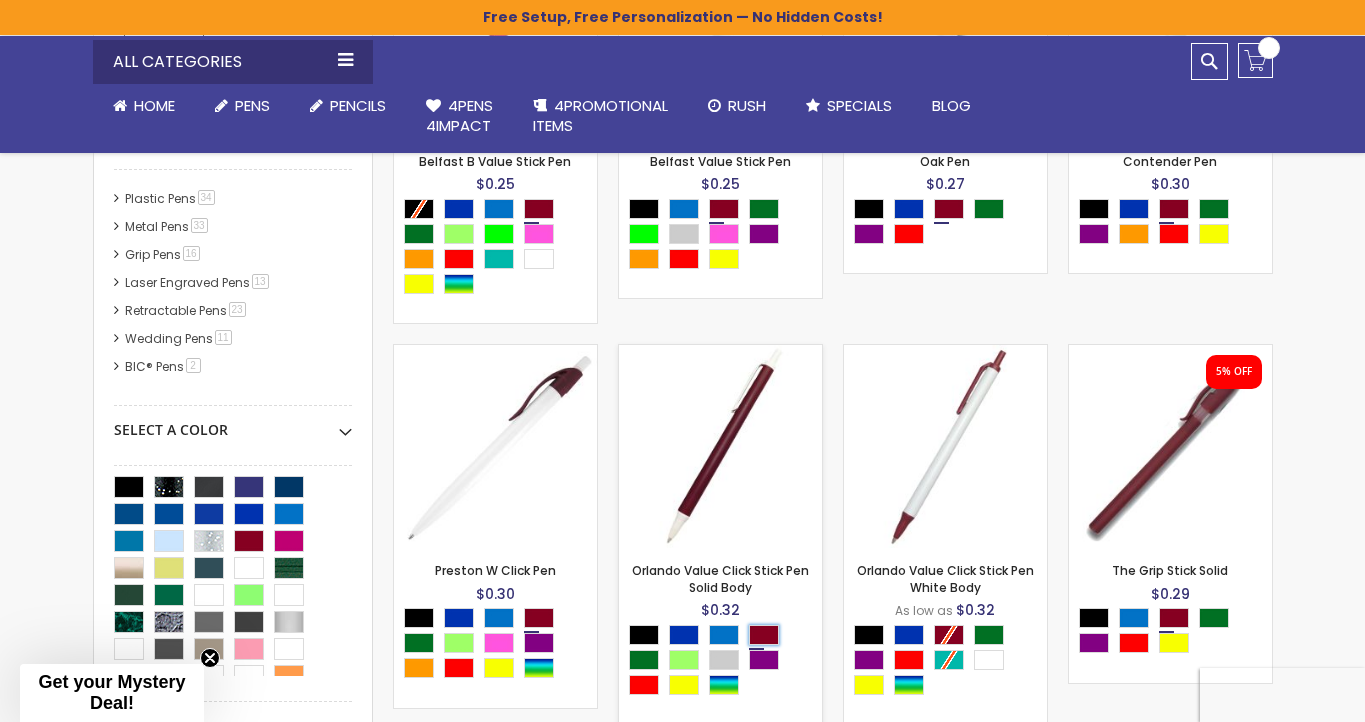click at bounding box center (764, 635) 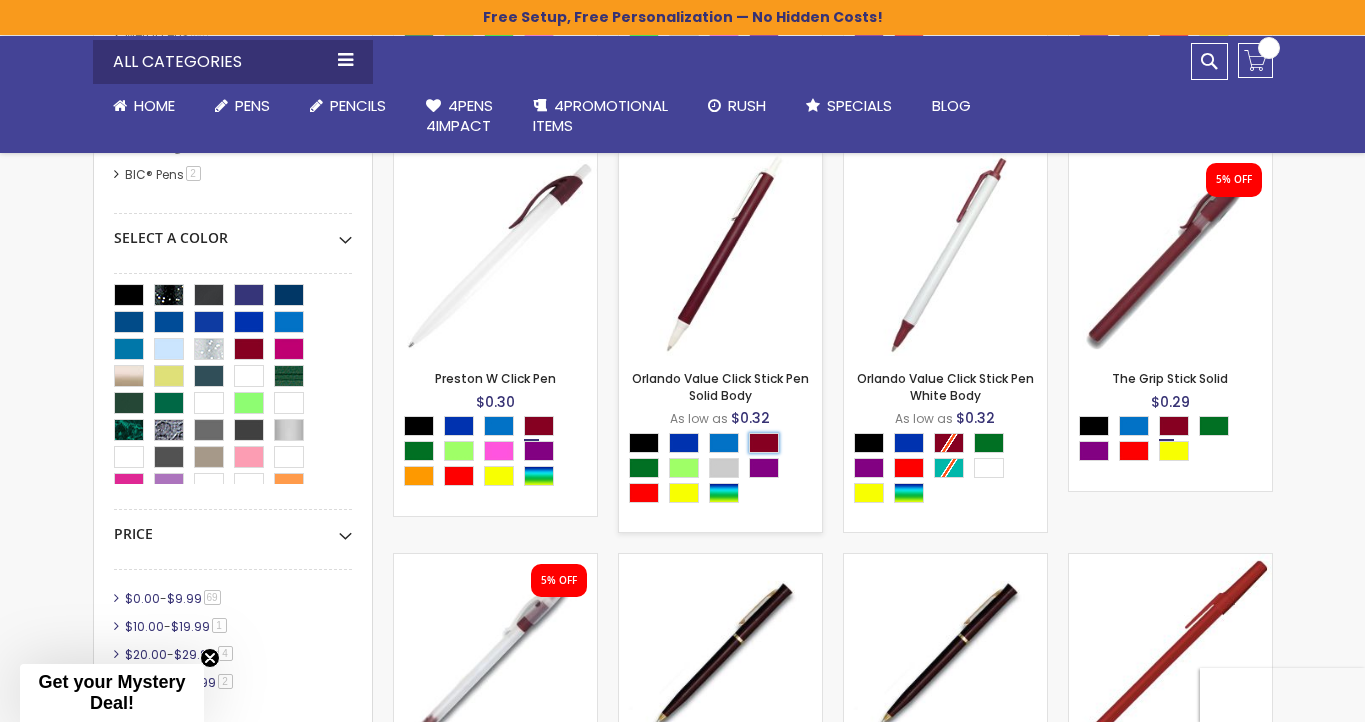 scroll, scrollTop: 926, scrollLeft: 0, axis: vertical 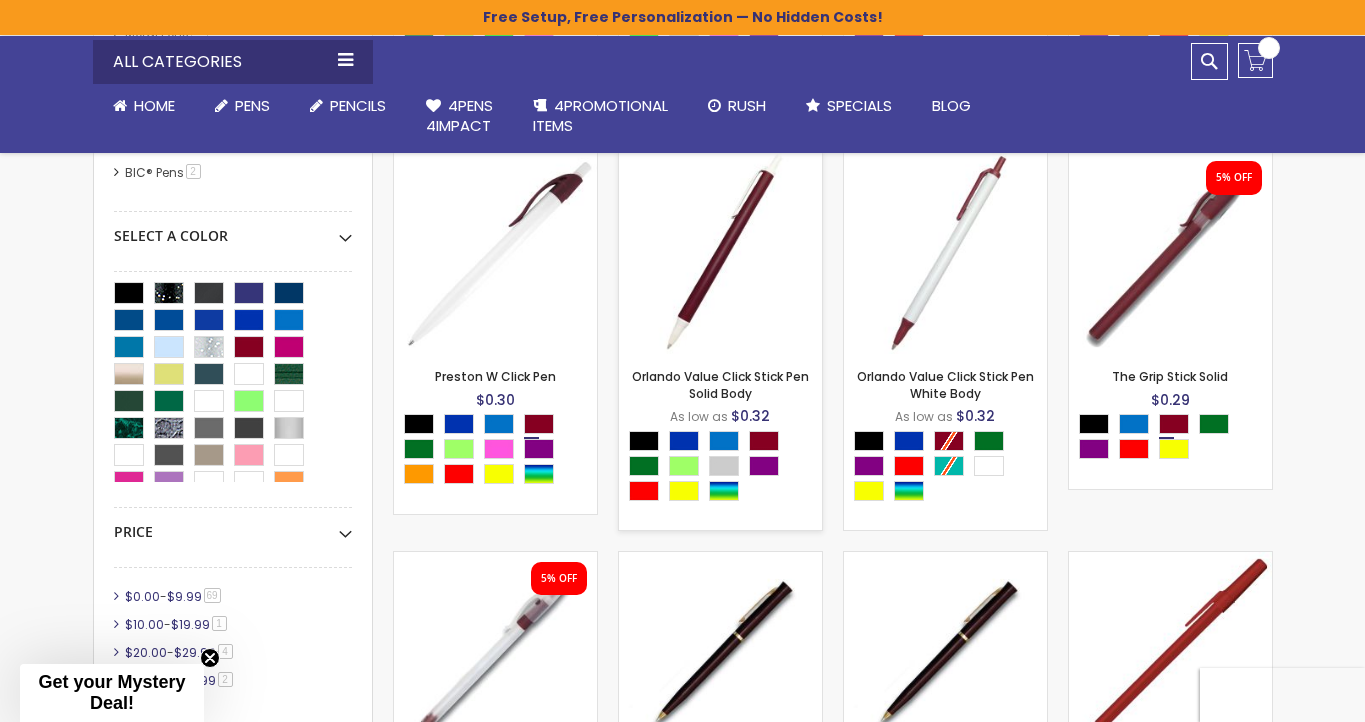 click at bounding box center (720, 252) 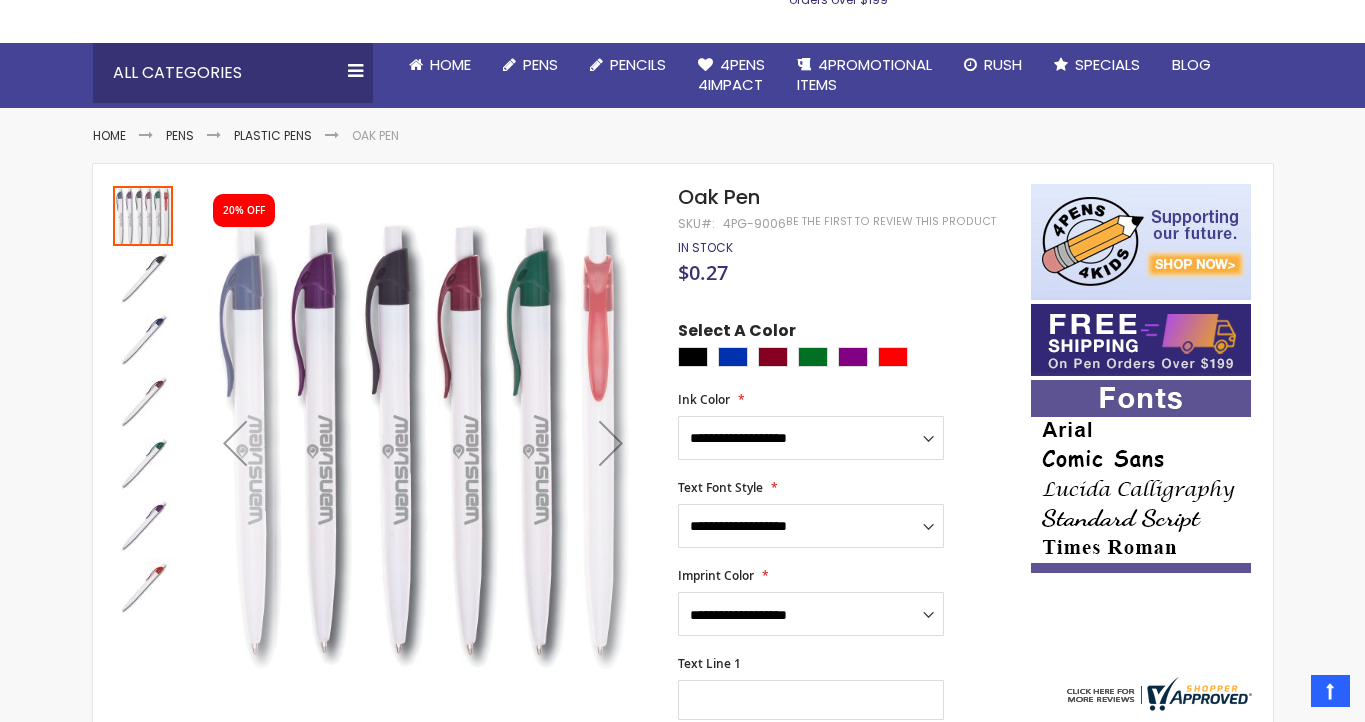 scroll, scrollTop: 0, scrollLeft: 0, axis: both 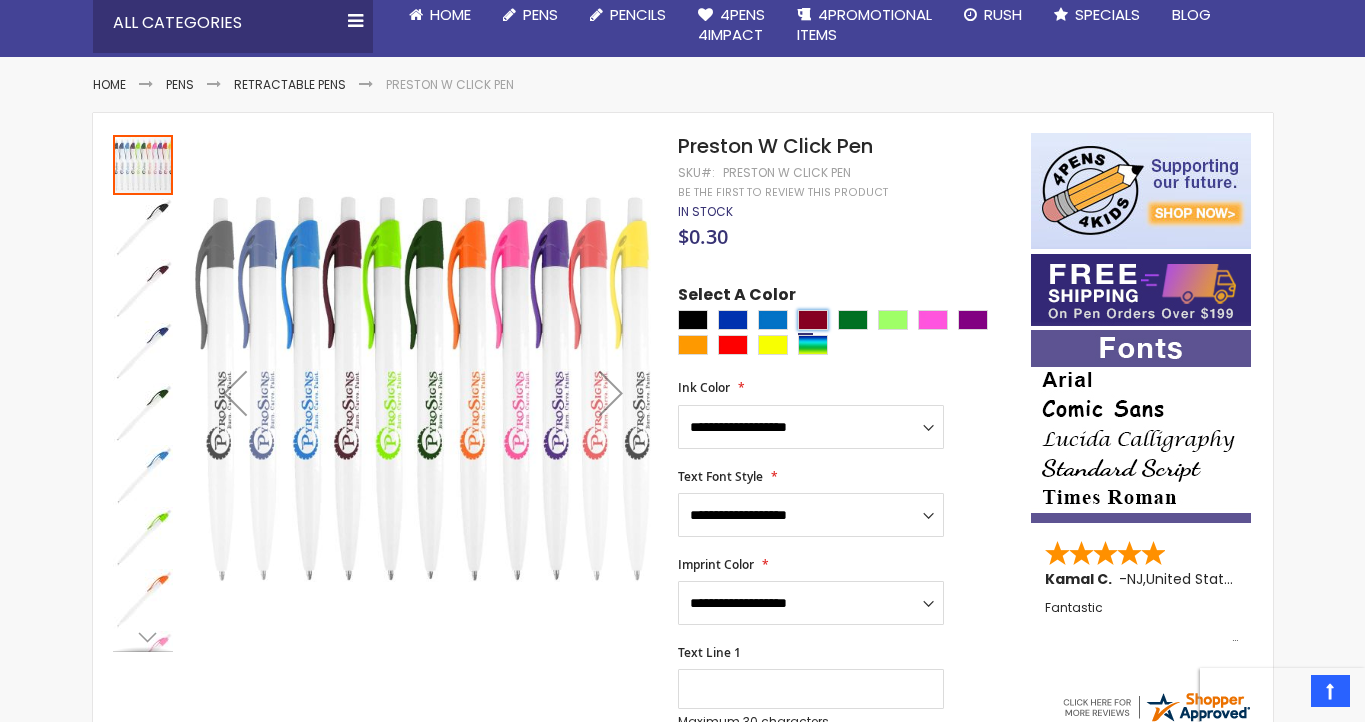 click at bounding box center (813, 320) 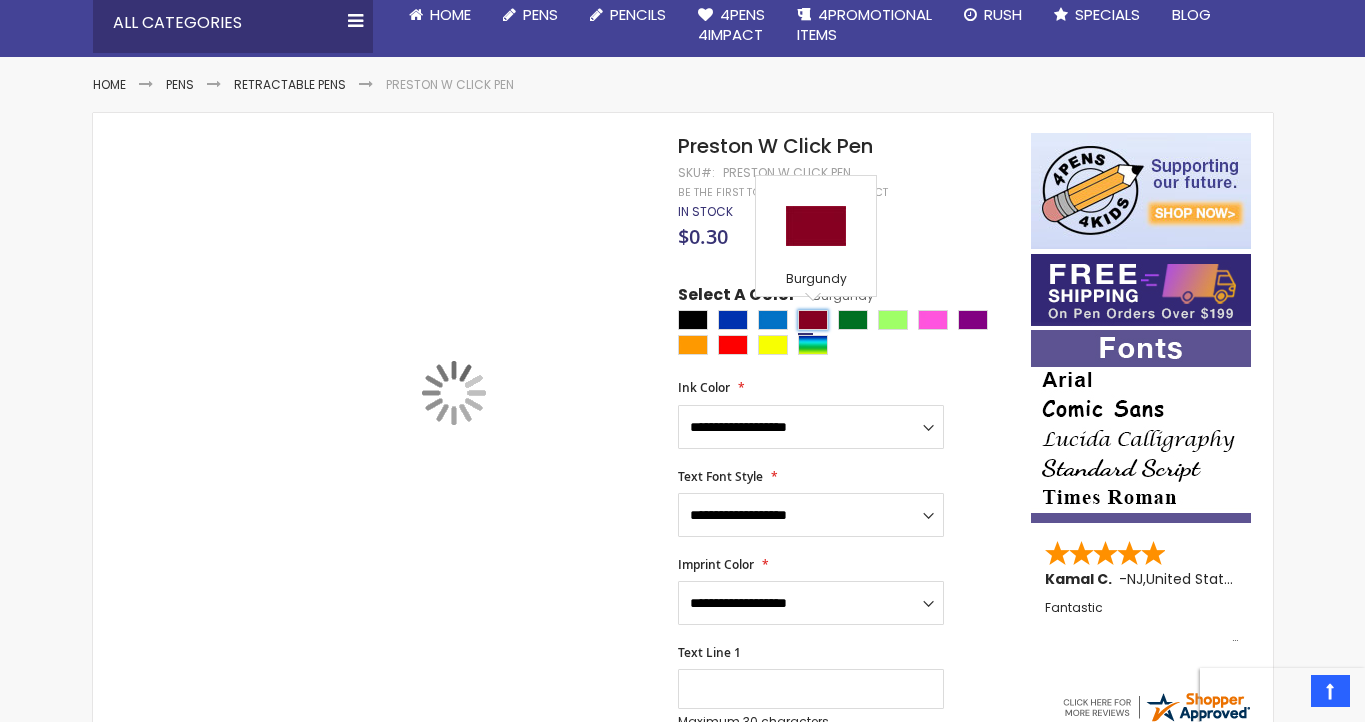 type on "****" 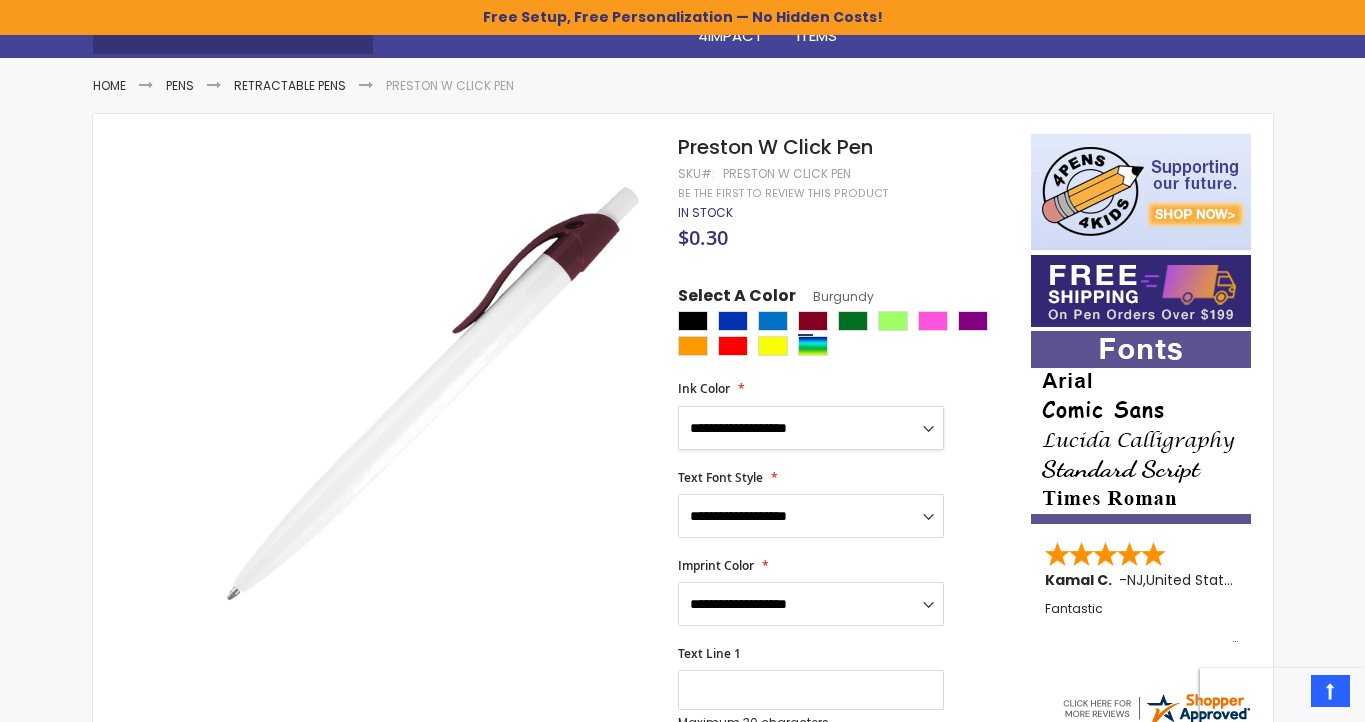 click on "**********" at bounding box center (811, 428) 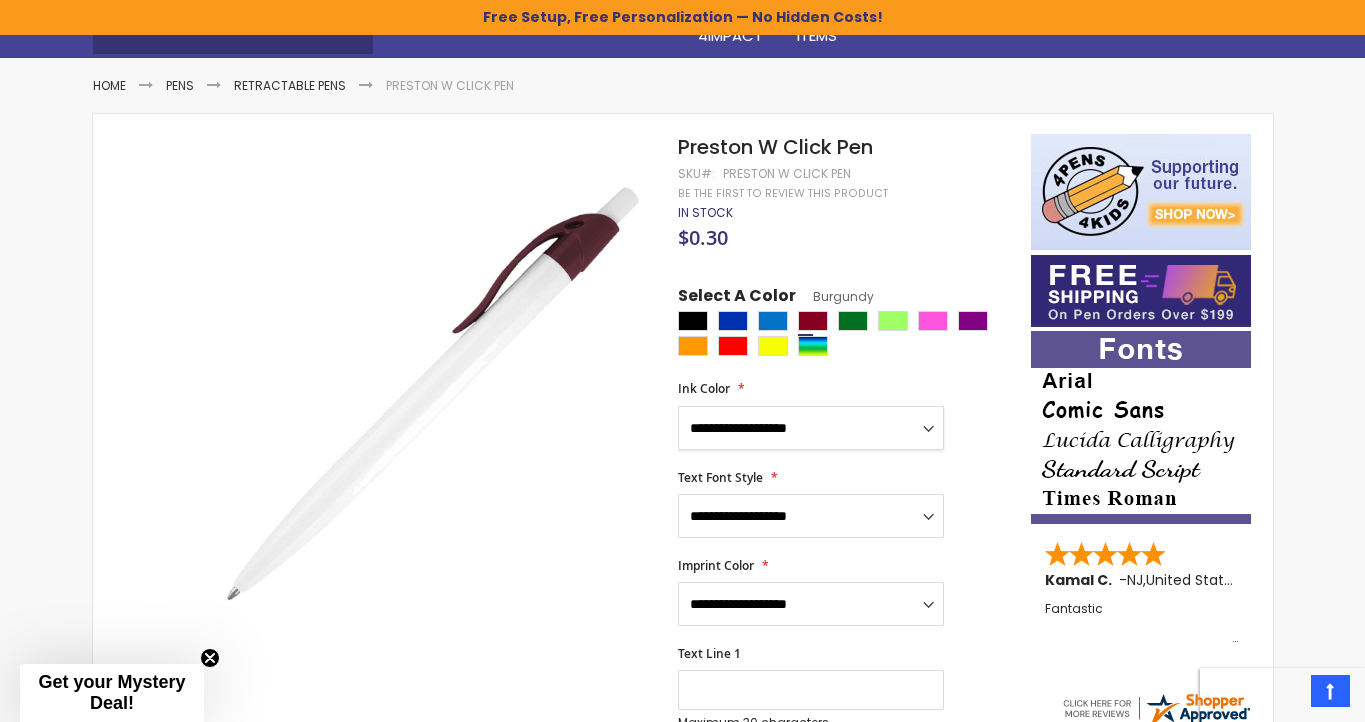 select on "****" 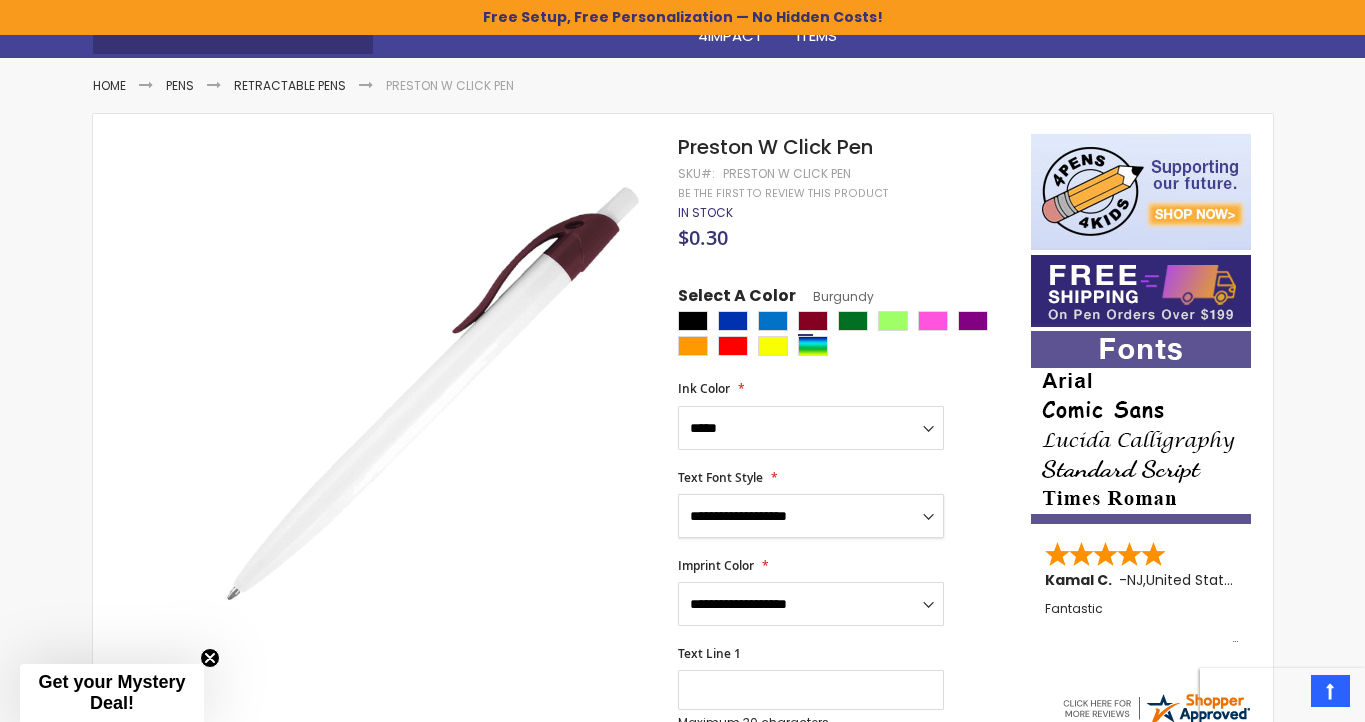click on "**********" at bounding box center (811, 516) 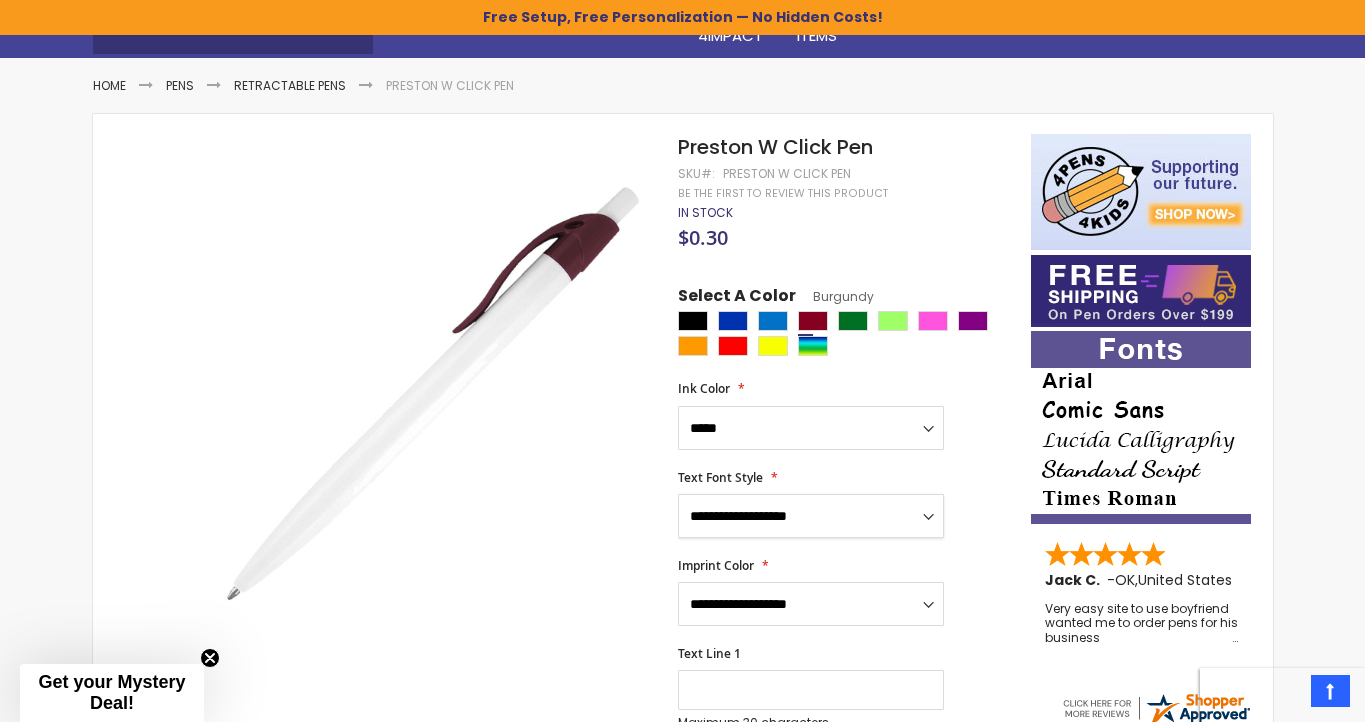 select on "****" 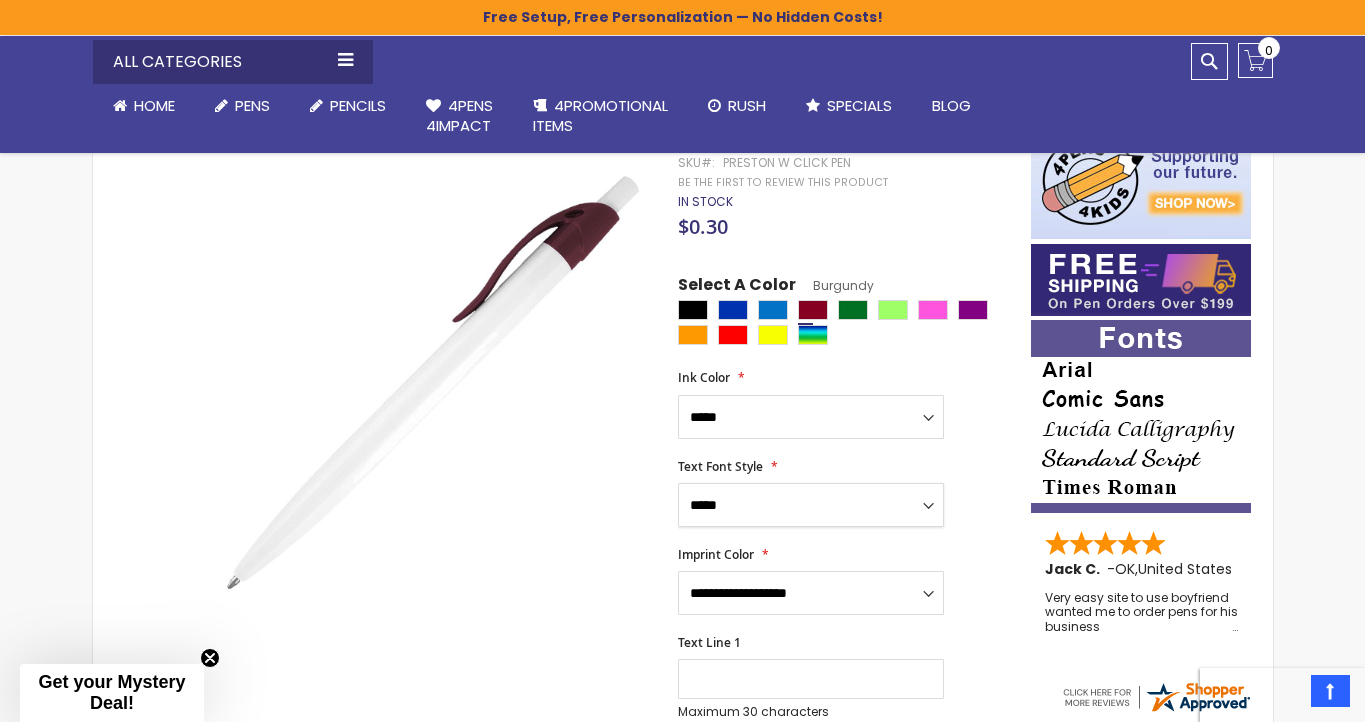 scroll, scrollTop: 350, scrollLeft: 0, axis: vertical 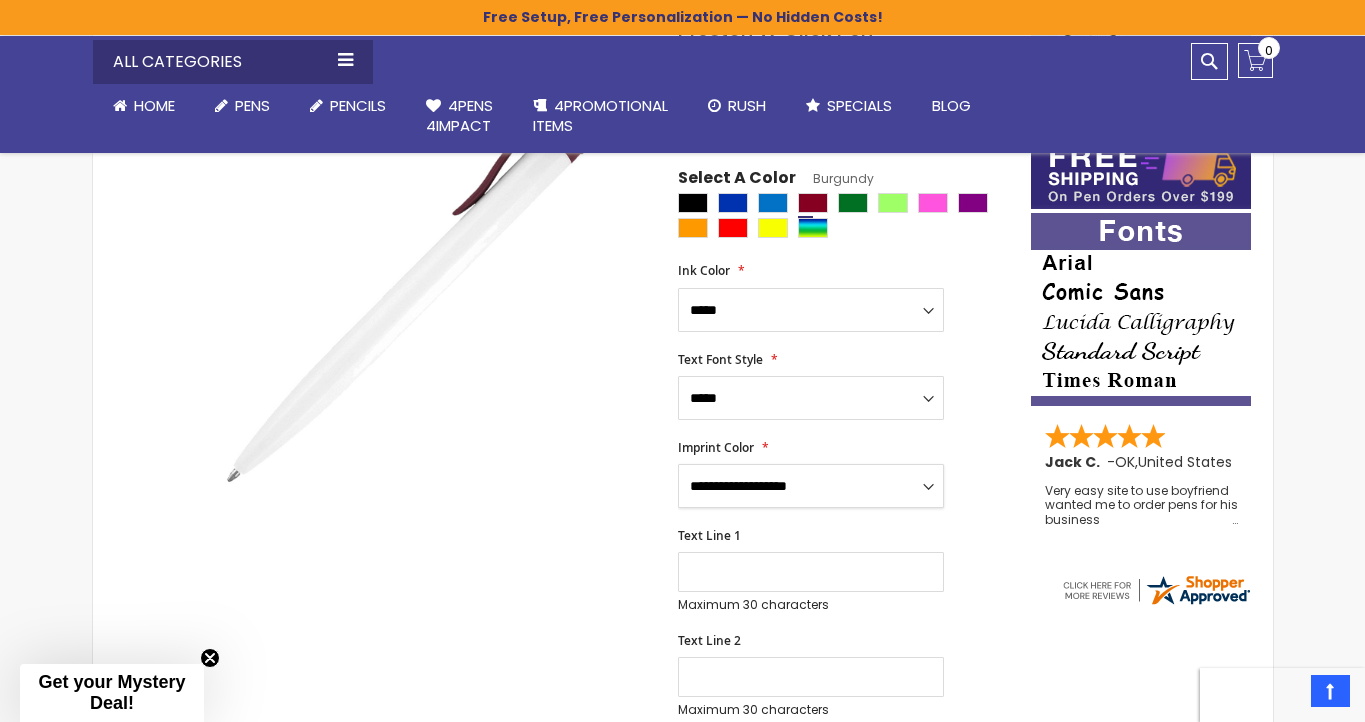 click on "**********" at bounding box center (811, 486) 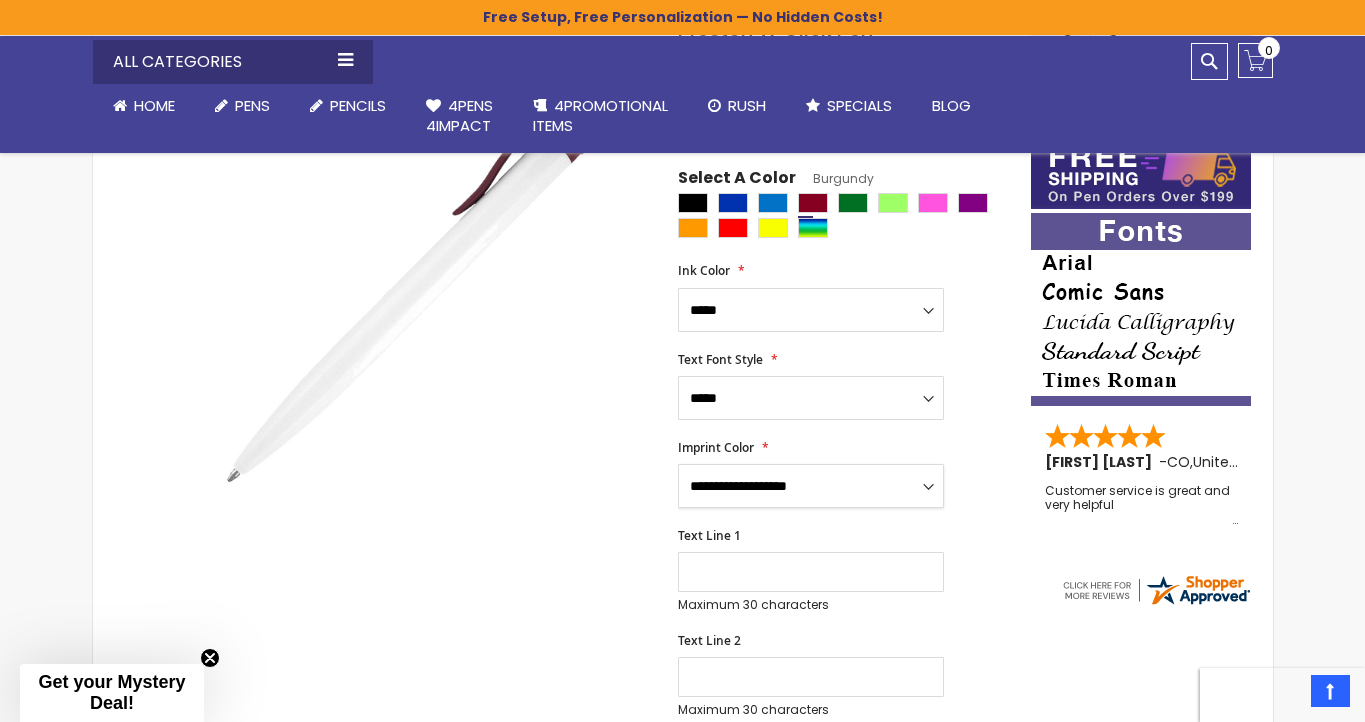 select on "****" 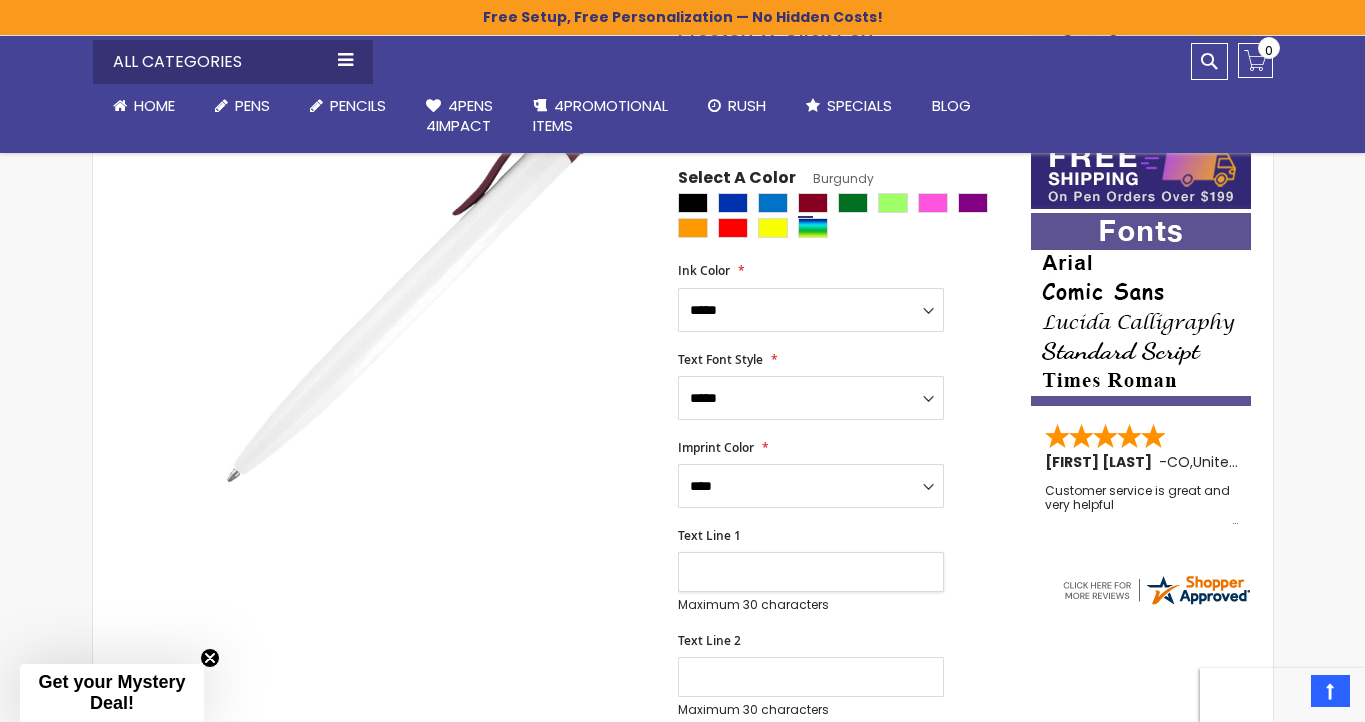 click on "Text Line 1" at bounding box center [811, 572] 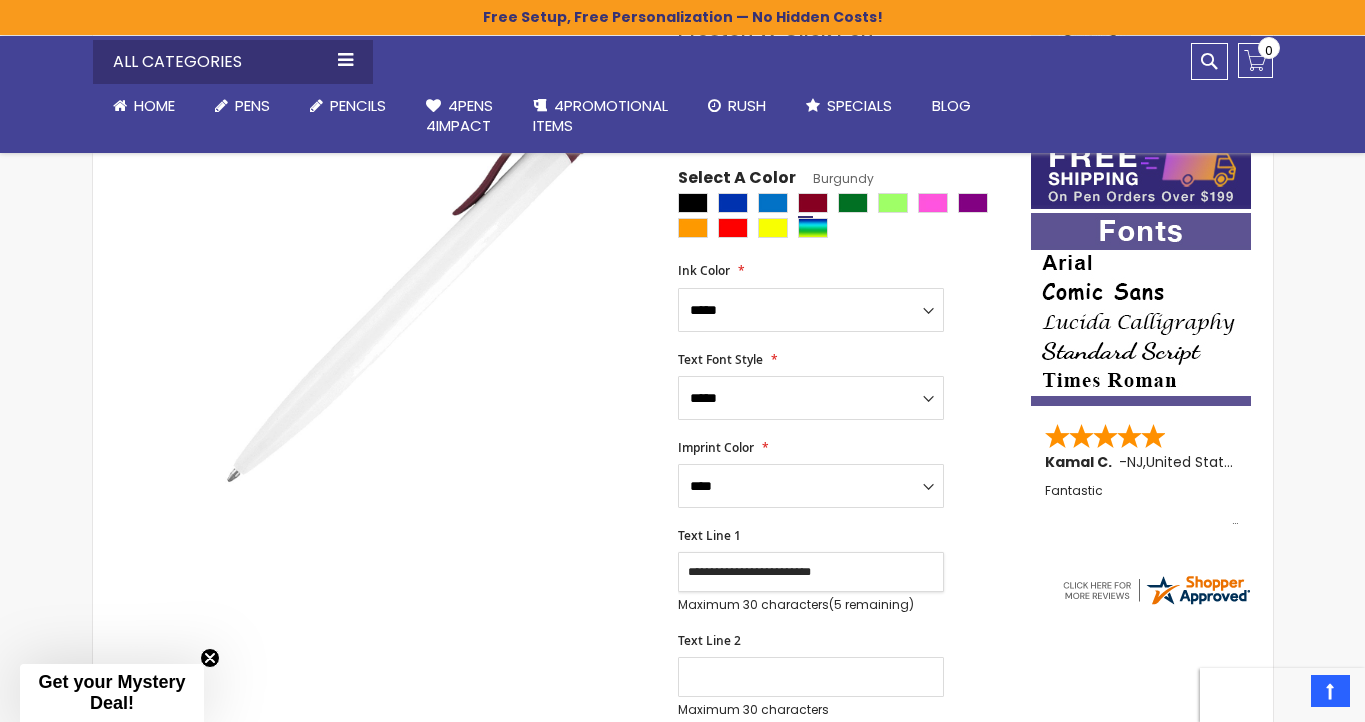 type on "**********" 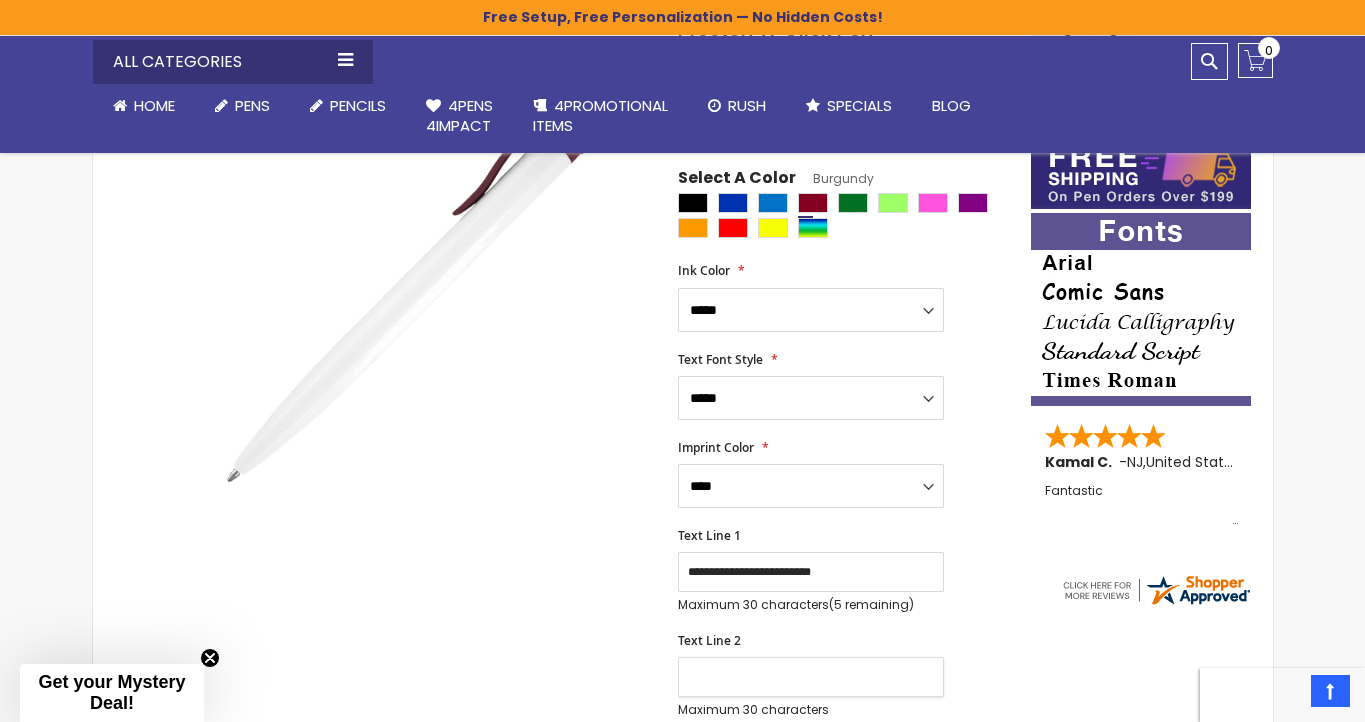 click on "Text Line 2" at bounding box center (811, 677) 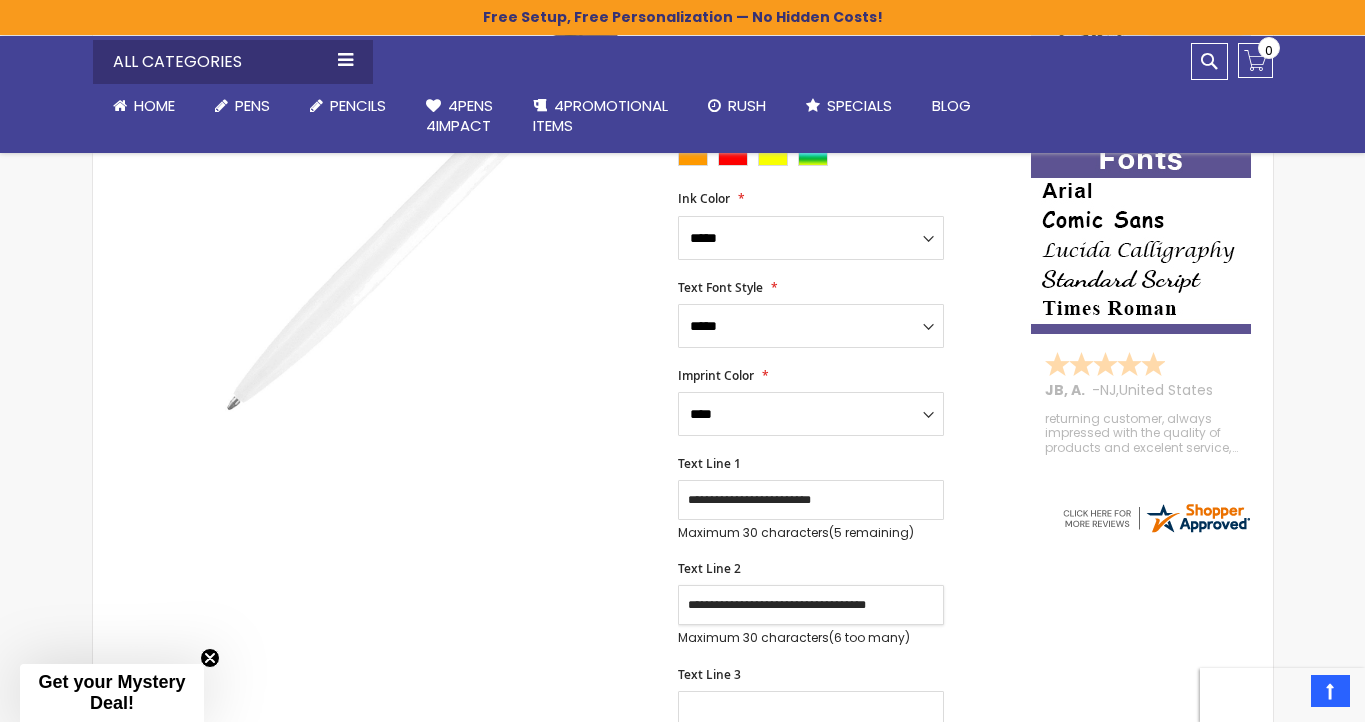 scroll, scrollTop: 423, scrollLeft: 0, axis: vertical 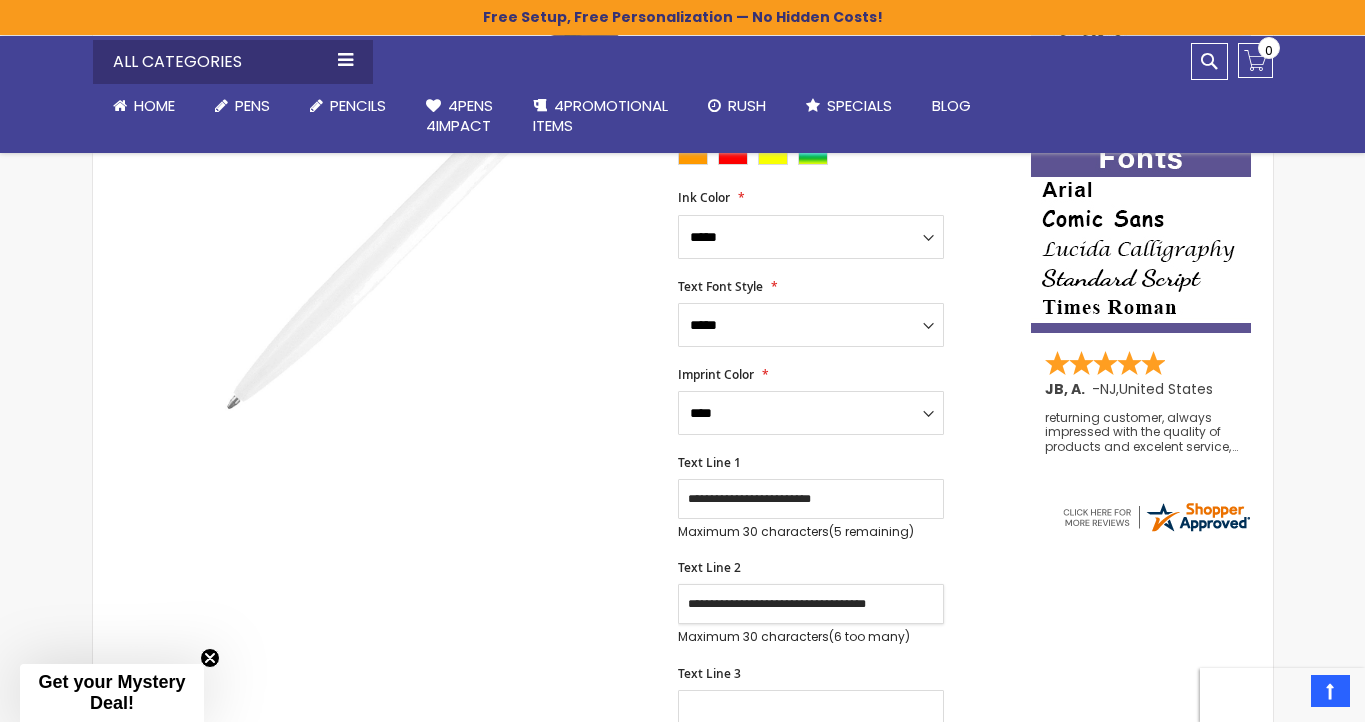 type on "**********" 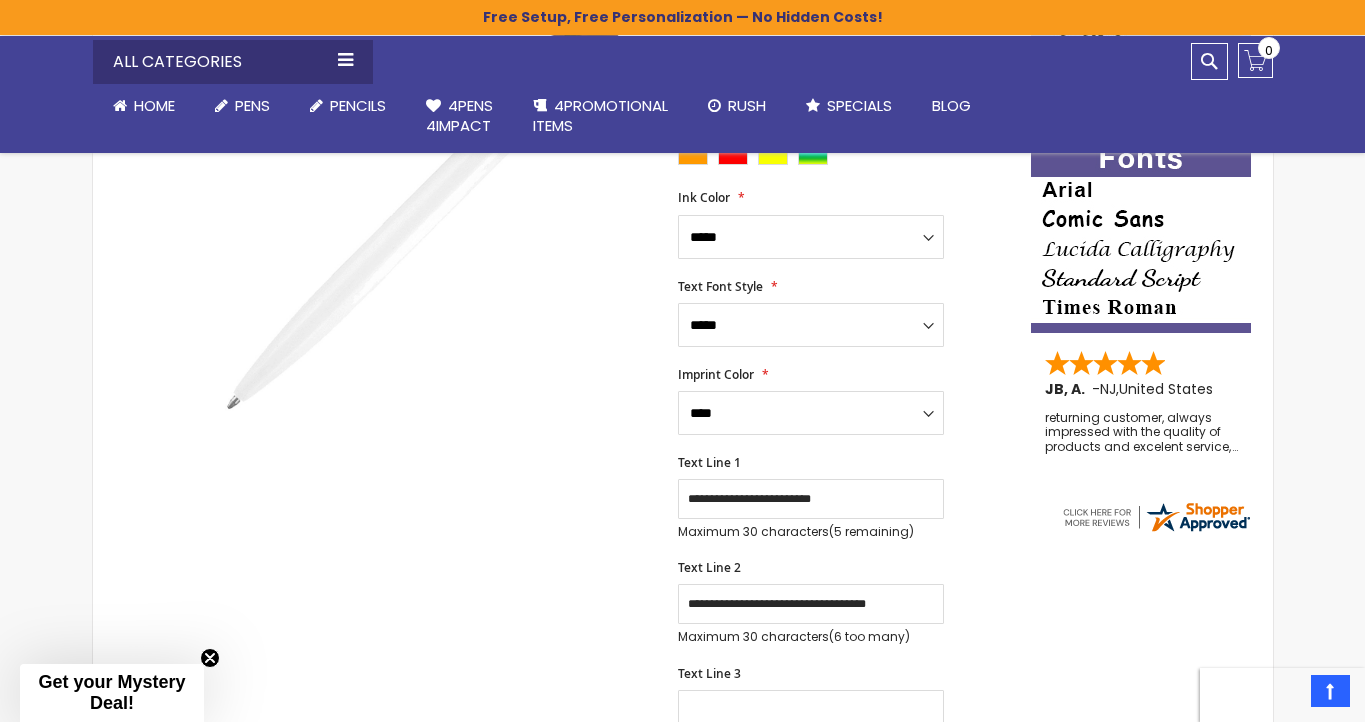 click on "**********" at bounding box center [844, 549] 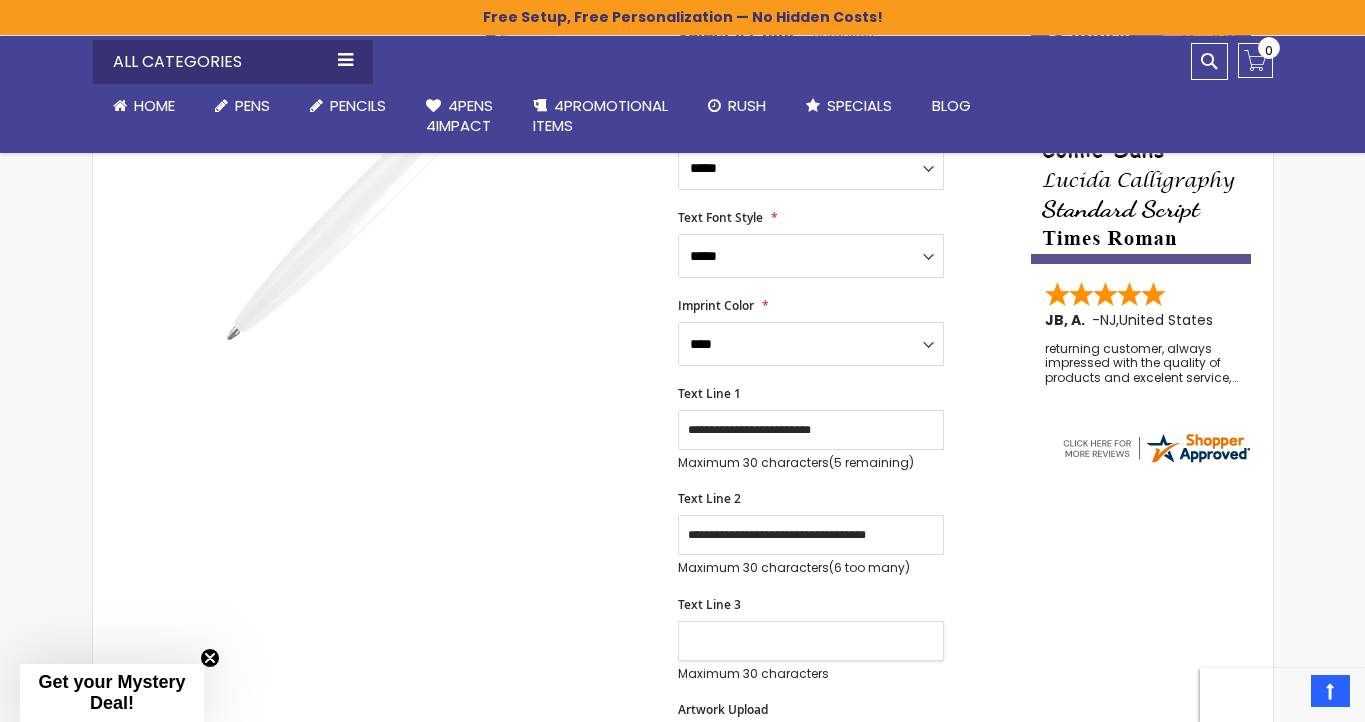 click on "Text Line 3" at bounding box center (811, 641) 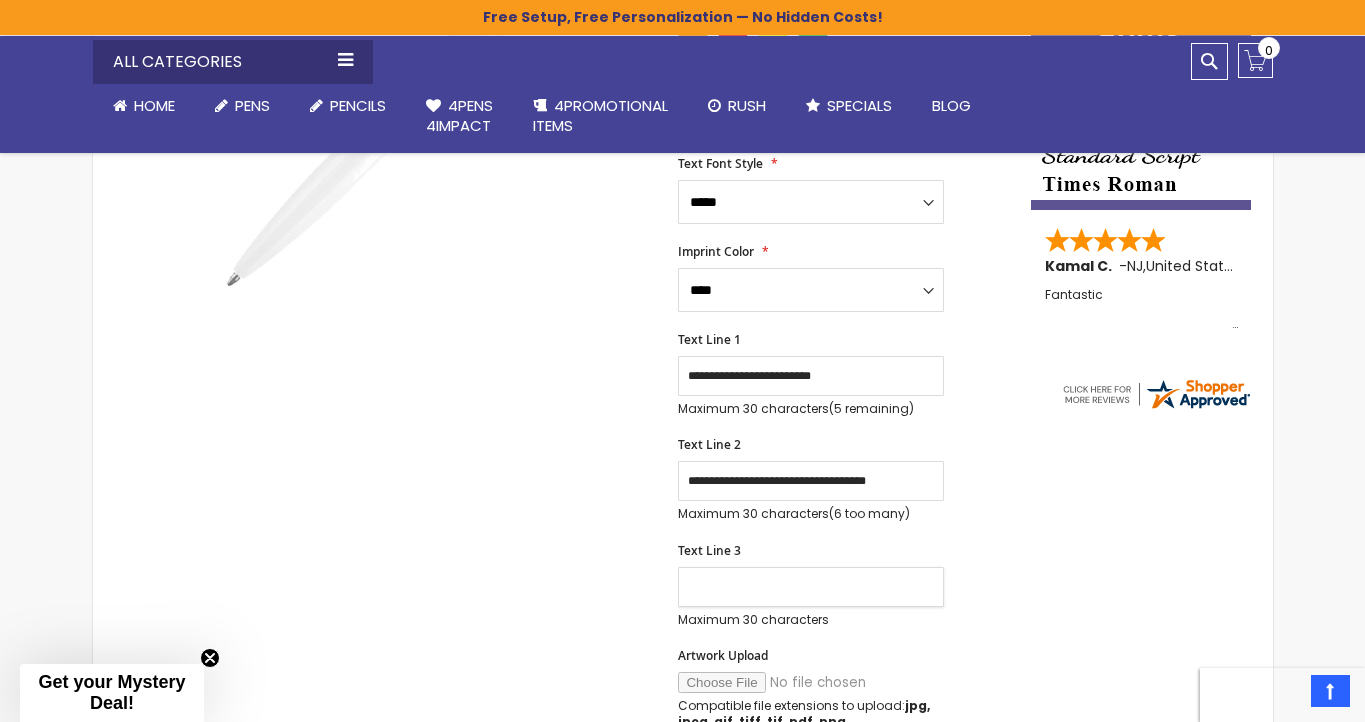 scroll, scrollTop: 549, scrollLeft: 0, axis: vertical 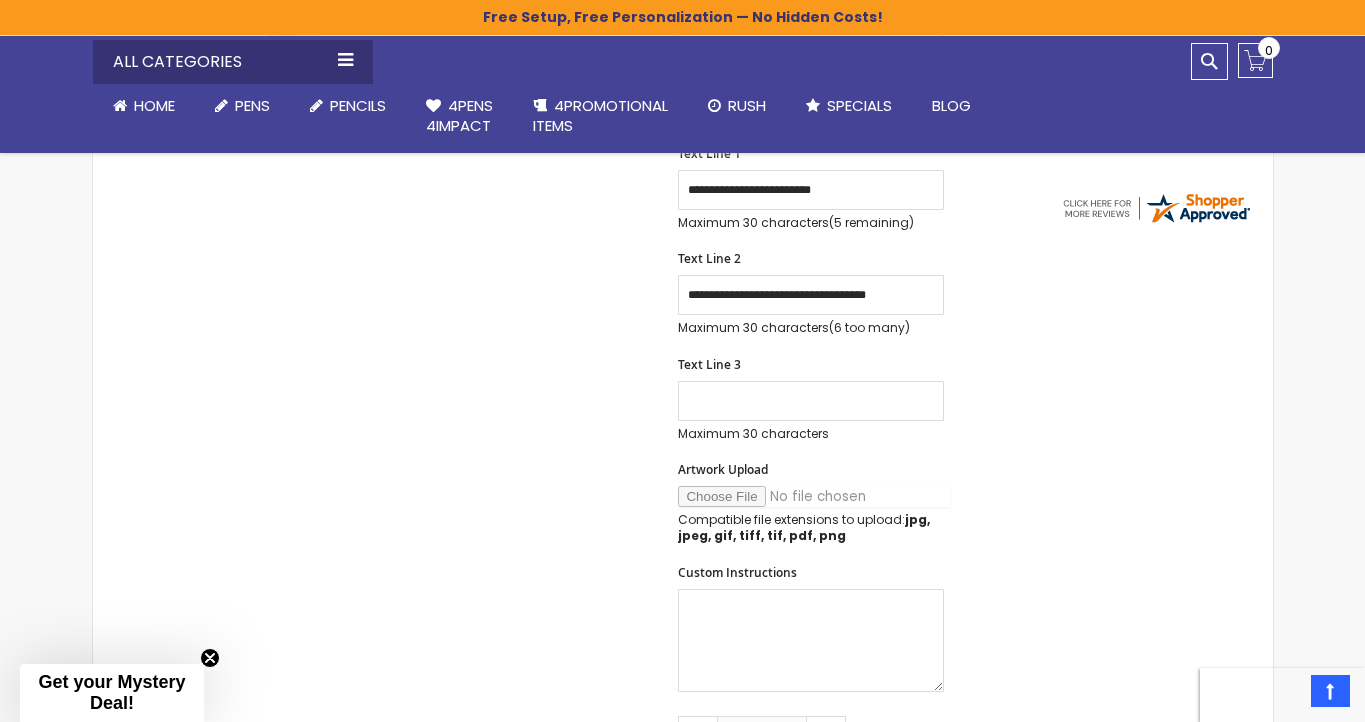 click on "Artwork Upload" at bounding box center [814, 496] 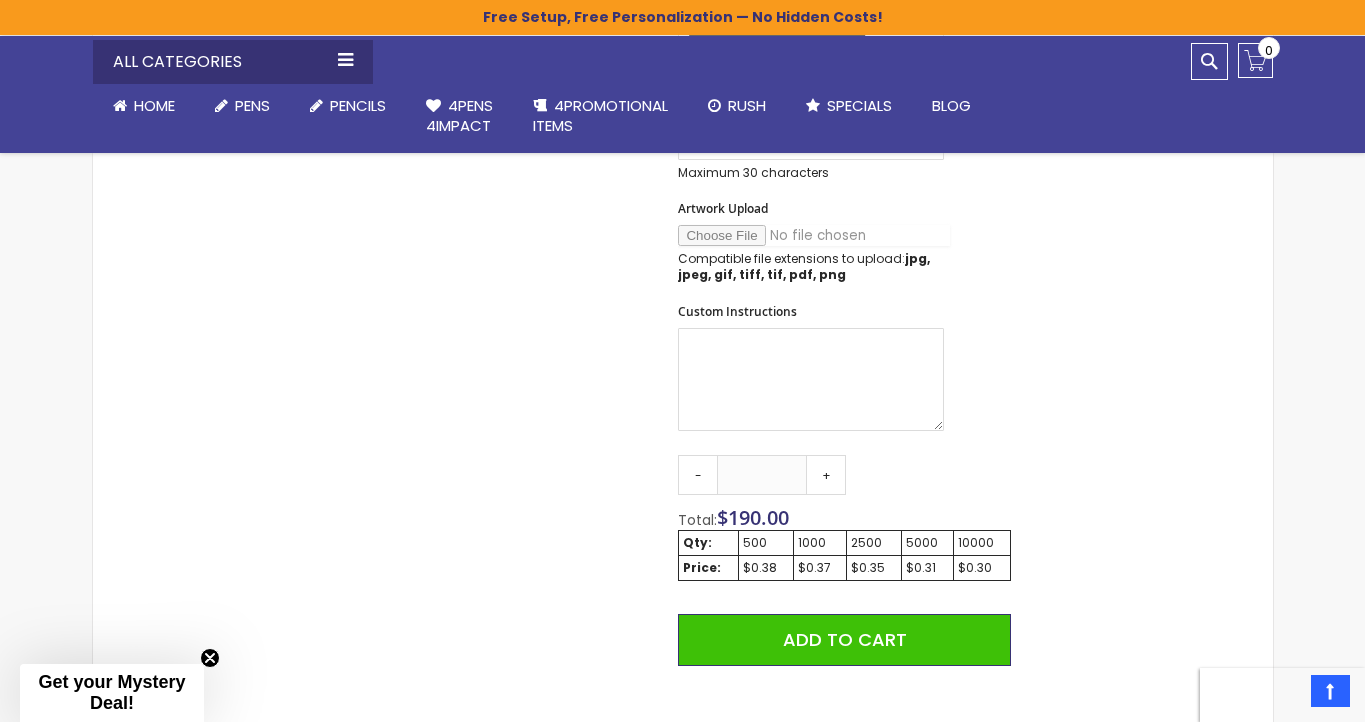 scroll, scrollTop: 995, scrollLeft: 0, axis: vertical 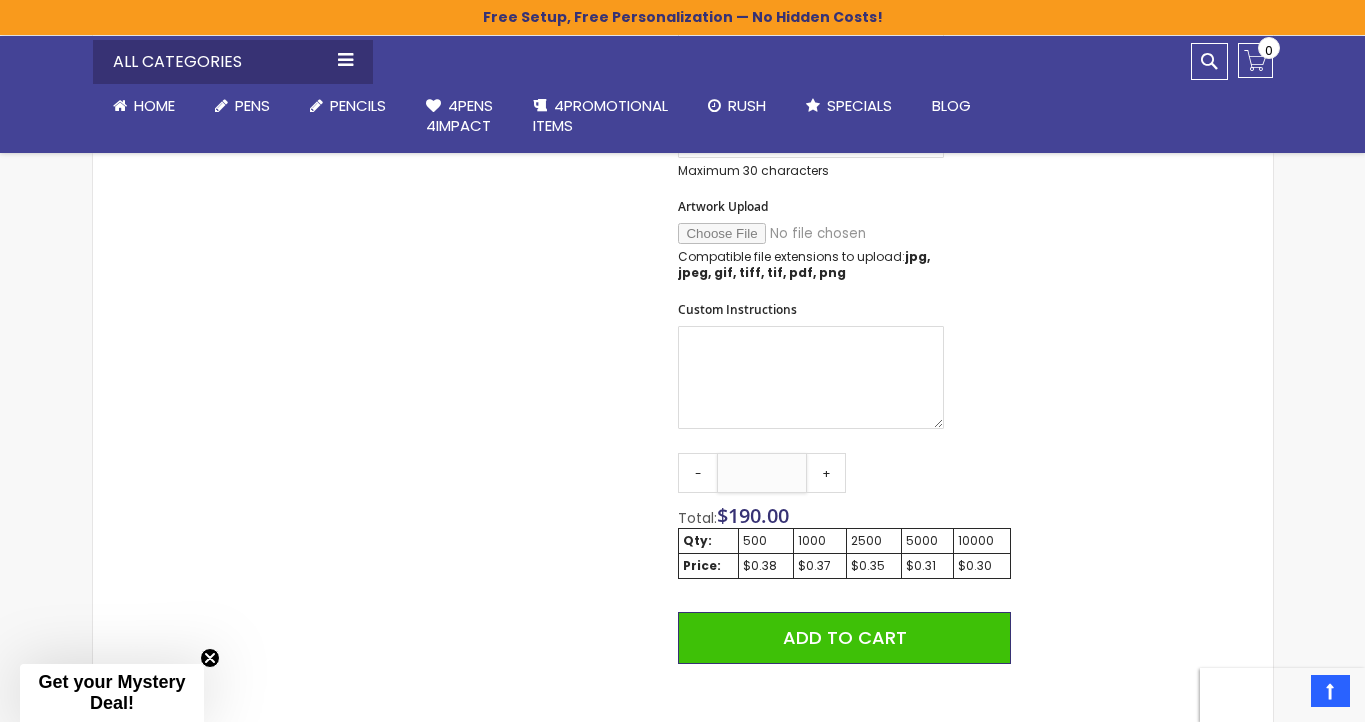 click on "***" at bounding box center (762, 473) 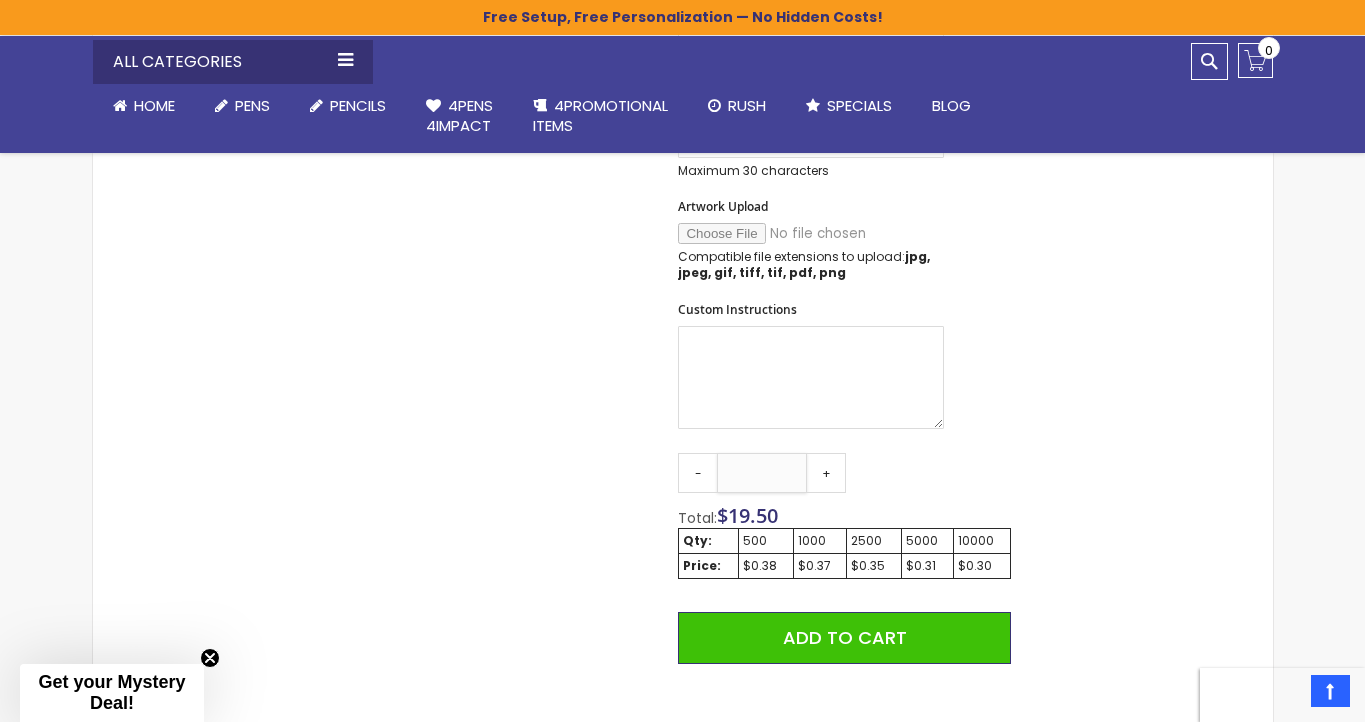 type on "*" 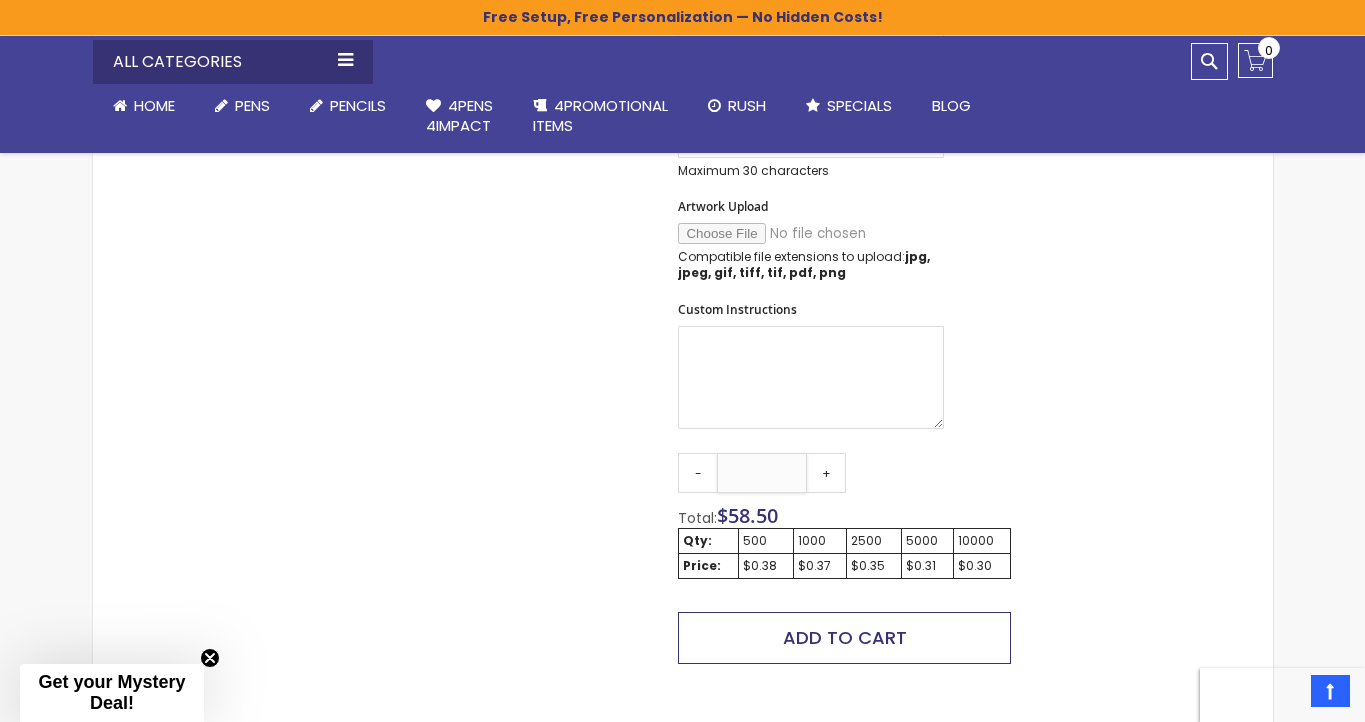 type on "***" 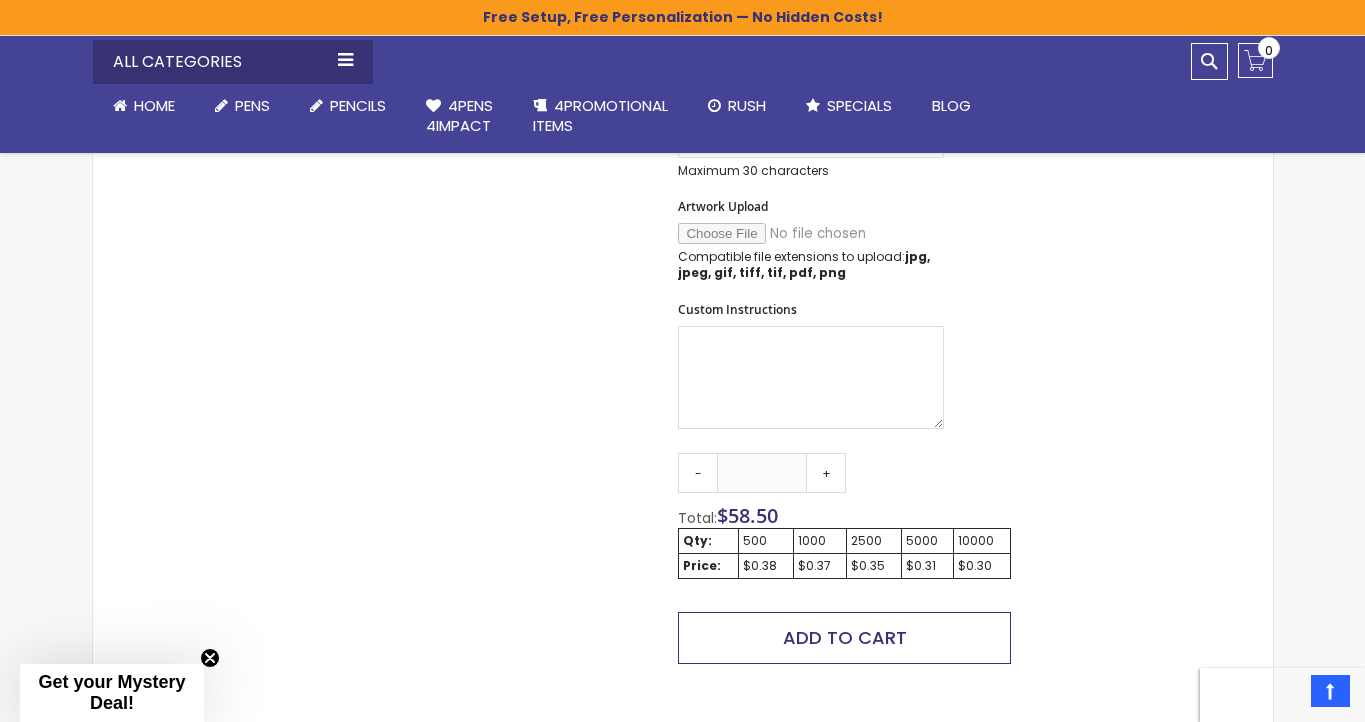 click on "Add to Cart" at bounding box center (845, 637) 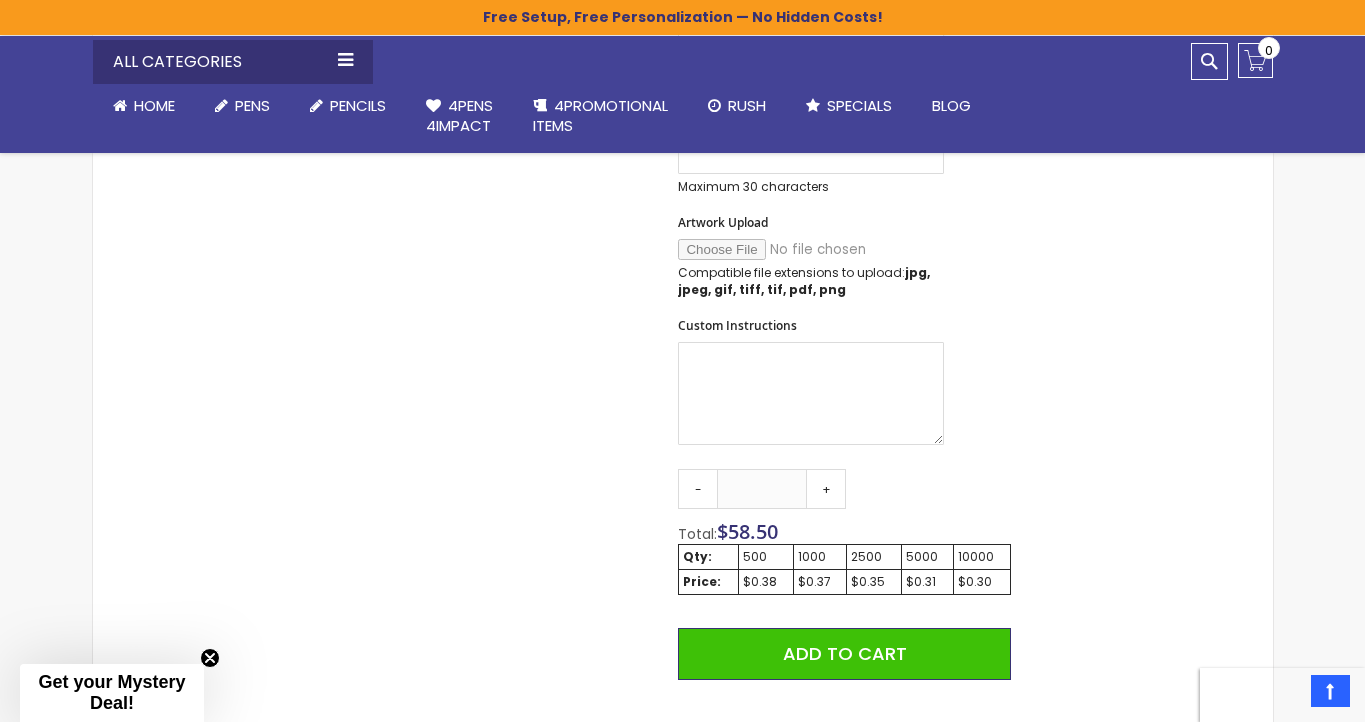 scroll, scrollTop: 647, scrollLeft: 0, axis: vertical 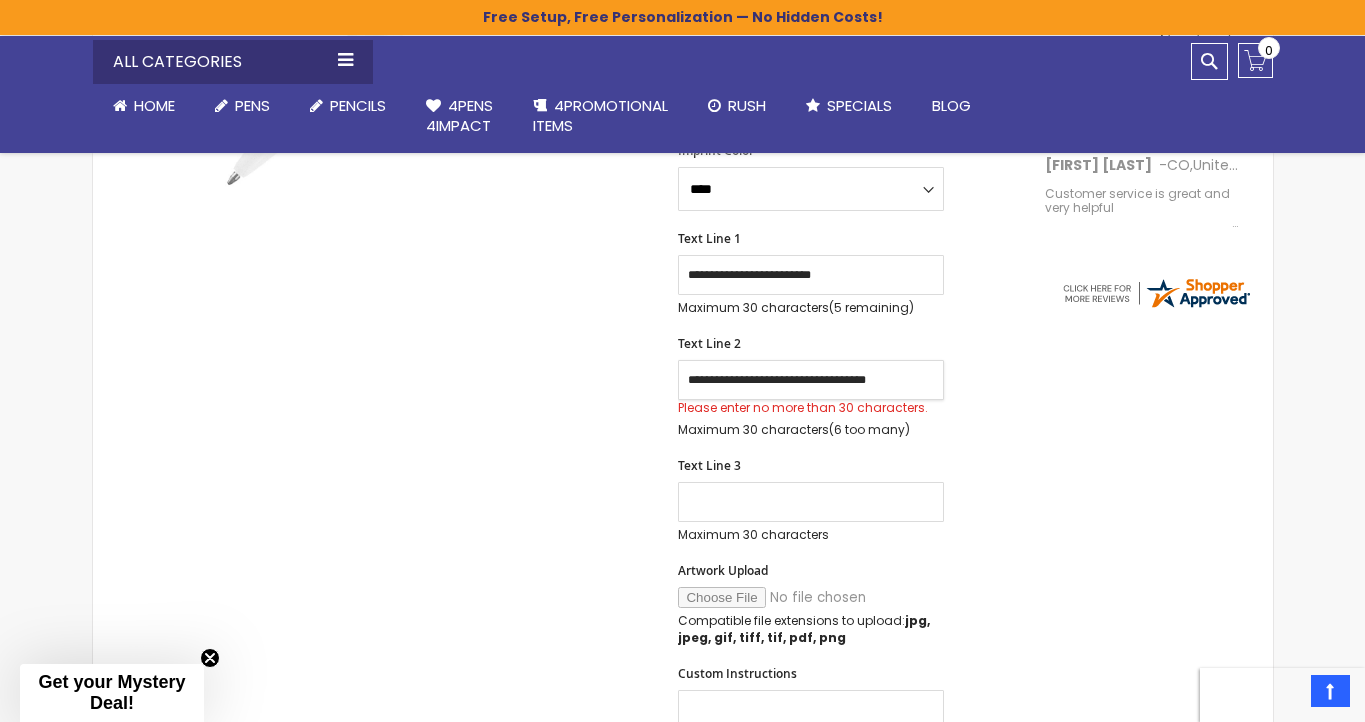 click on "**********" at bounding box center [811, 380] 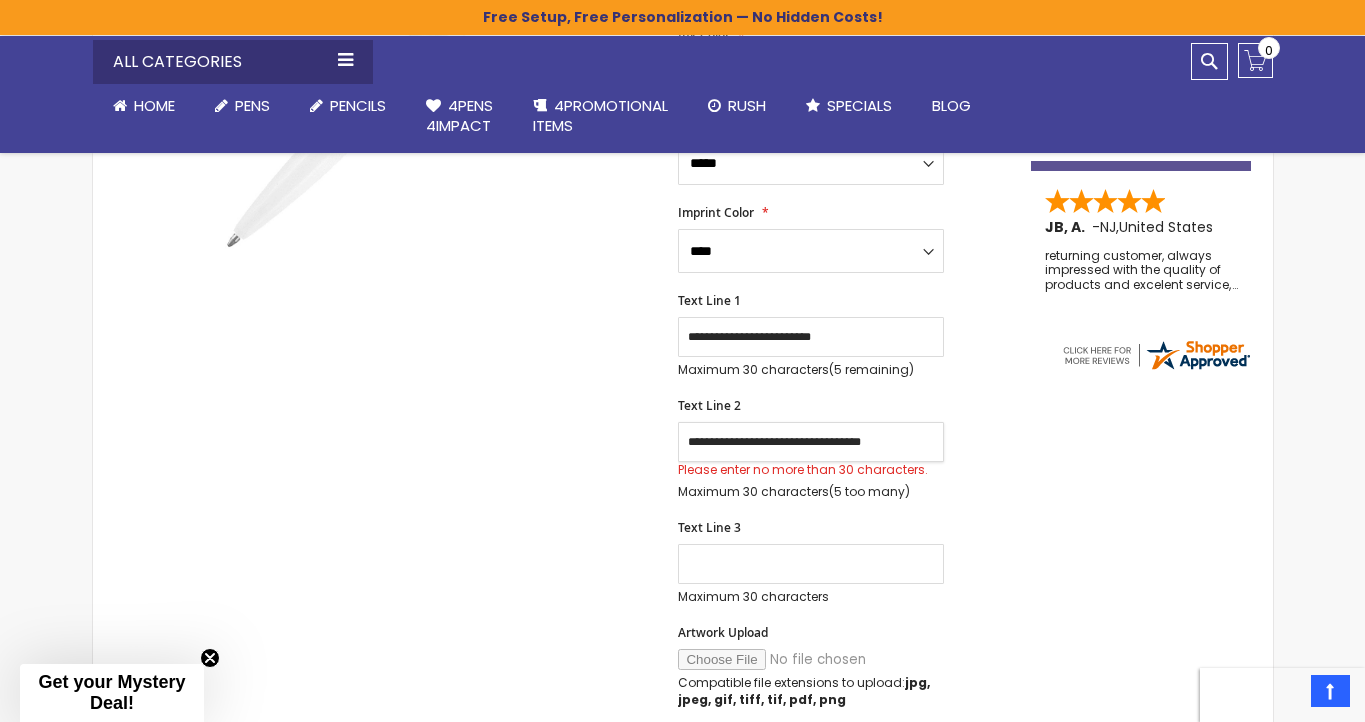 scroll, scrollTop: 560, scrollLeft: 0, axis: vertical 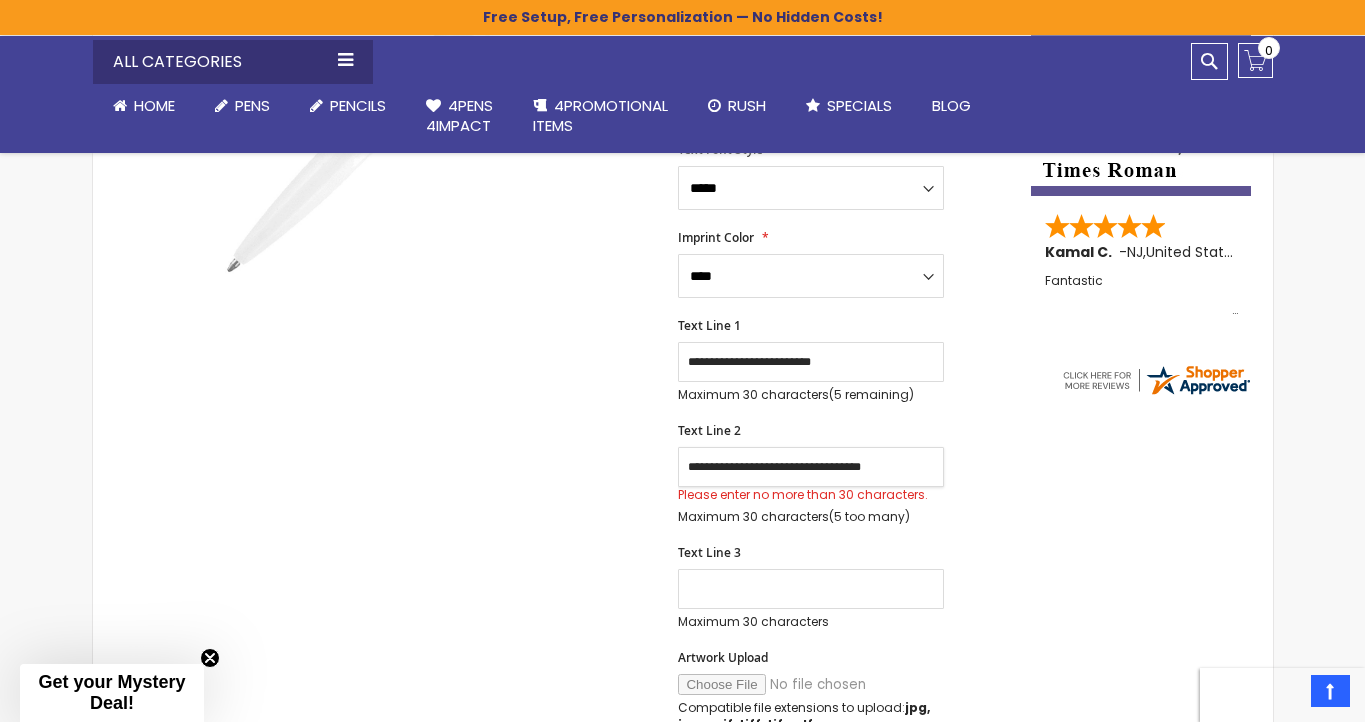 click on "**********" at bounding box center [811, 467] 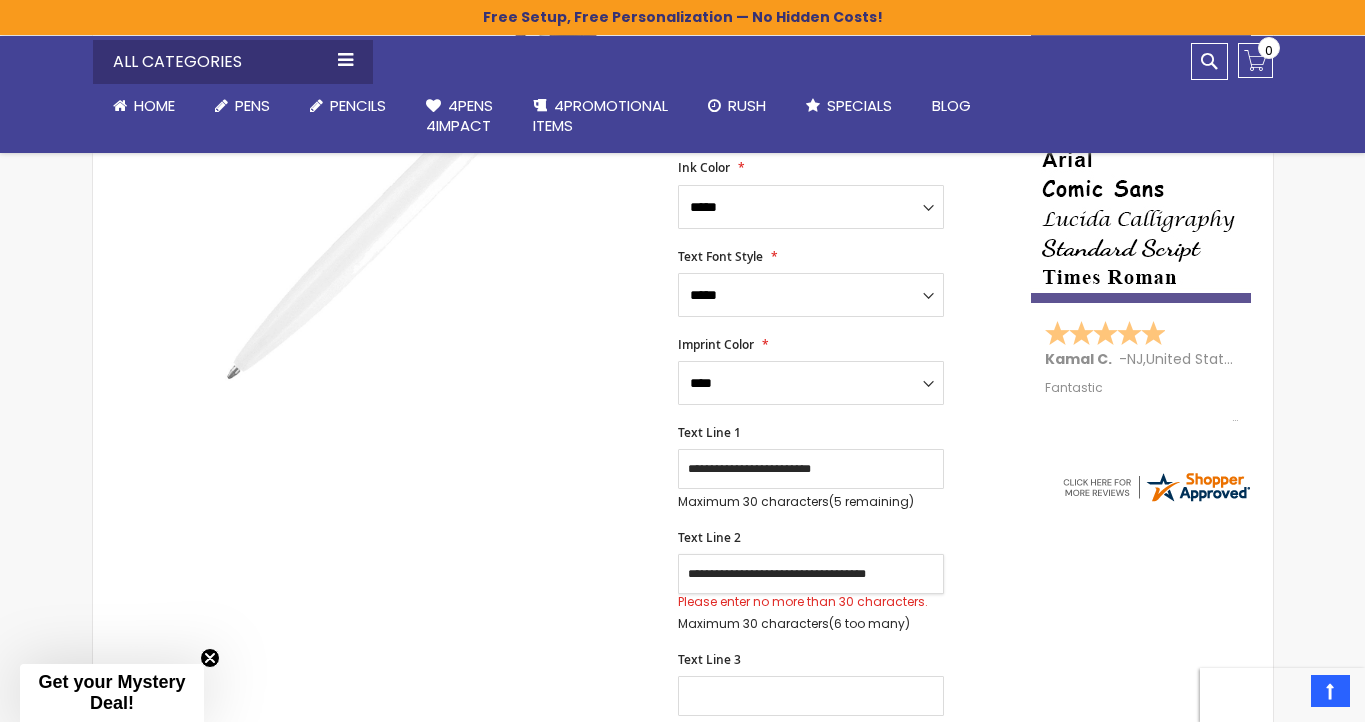 scroll, scrollTop: 455, scrollLeft: 0, axis: vertical 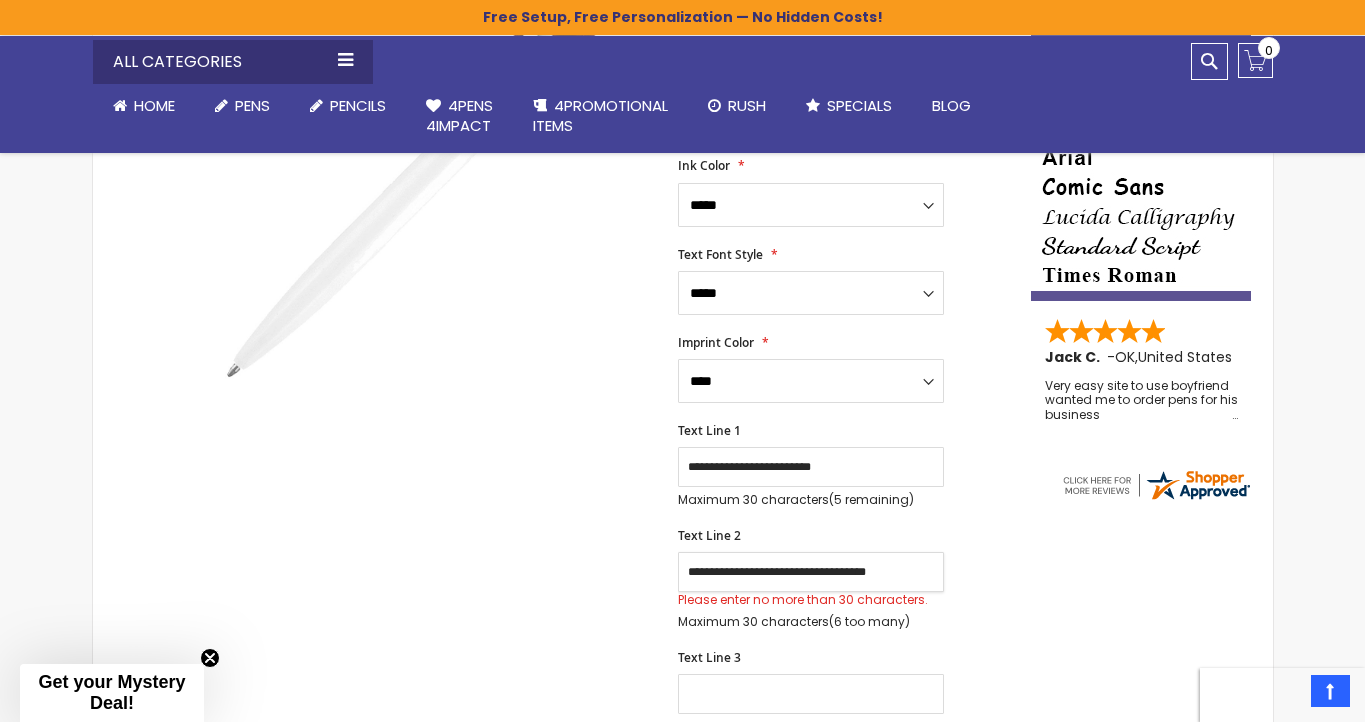 click on "**********" at bounding box center (811, 572) 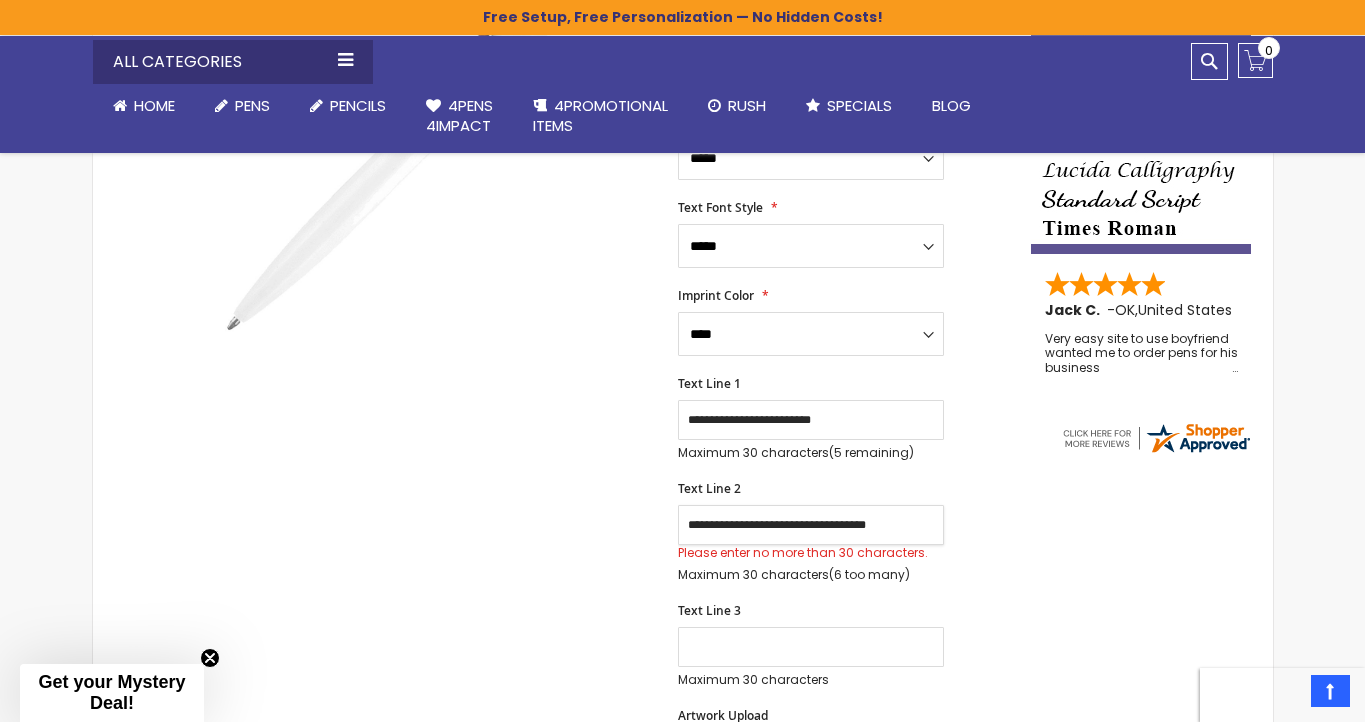 scroll, scrollTop: 503, scrollLeft: 0, axis: vertical 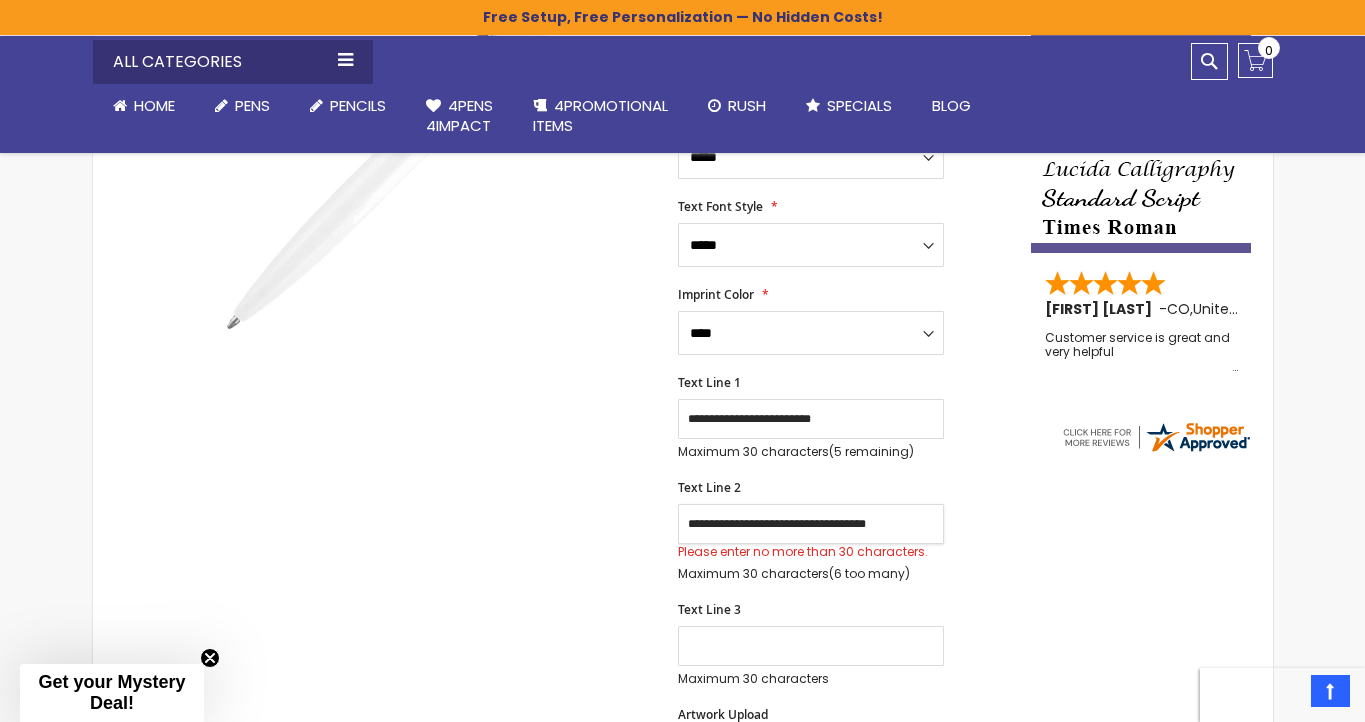click on "**********" at bounding box center [811, 524] 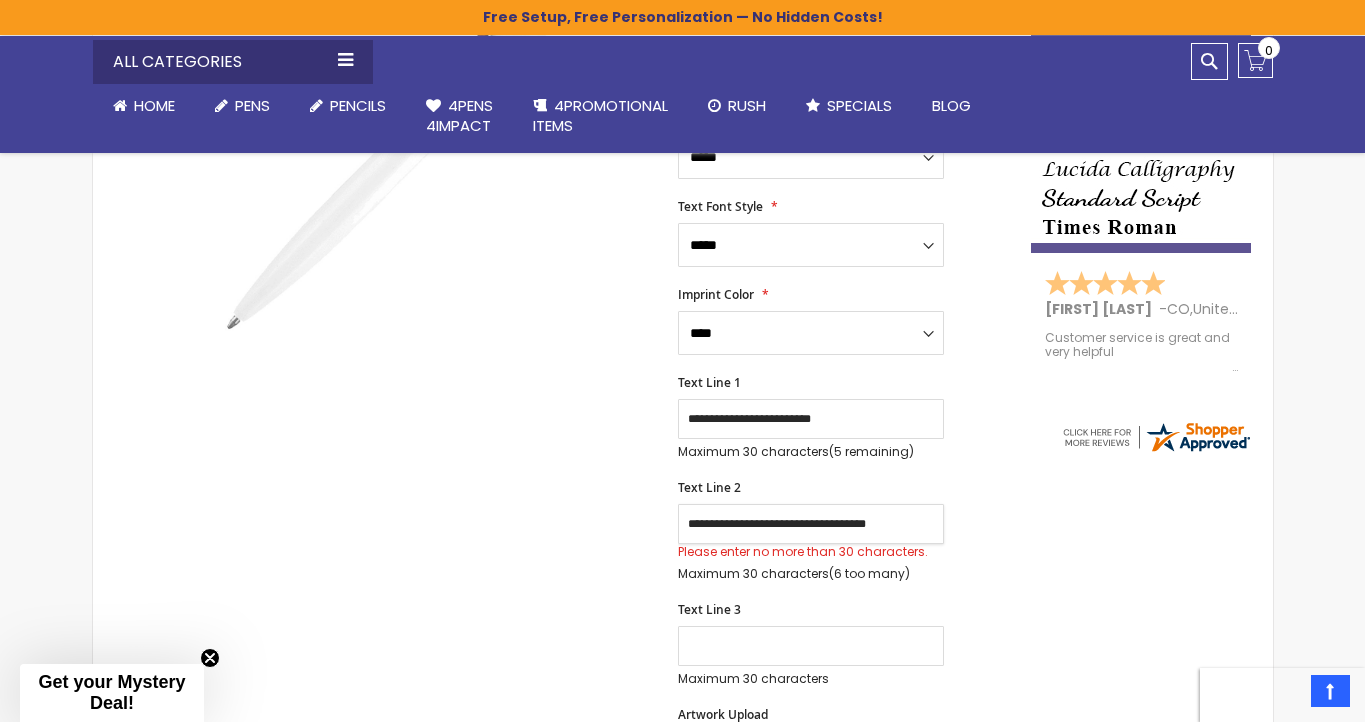 click on "**********" at bounding box center (811, 524) 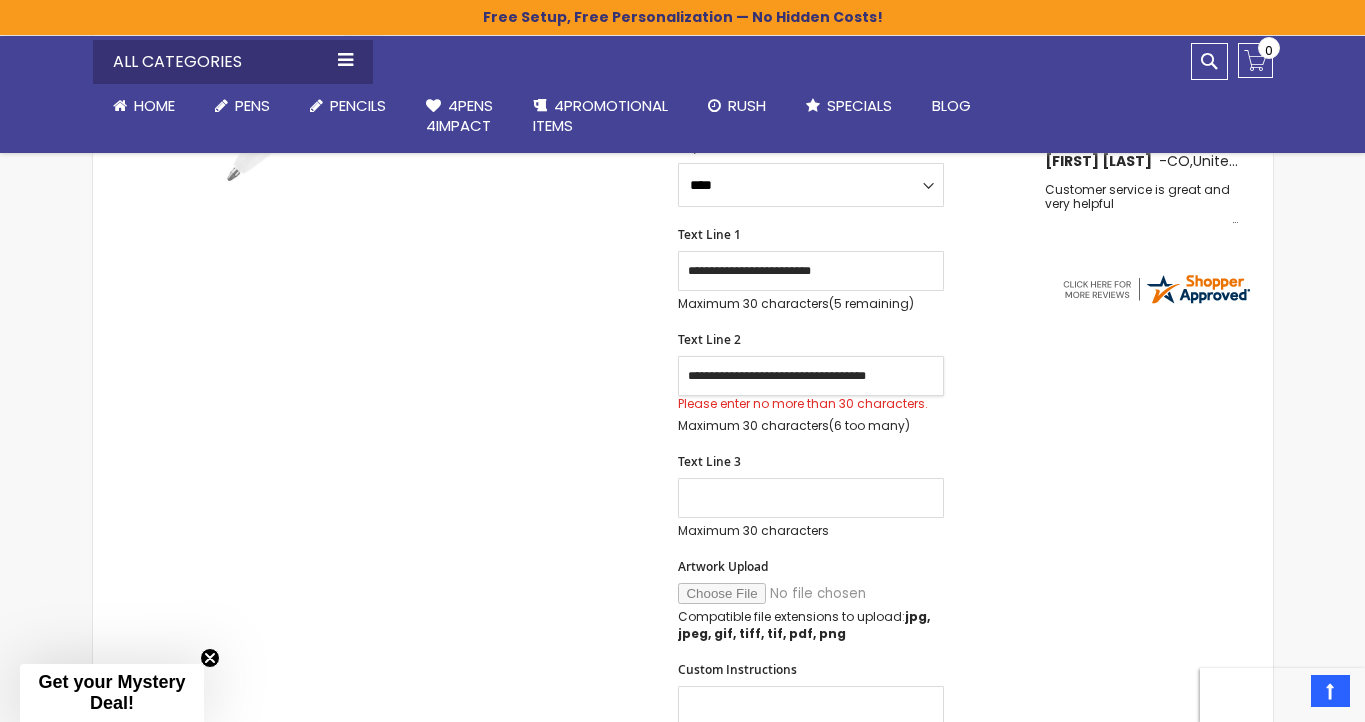 scroll, scrollTop: 648, scrollLeft: 0, axis: vertical 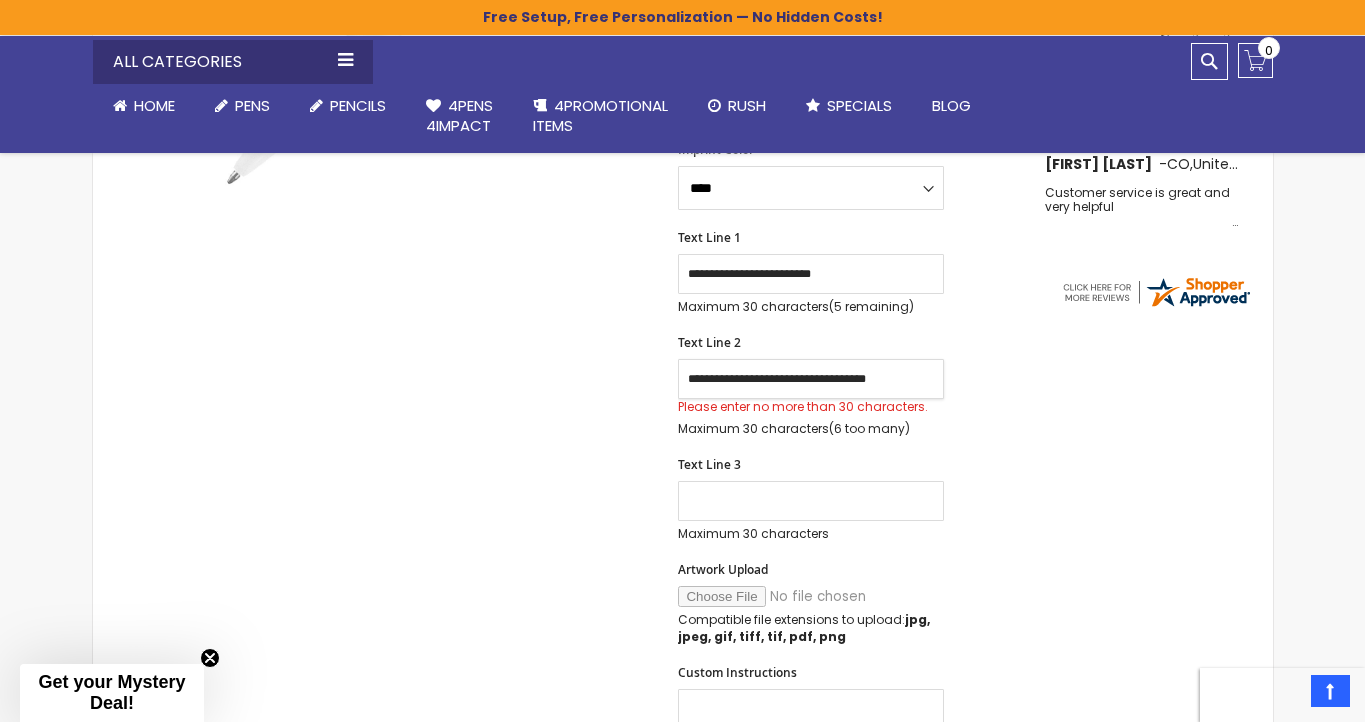 click on "**********" at bounding box center (811, 379) 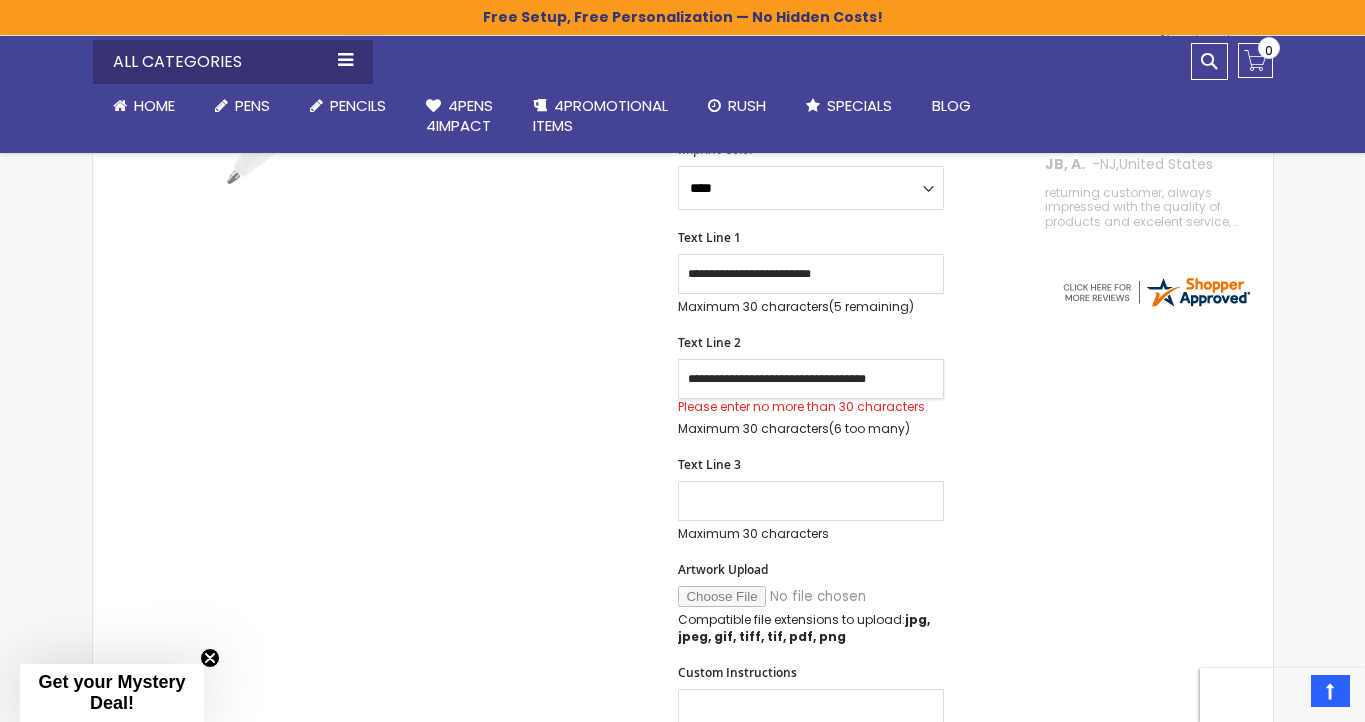 click on "**********" at bounding box center [811, 379] 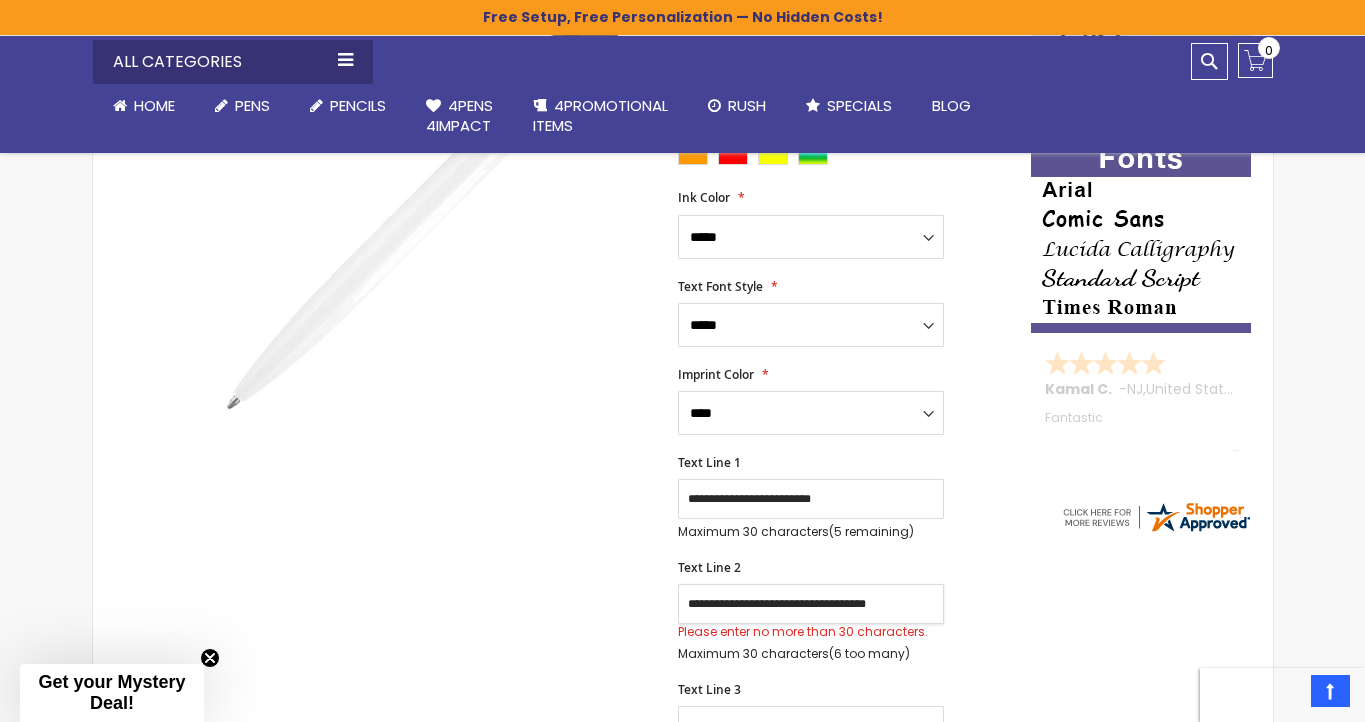 scroll, scrollTop: 499, scrollLeft: 0, axis: vertical 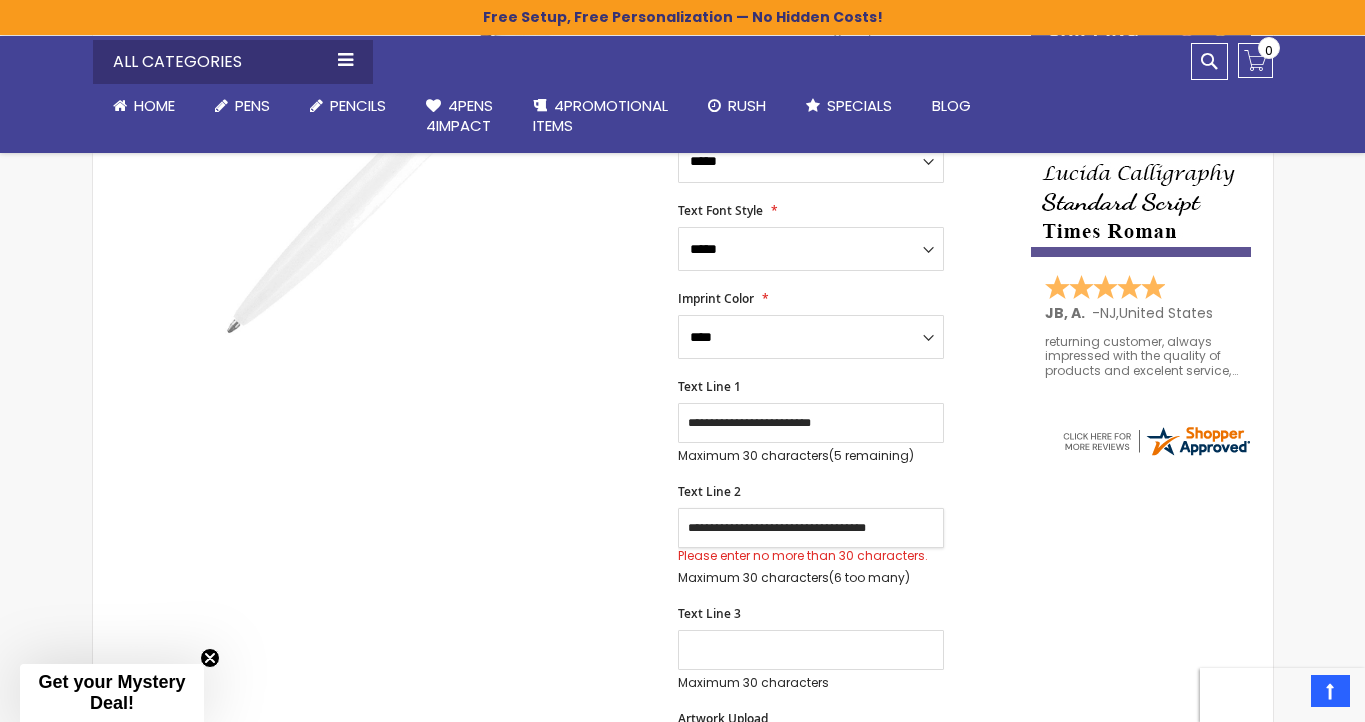 click on "**********" at bounding box center [811, 528] 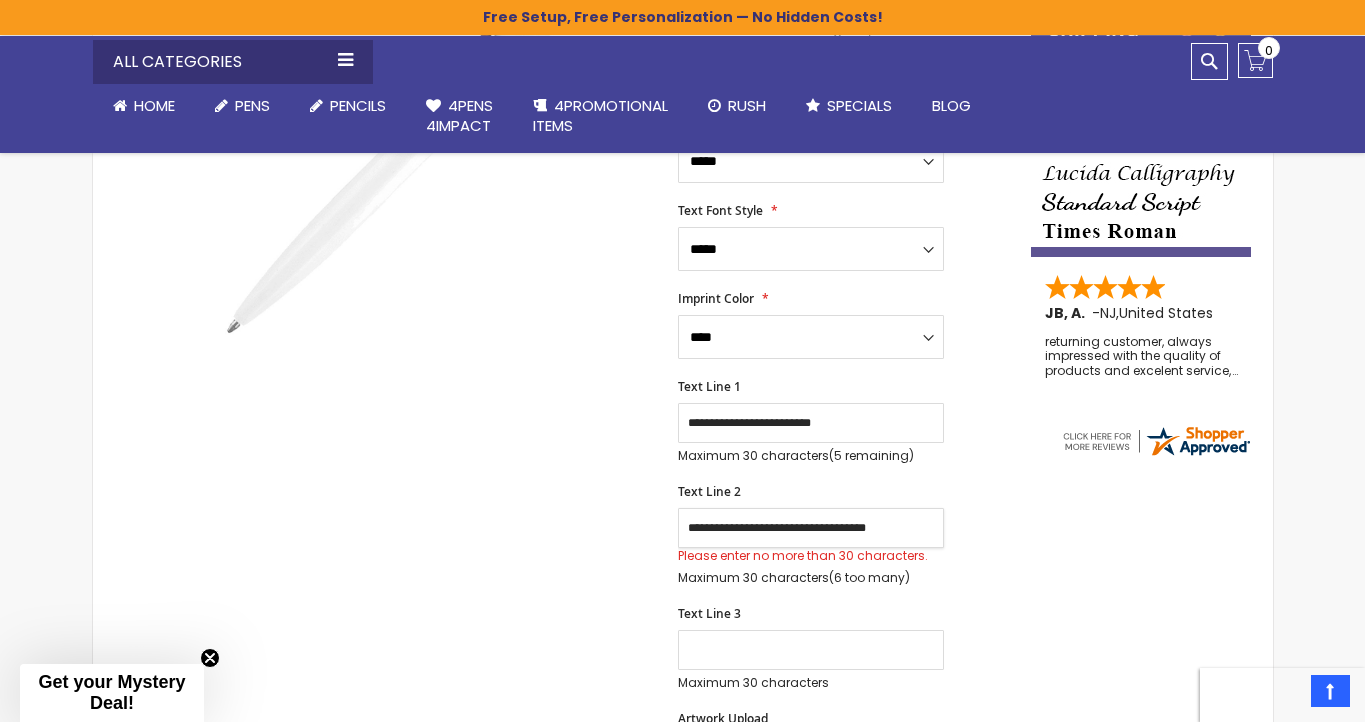 click on "**********" at bounding box center [811, 528] 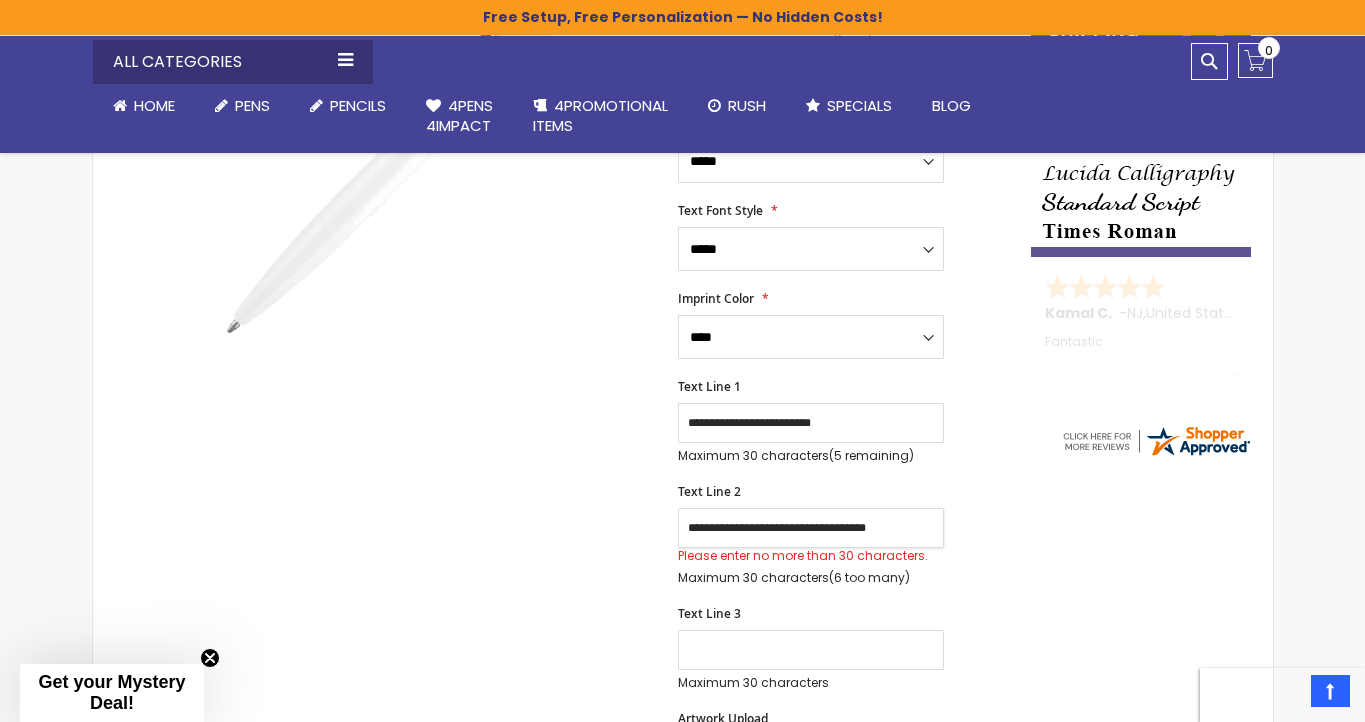 click on "**********" at bounding box center [811, 528] 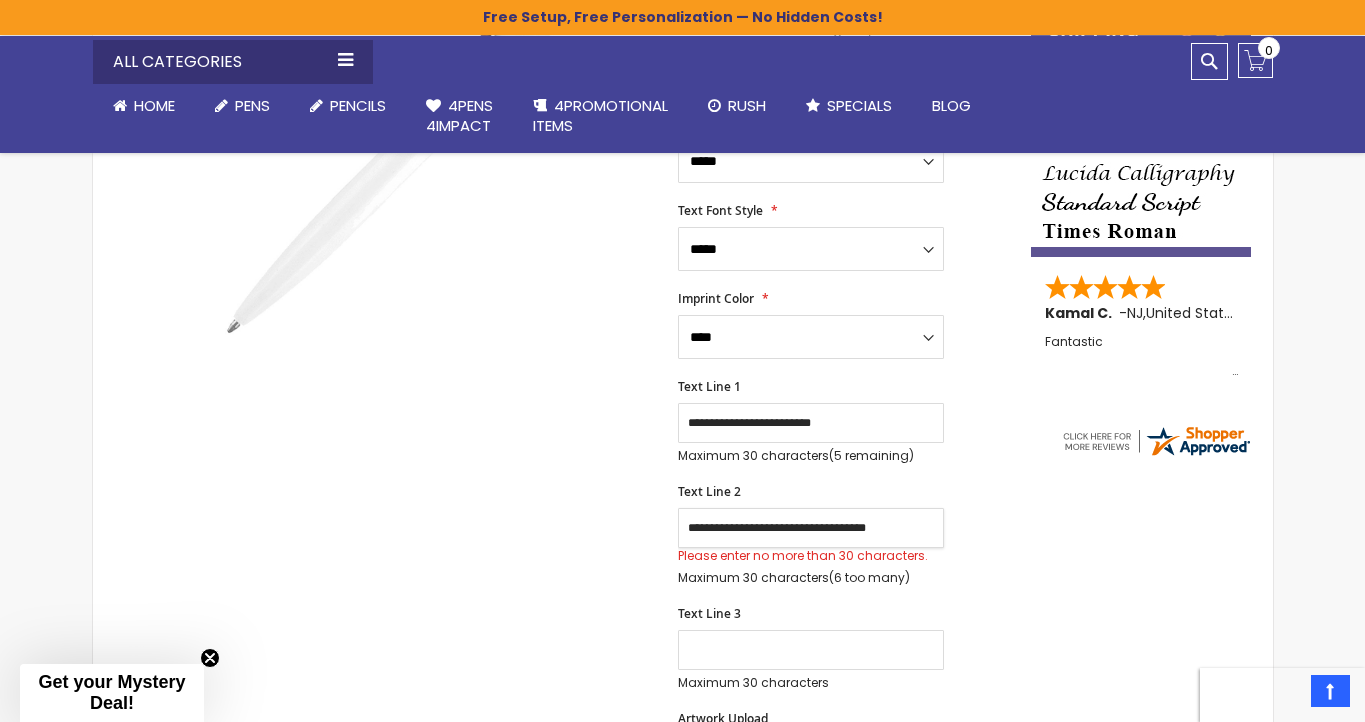 type on "**********" 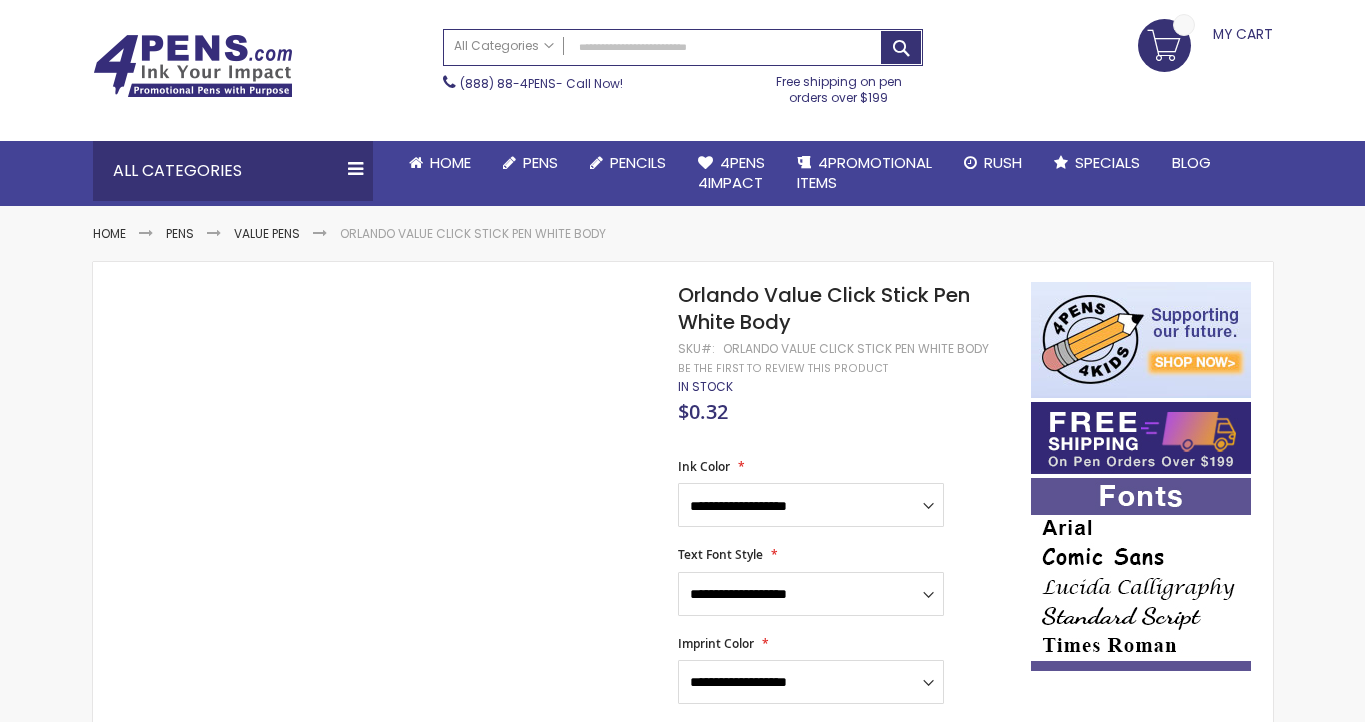 scroll, scrollTop: 127, scrollLeft: 0, axis: vertical 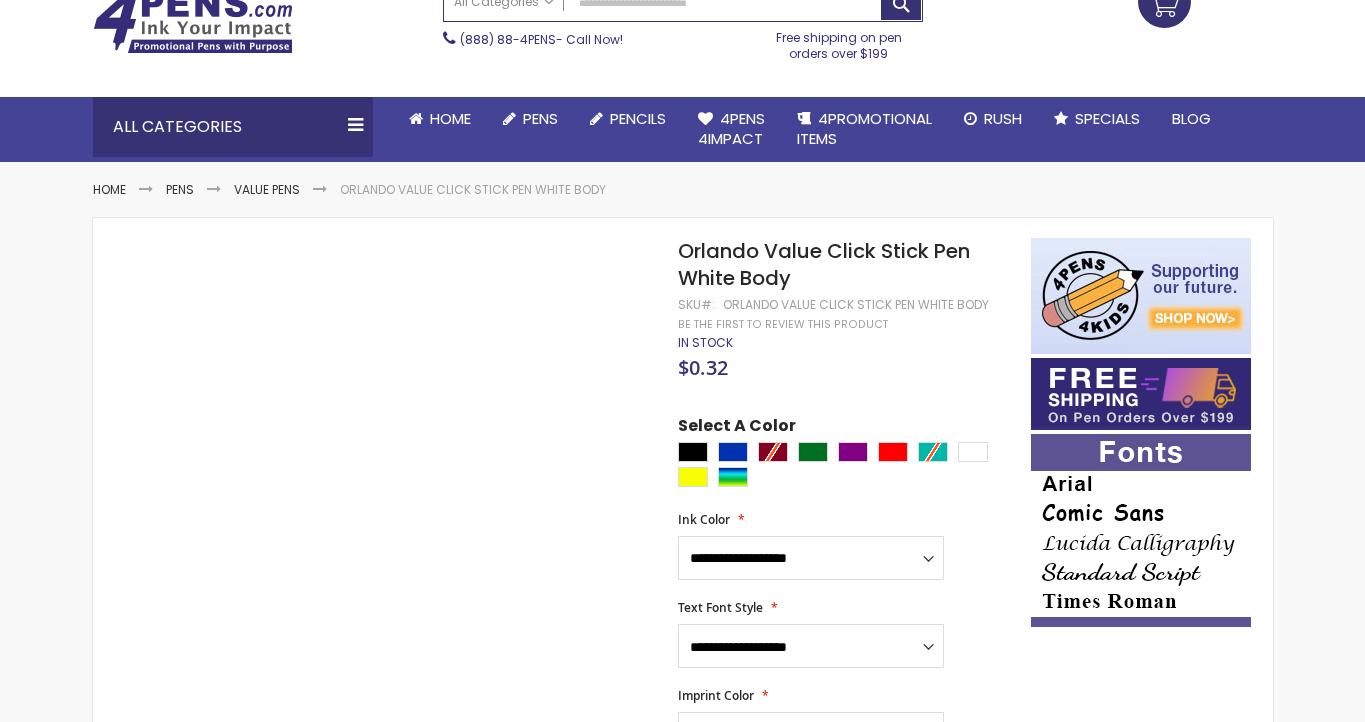 click at bounding box center (849, 467) 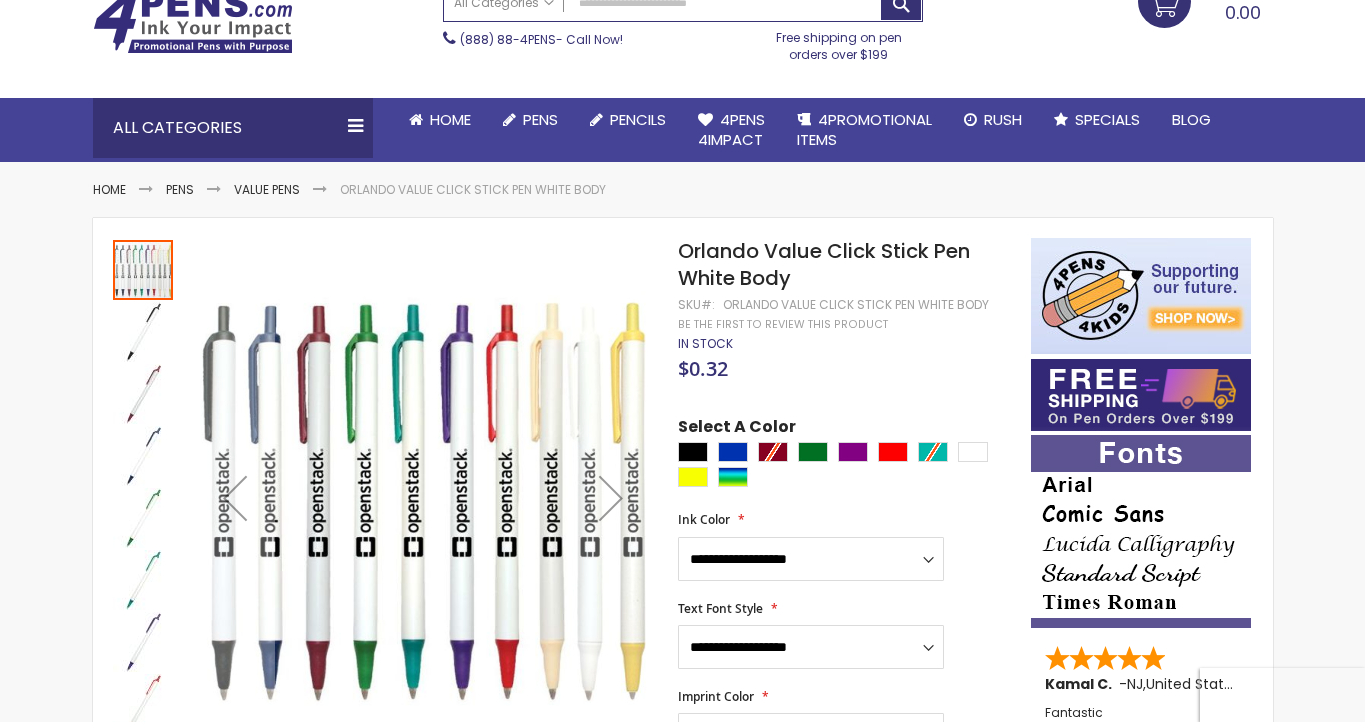 click at bounding box center [849, 467] 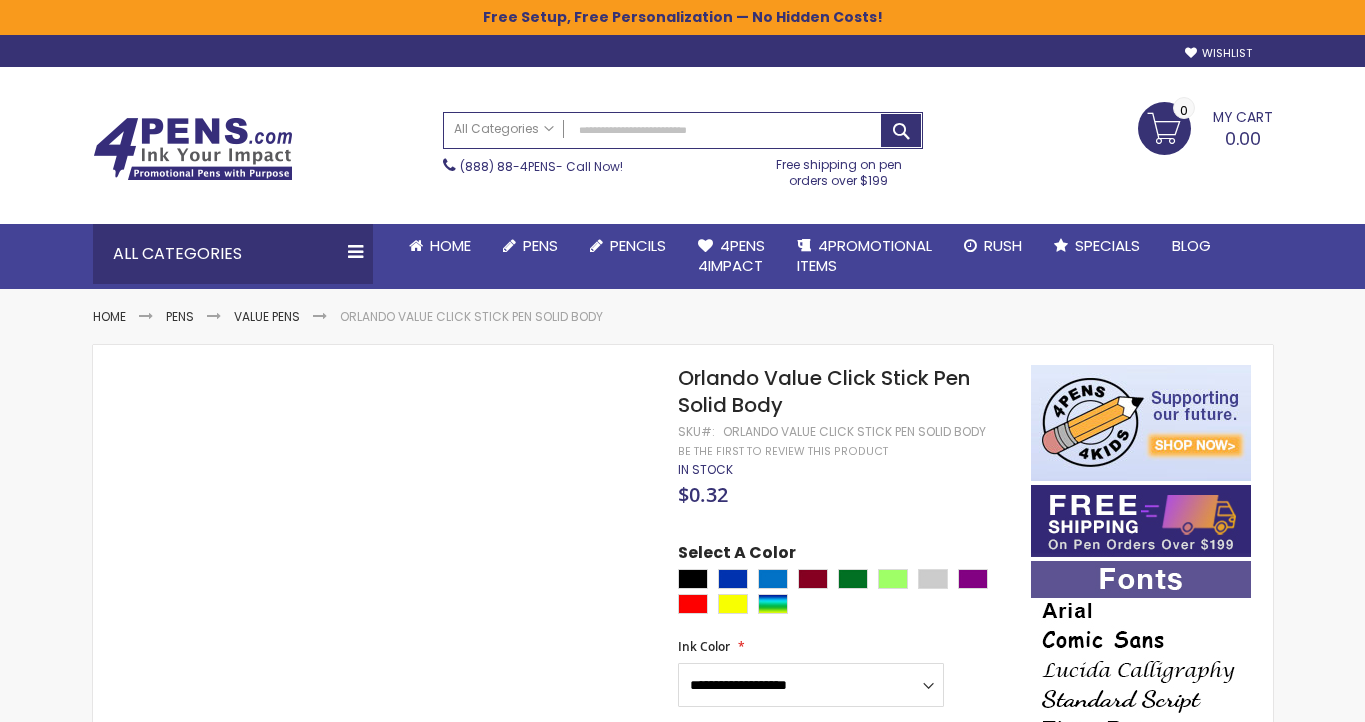 scroll, scrollTop: 0, scrollLeft: 0, axis: both 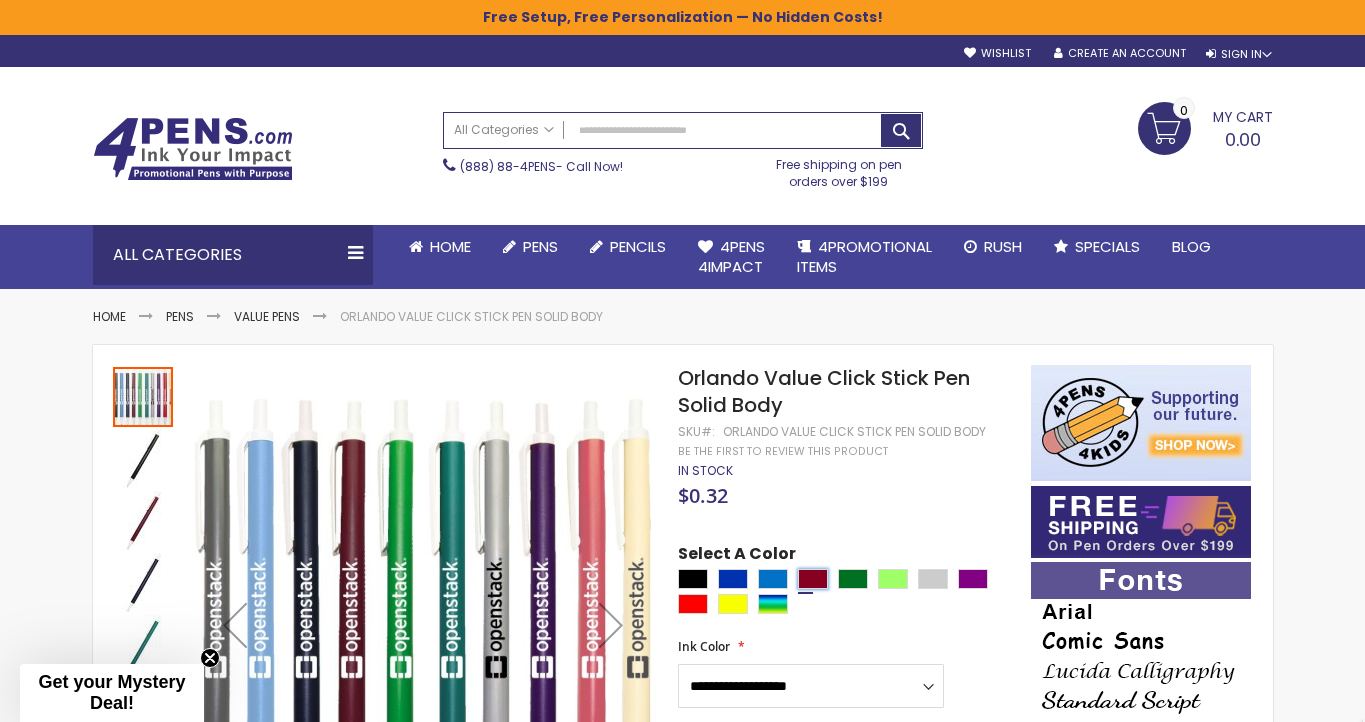 click at bounding box center (813, 579) 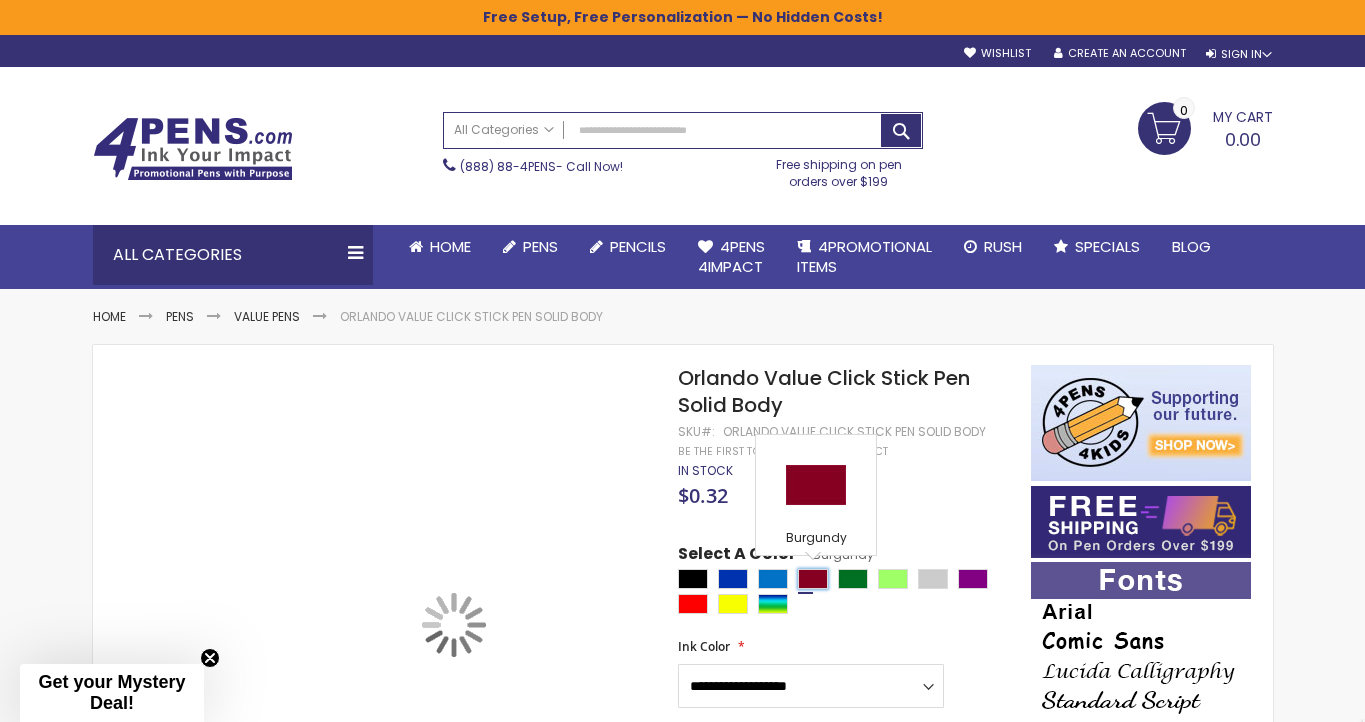 type on "****" 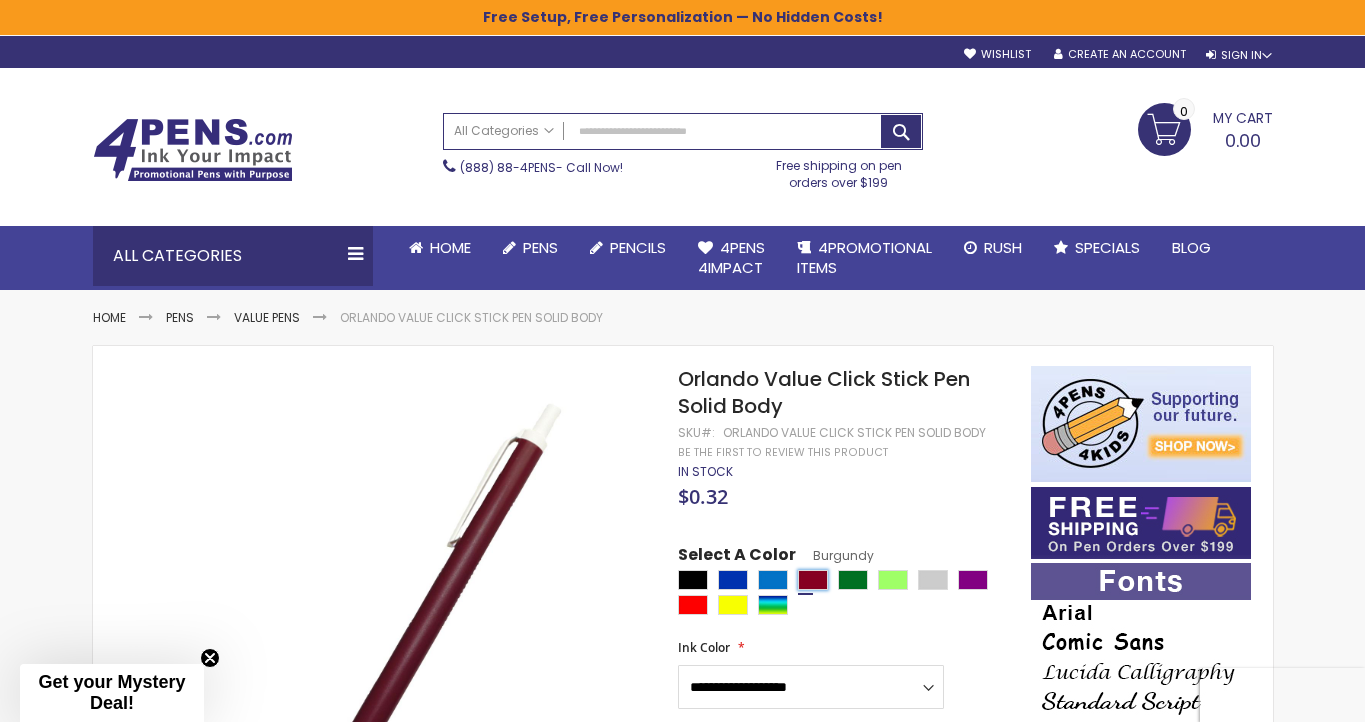 scroll, scrollTop: 146, scrollLeft: 0, axis: vertical 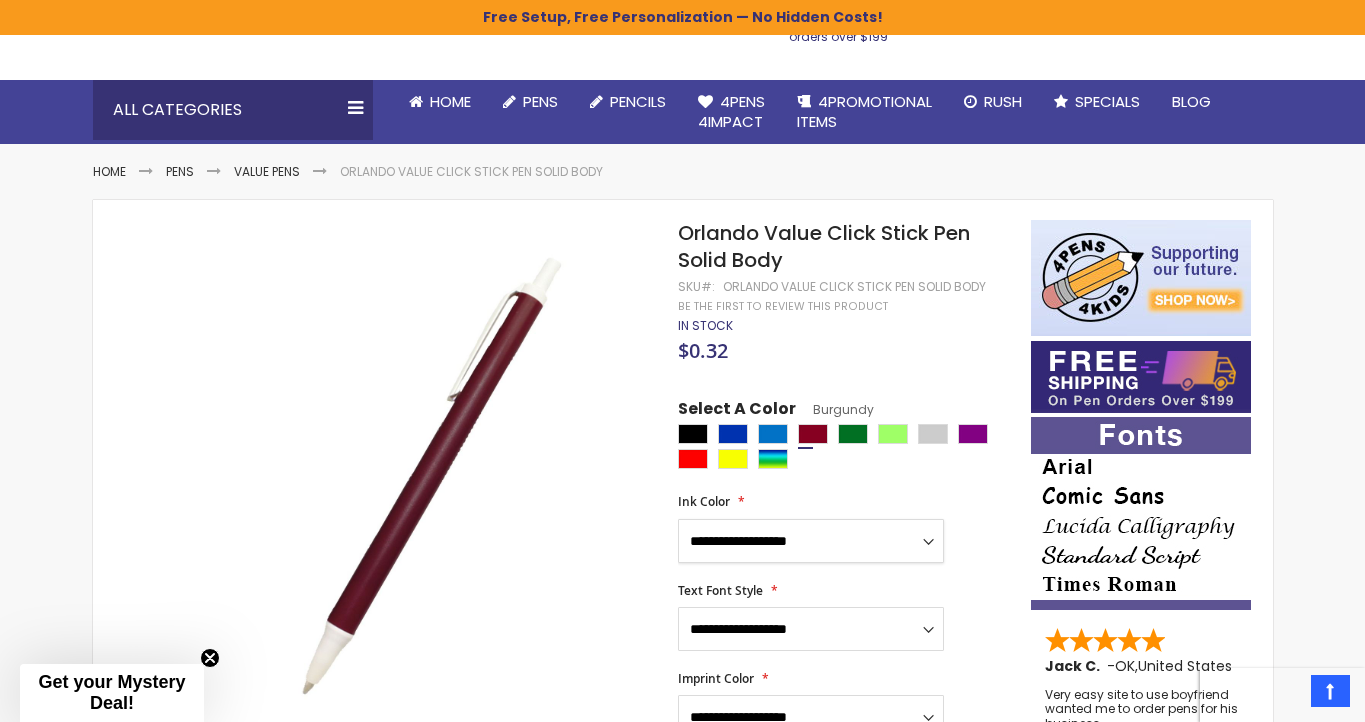click on "**********" at bounding box center (811, 541) 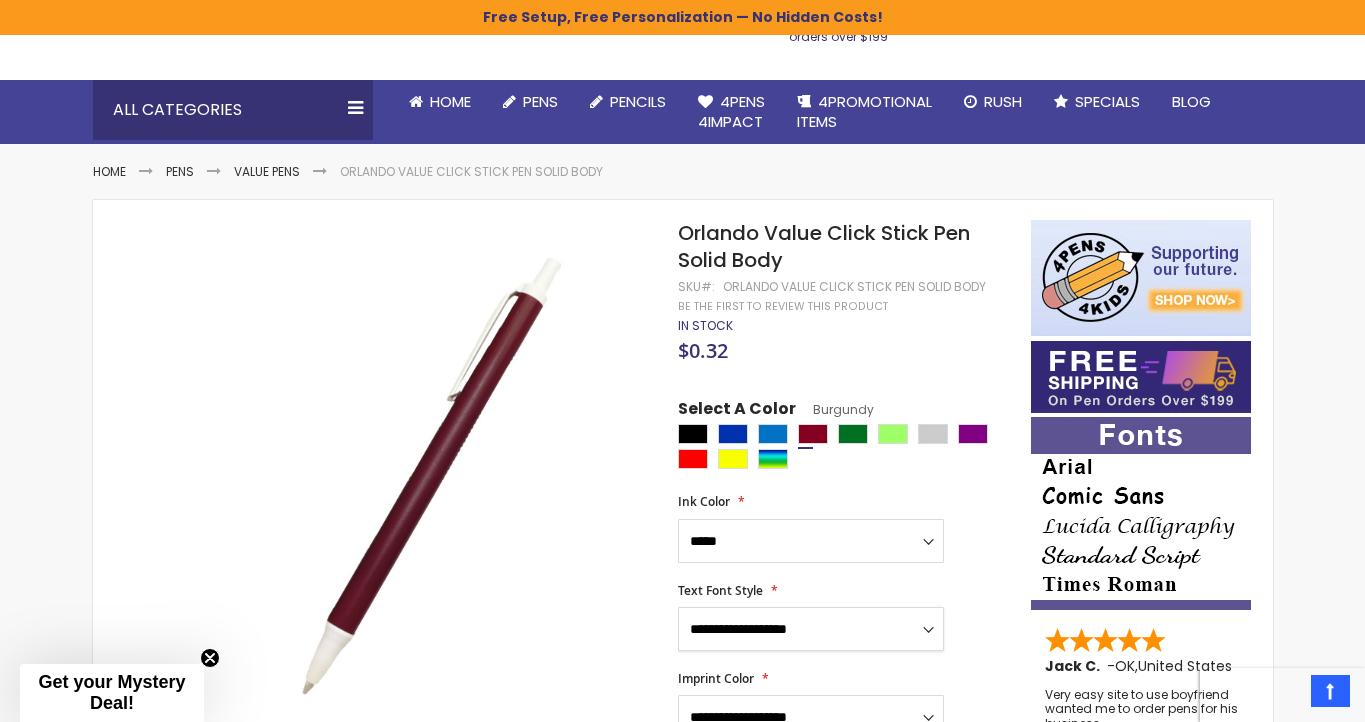 click on "**********" at bounding box center [811, 629] 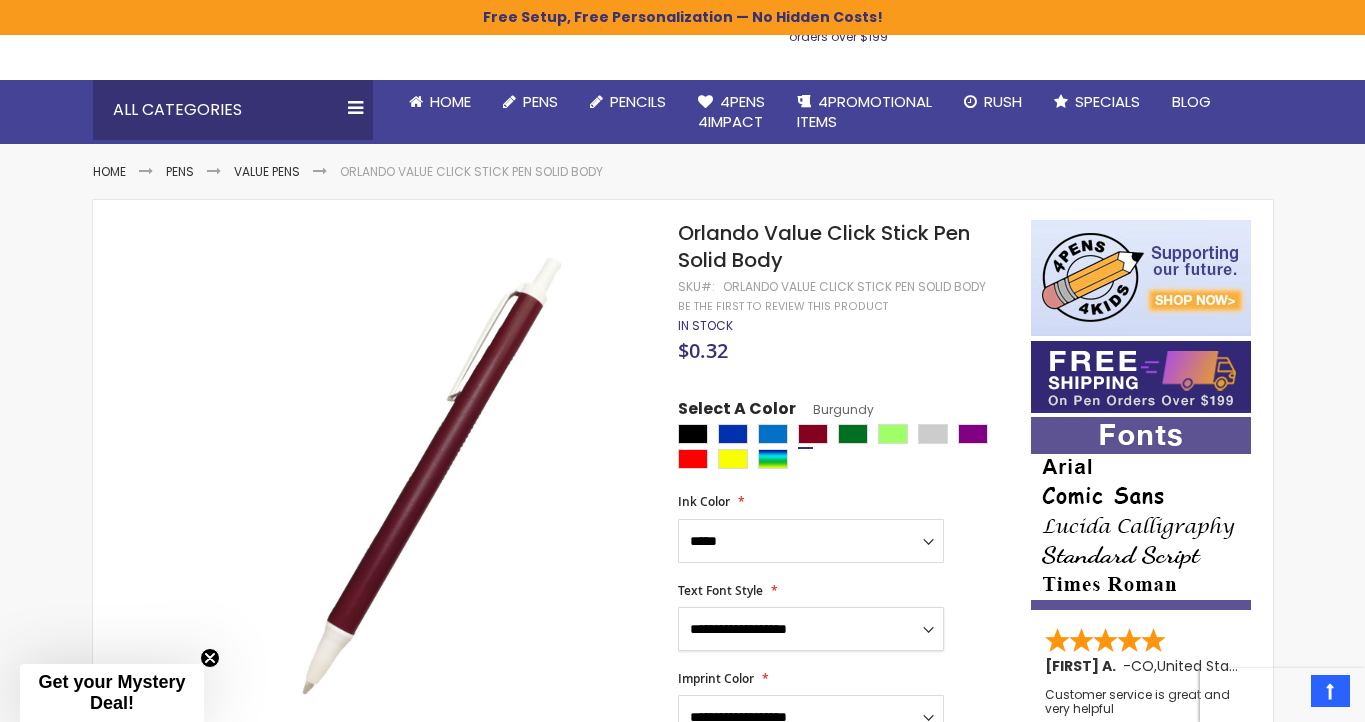 select on "****" 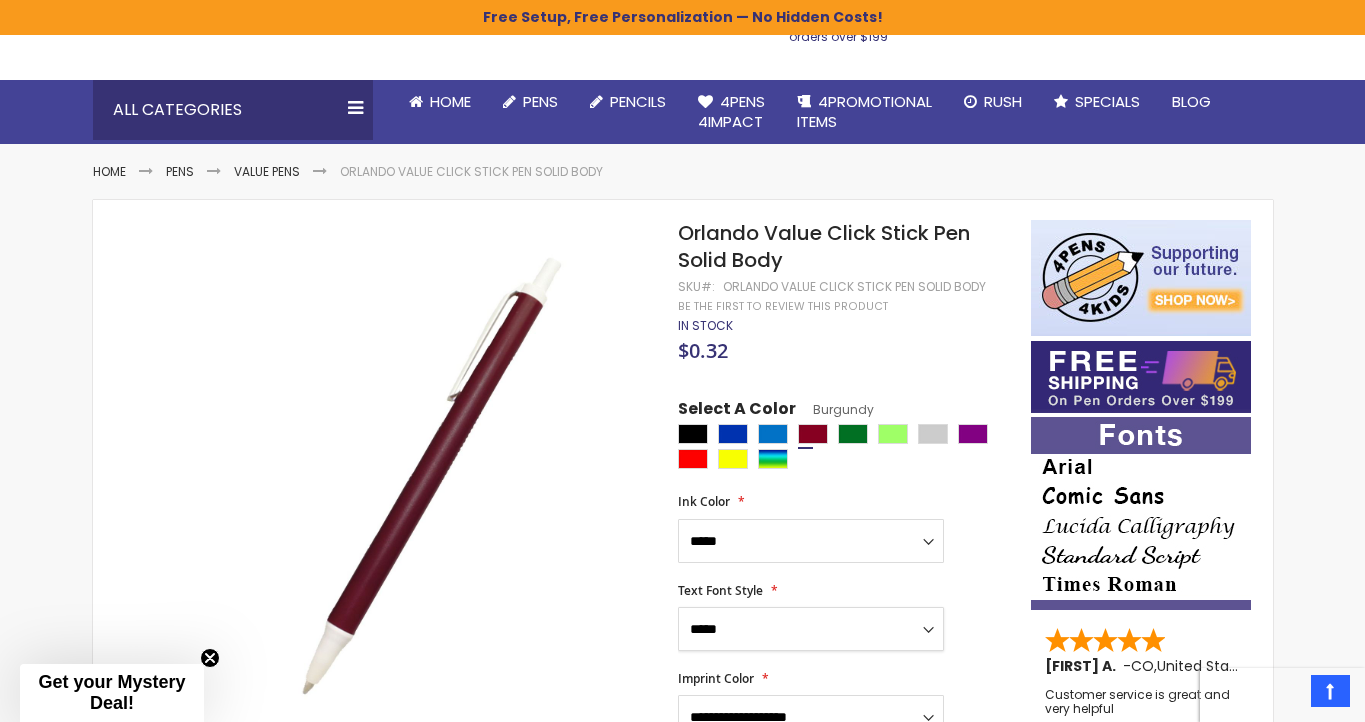 scroll, scrollTop: 300, scrollLeft: 0, axis: vertical 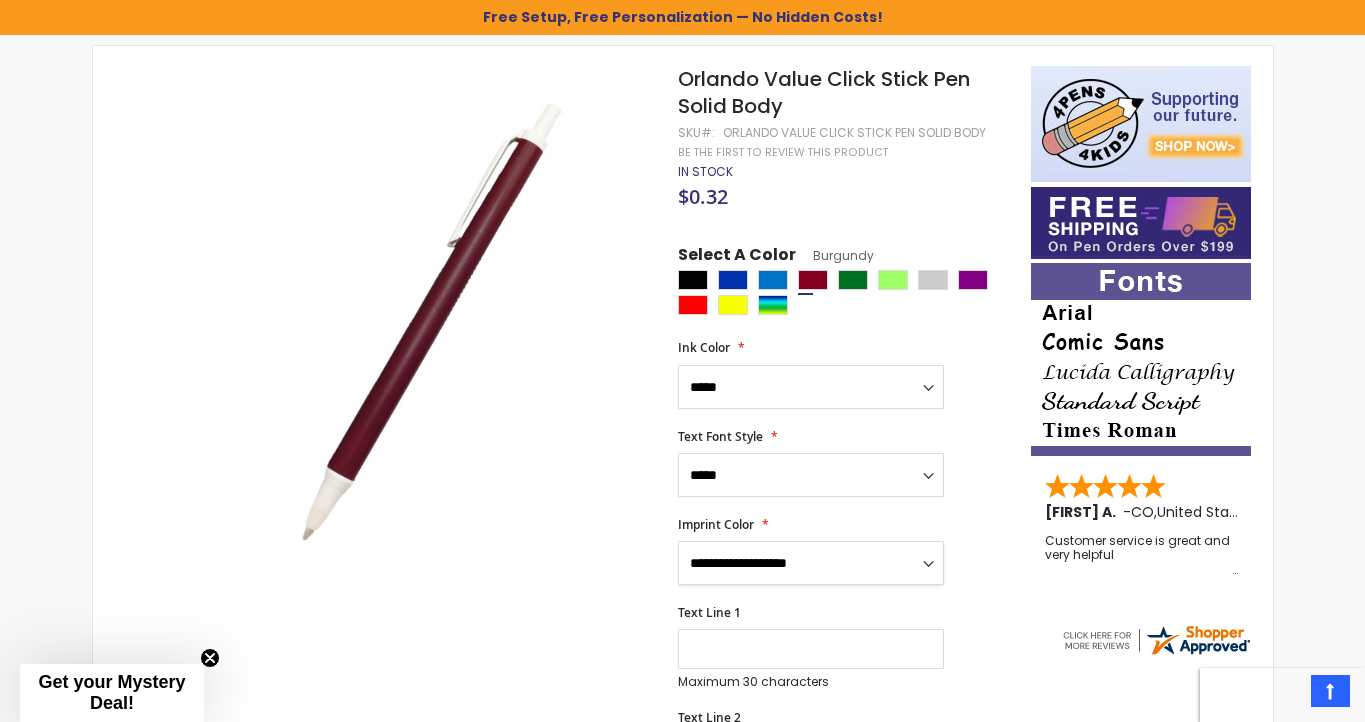 click on "**********" at bounding box center (811, 563) 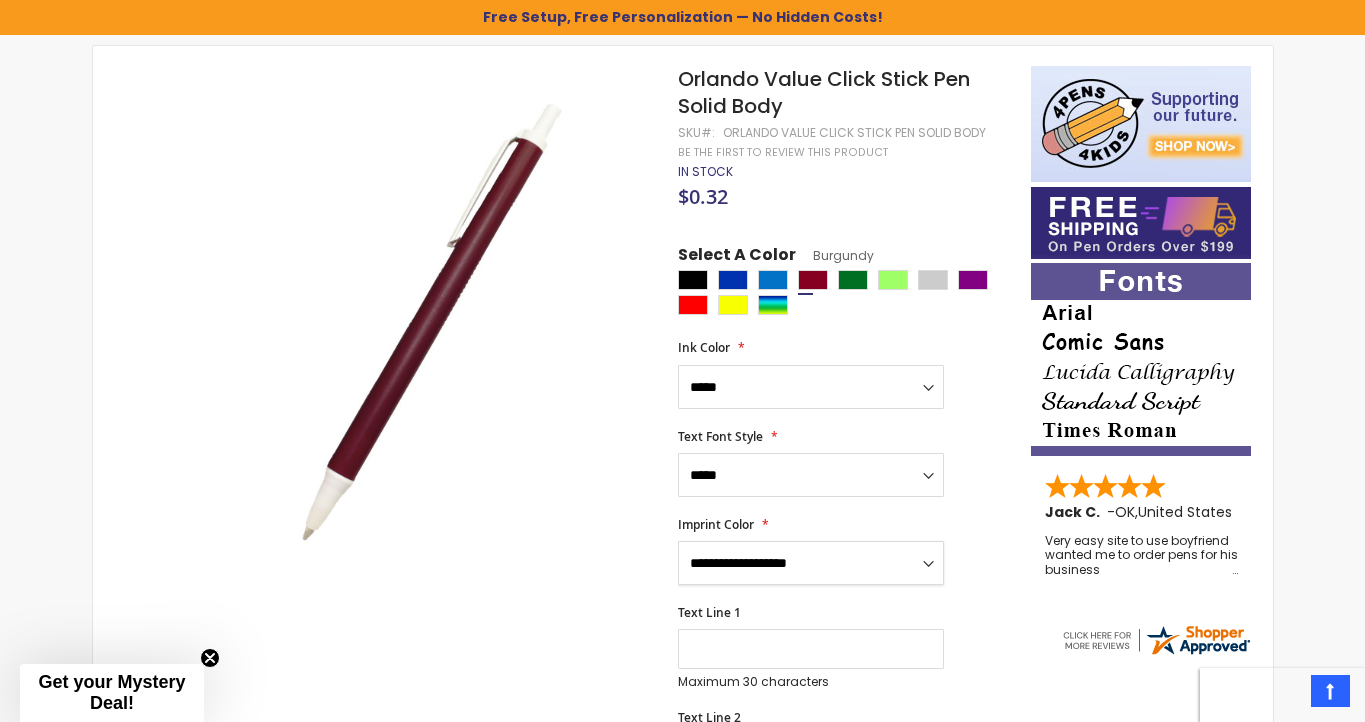 select on "****" 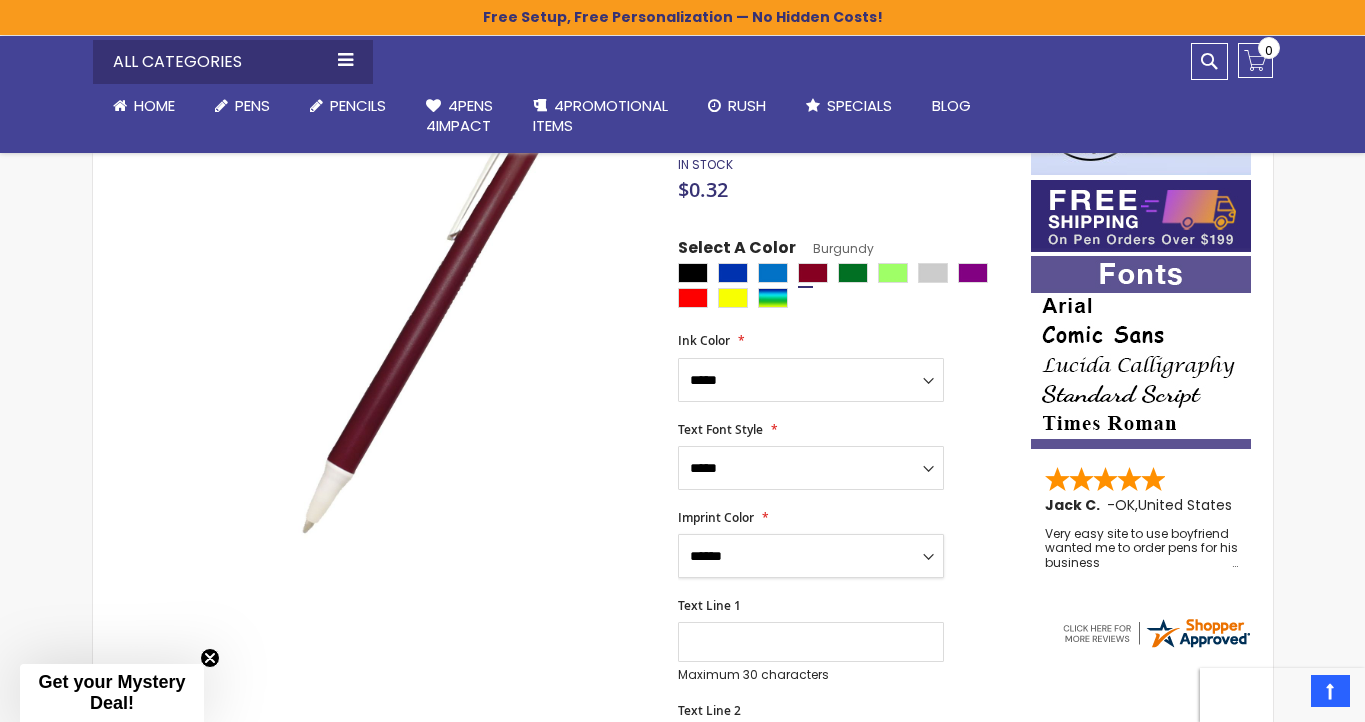 scroll, scrollTop: 578, scrollLeft: 0, axis: vertical 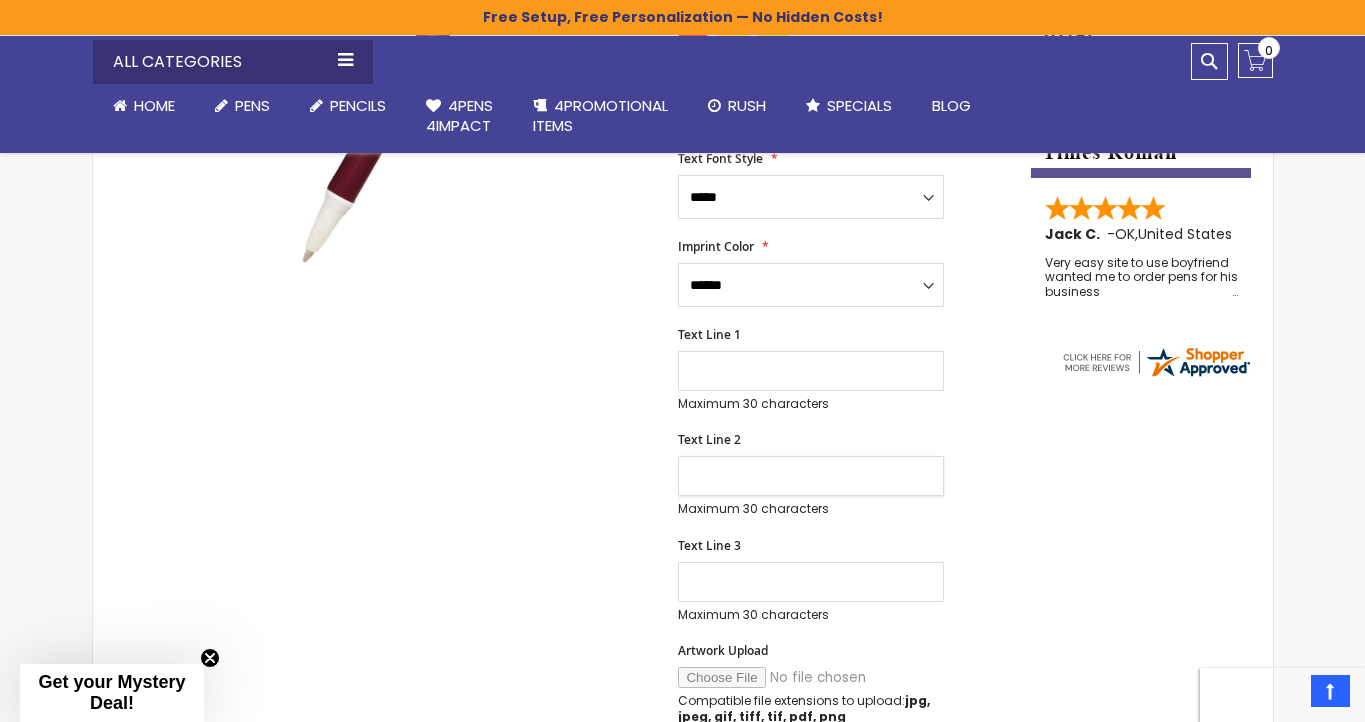 click on "Text Line 2" at bounding box center (811, 476) 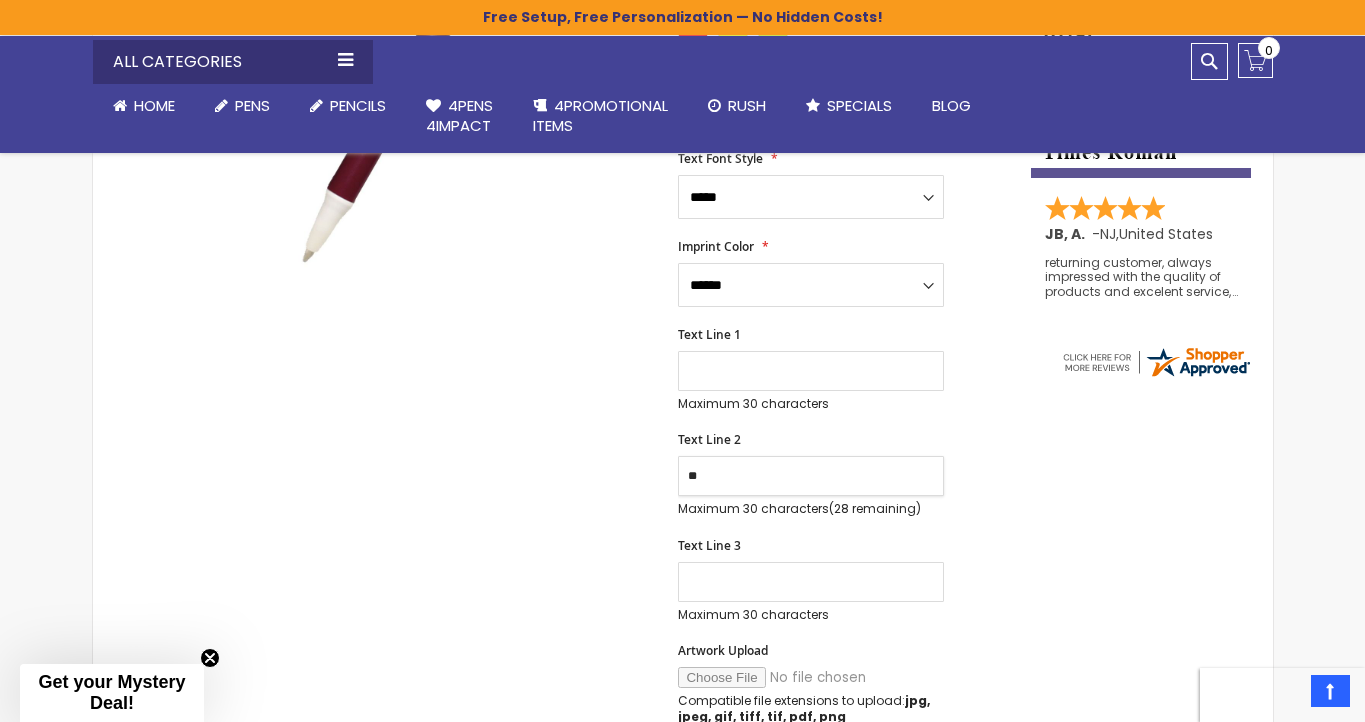 type on "*" 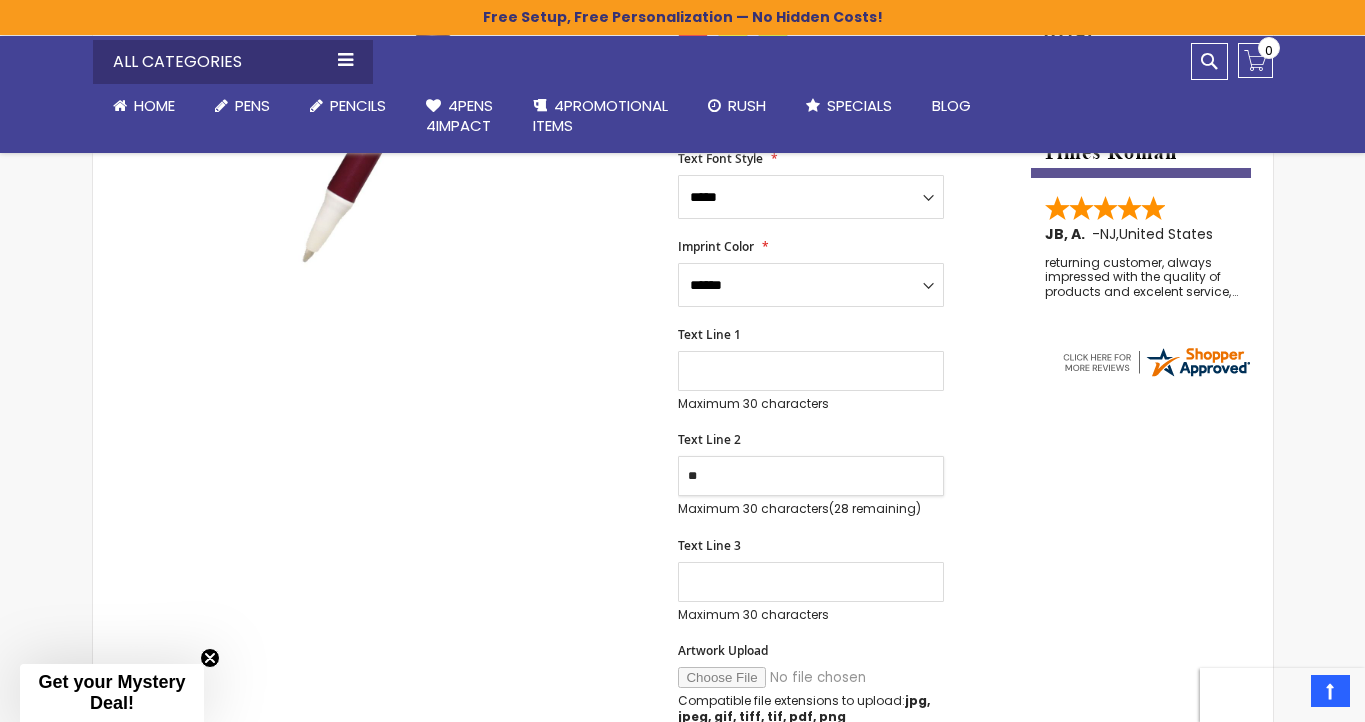 type on "*" 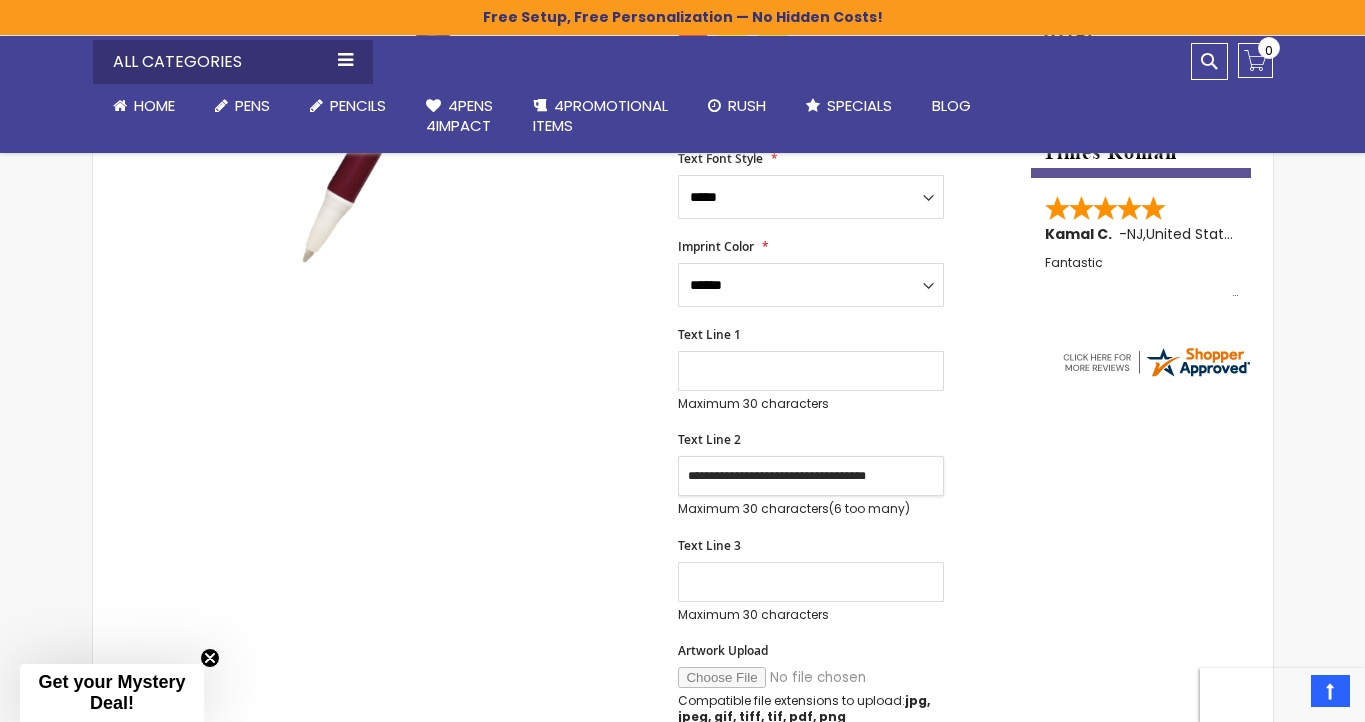 type on "**********" 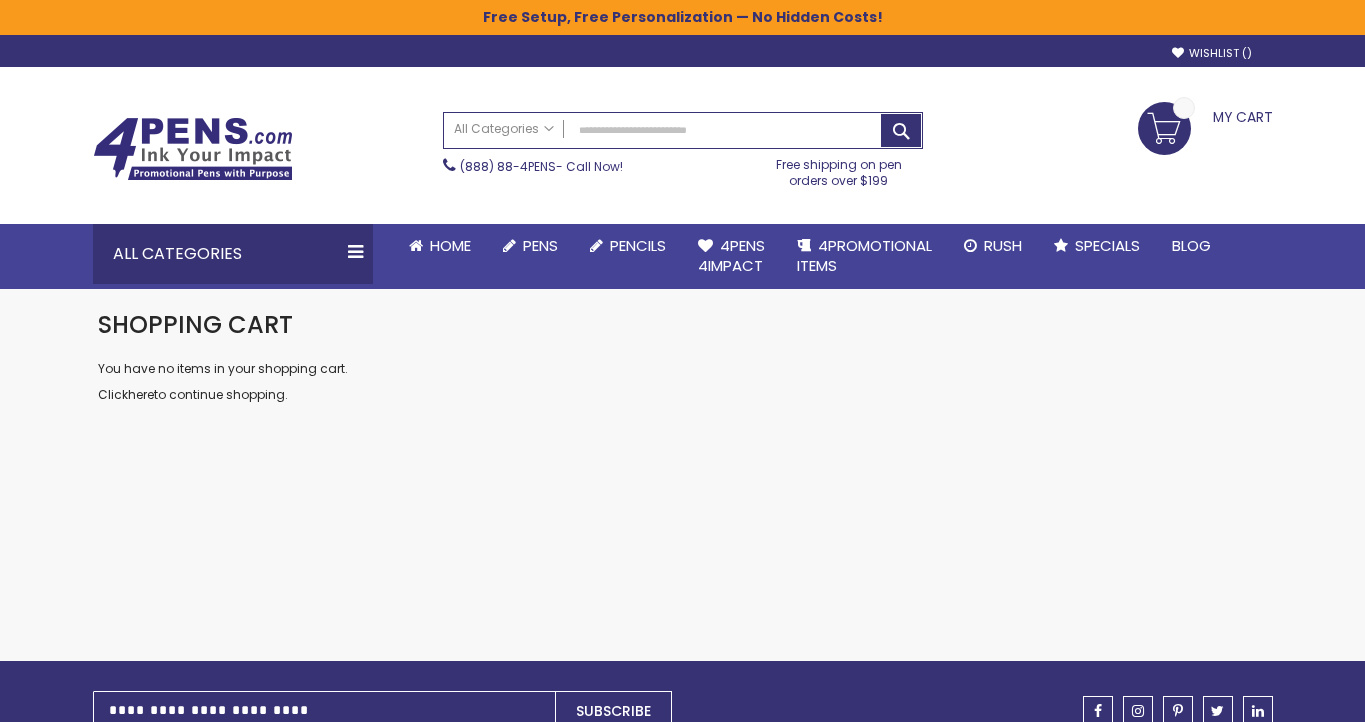 scroll, scrollTop: 0, scrollLeft: 0, axis: both 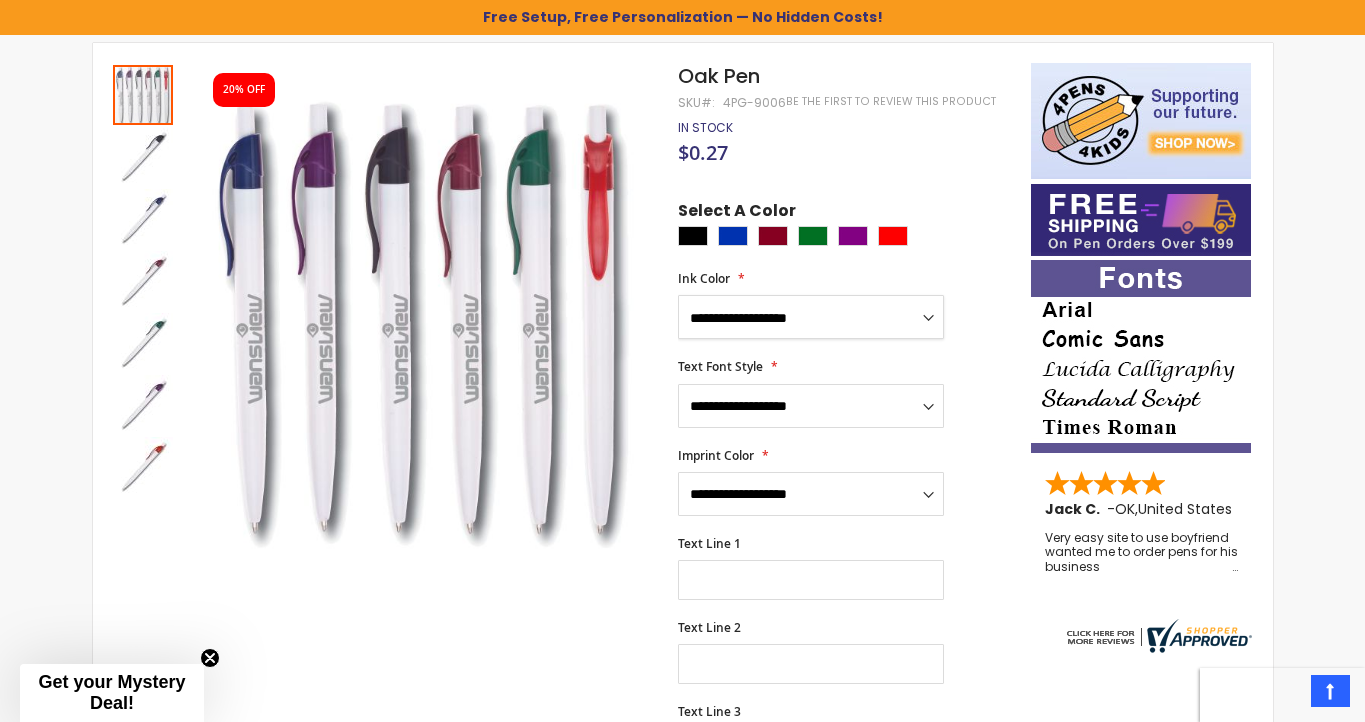 click on "**********" at bounding box center (811, 317) 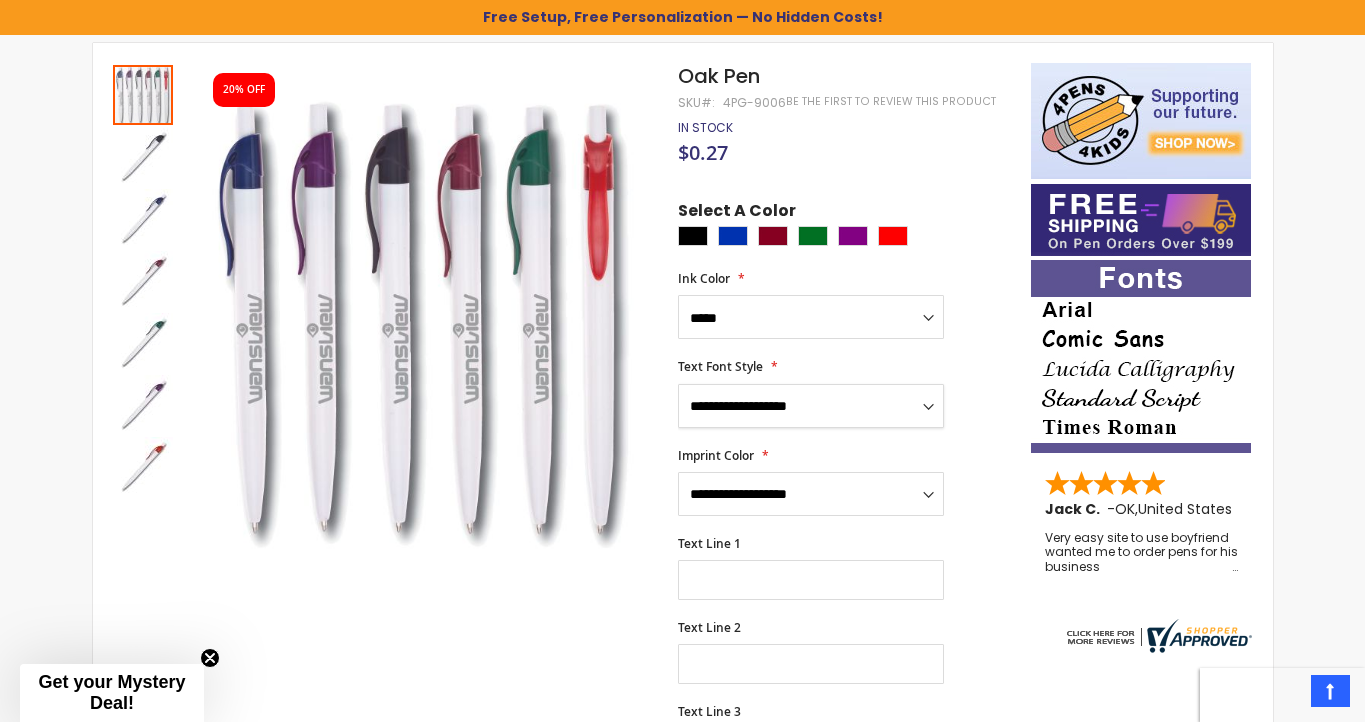 click on "**********" at bounding box center [811, 406] 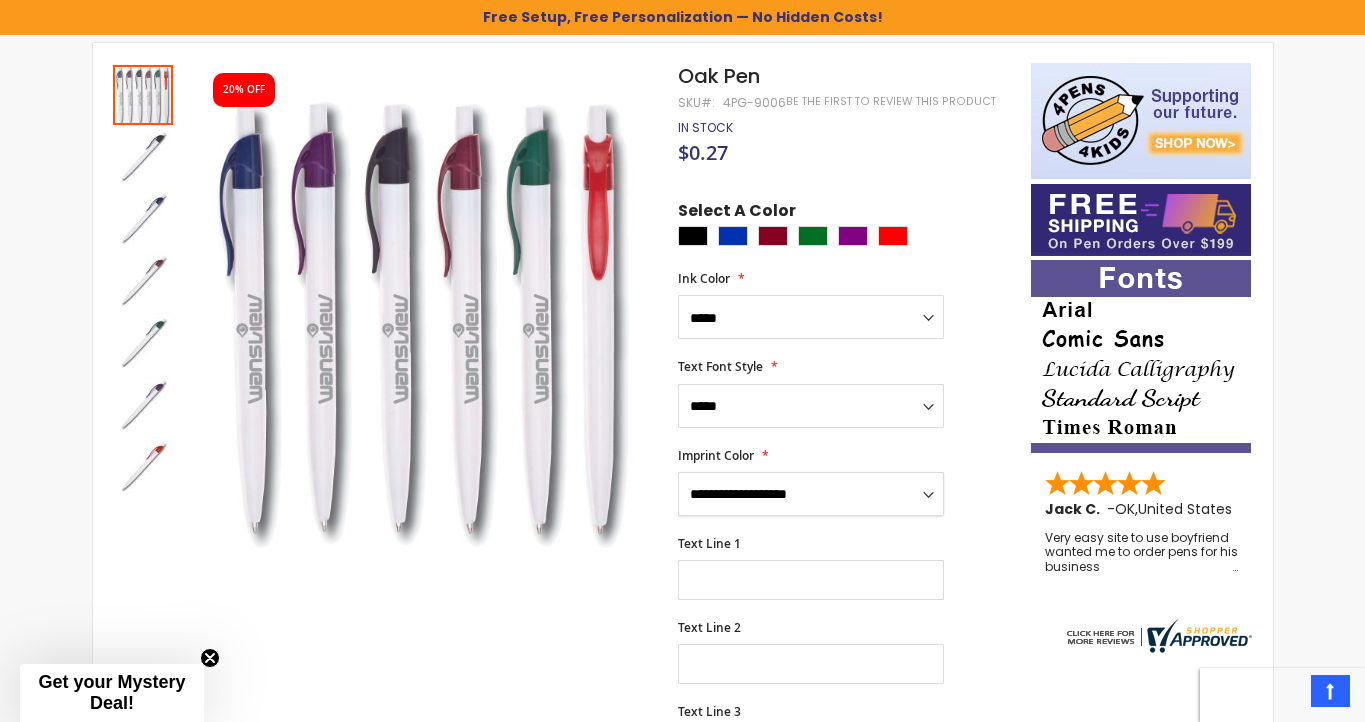 click on "**********" at bounding box center [811, 494] 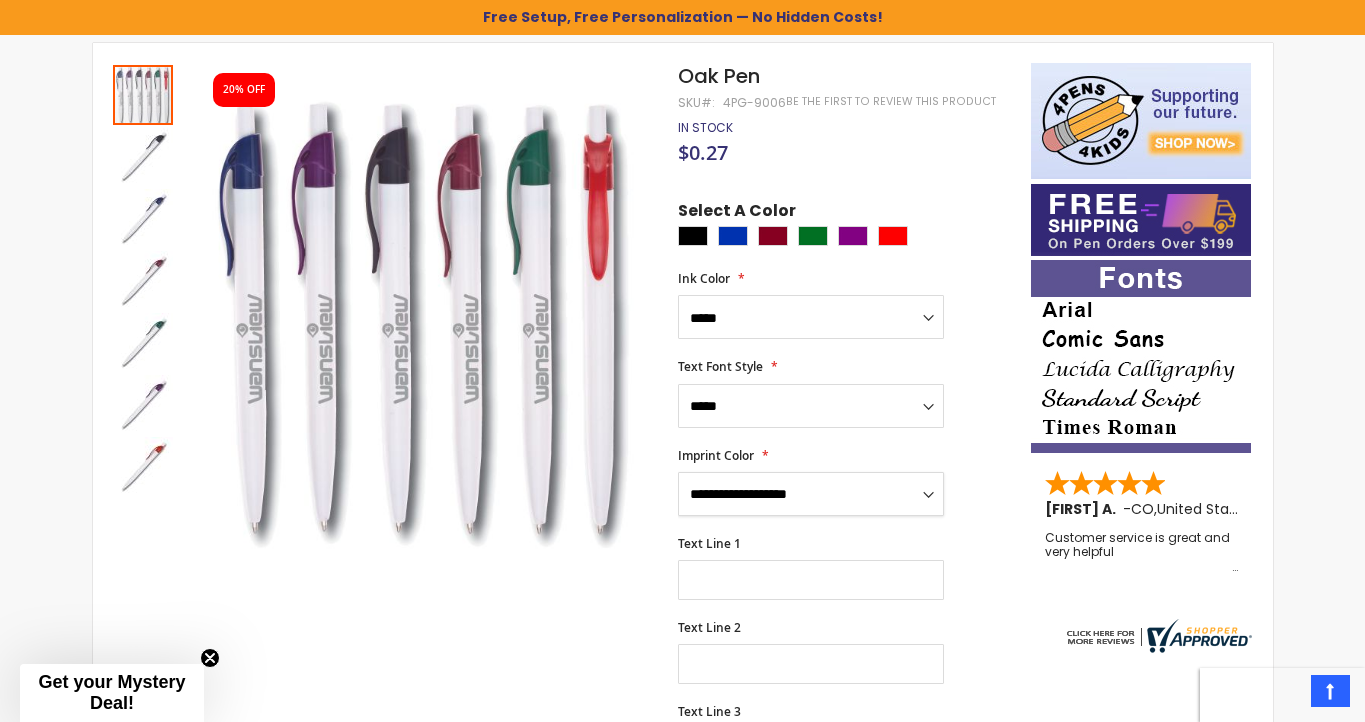 select on "****" 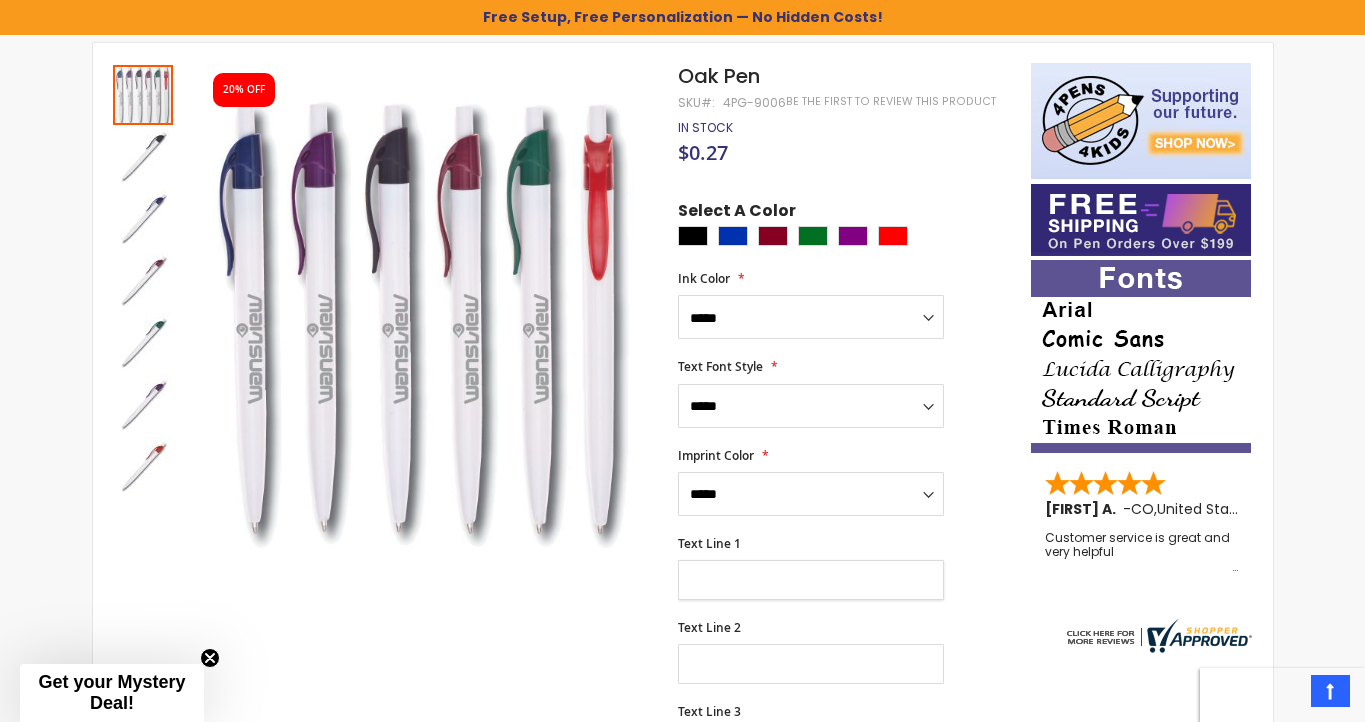 click on "Text Line 1" at bounding box center [811, 580] 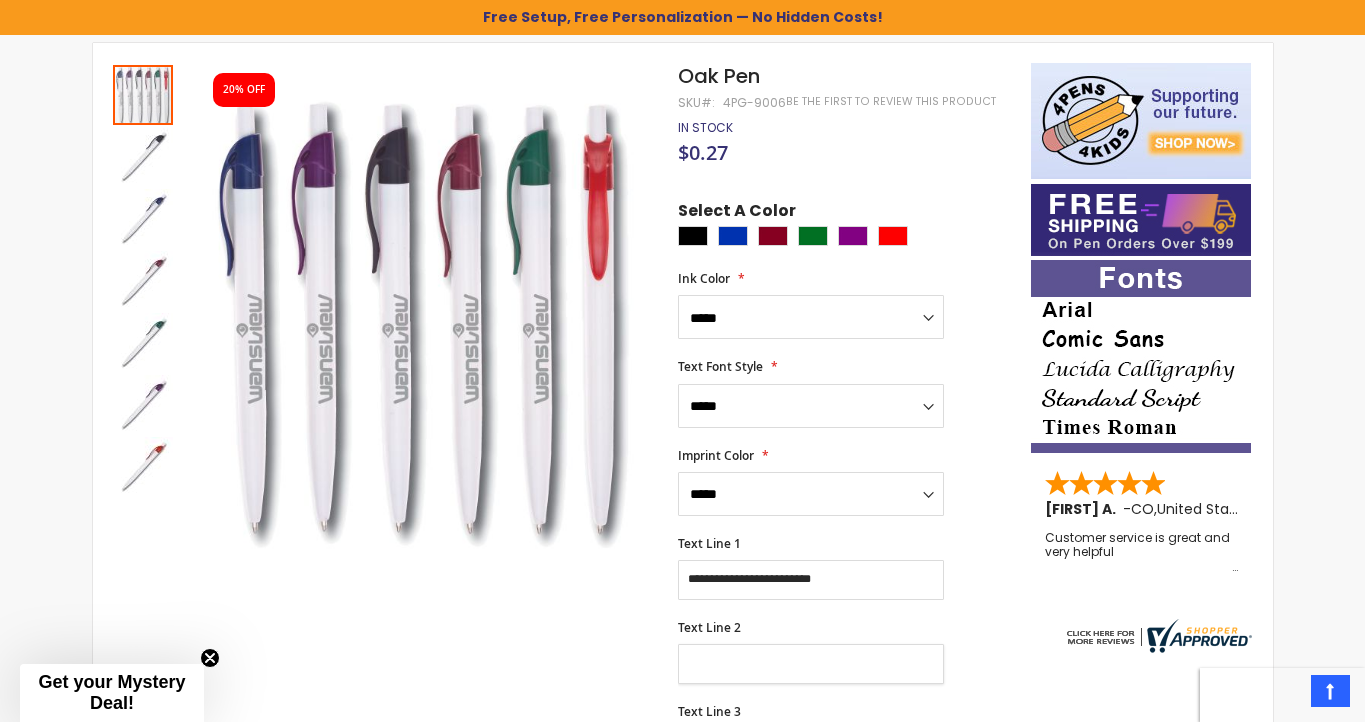 click on "Text Line 2" at bounding box center [811, 664] 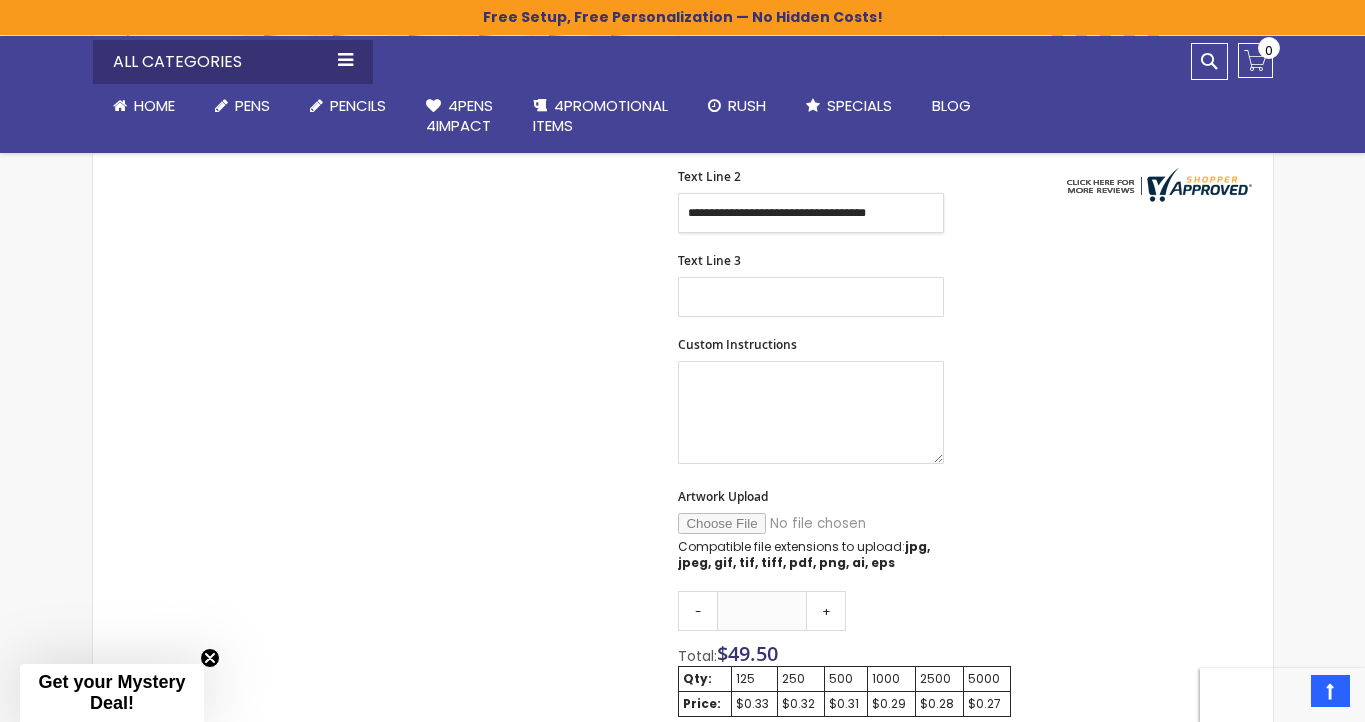 scroll, scrollTop: 763, scrollLeft: 0, axis: vertical 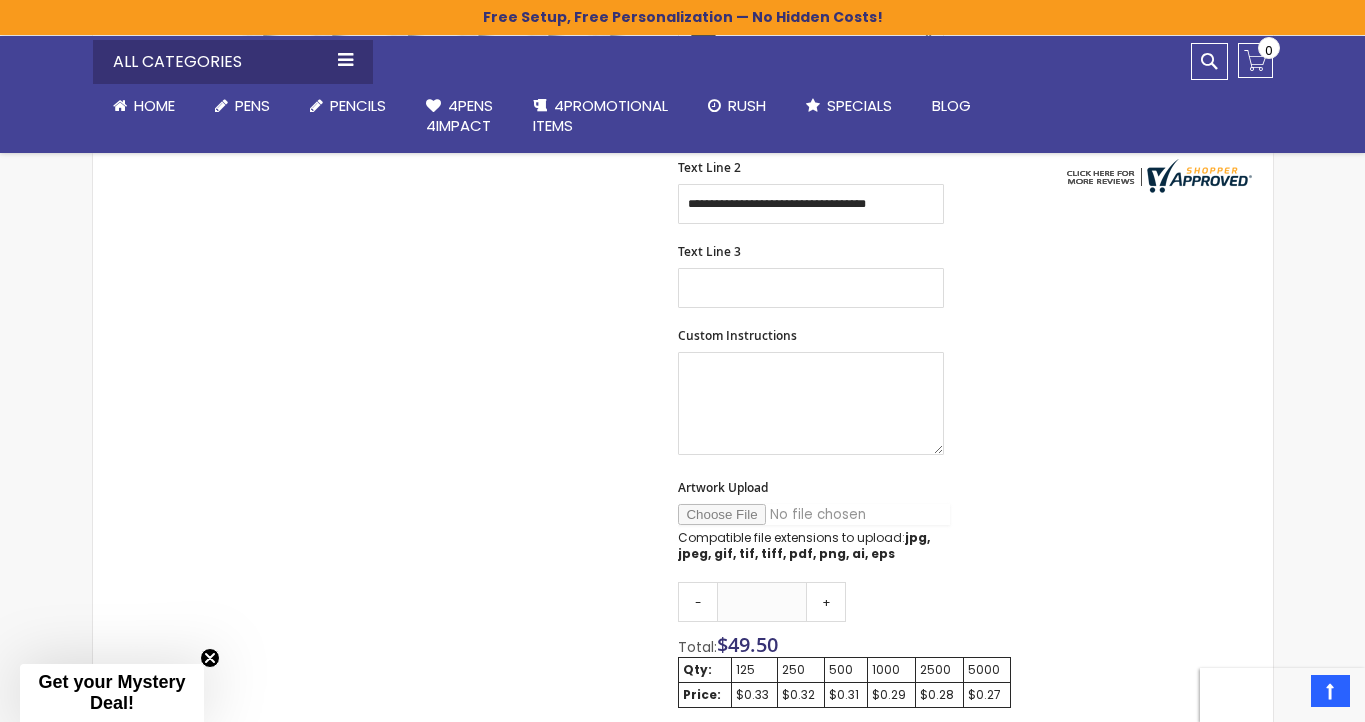 click on "Artwork Upload" at bounding box center [814, 514] 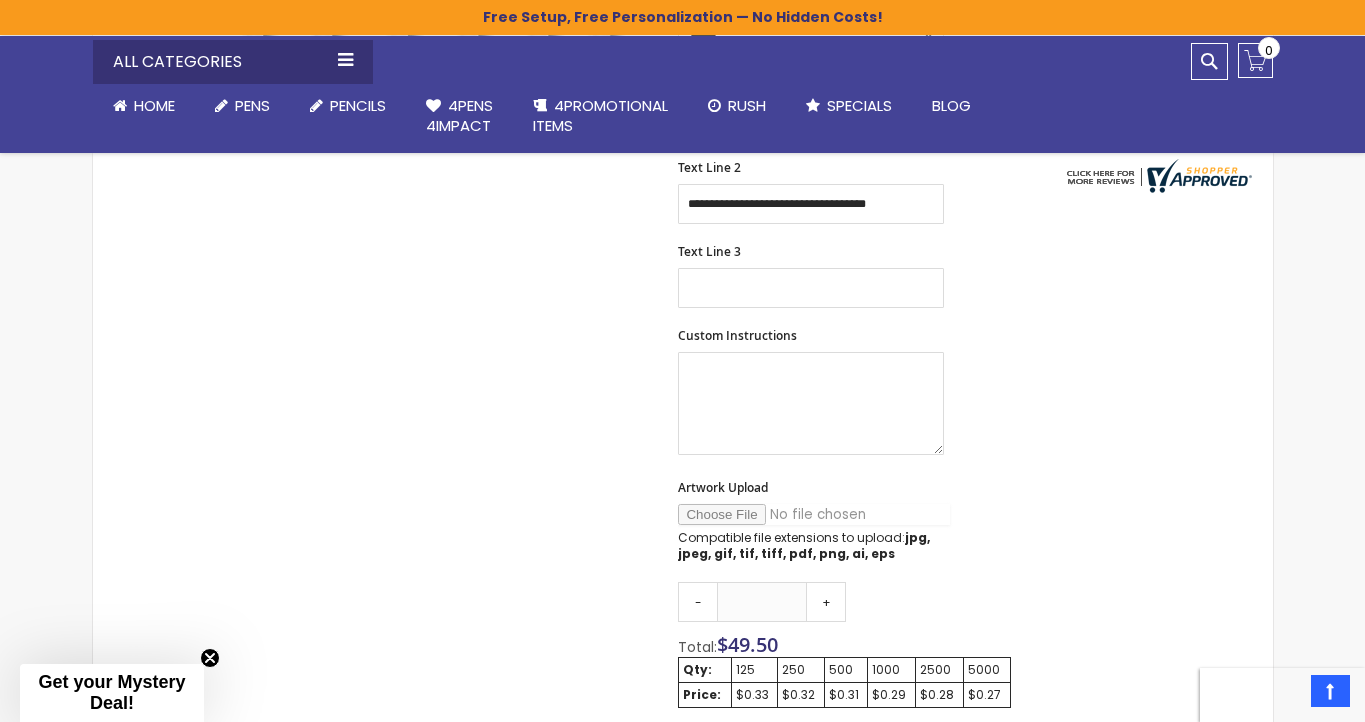 type on "**********" 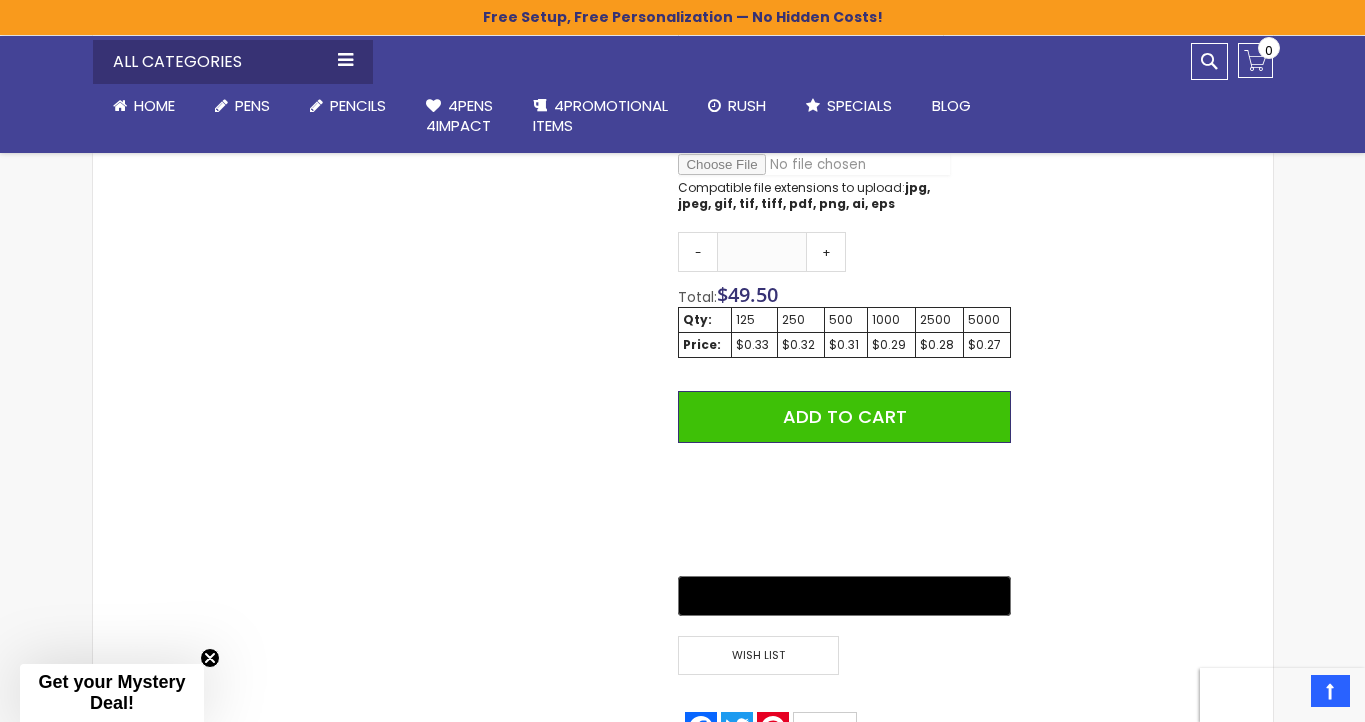 scroll, scrollTop: 1065, scrollLeft: 0, axis: vertical 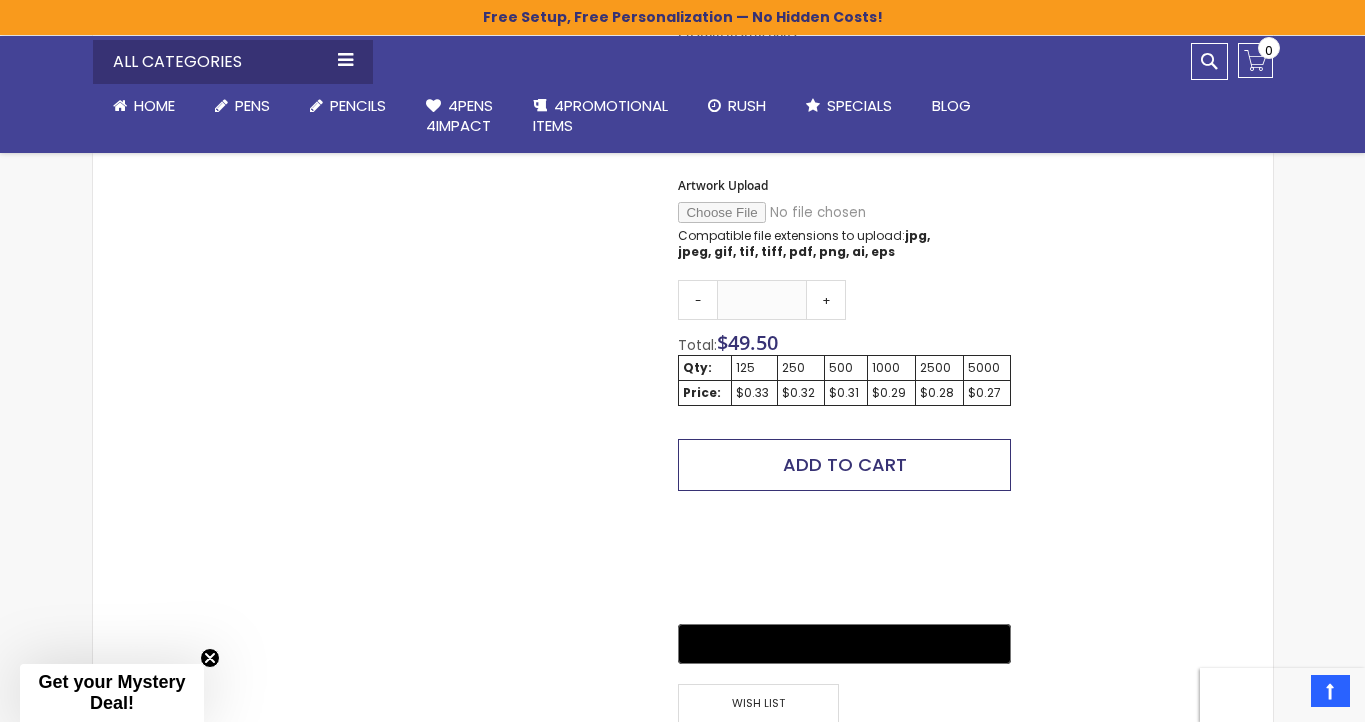 click on "Add to Cart" at bounding box center (844, 465) 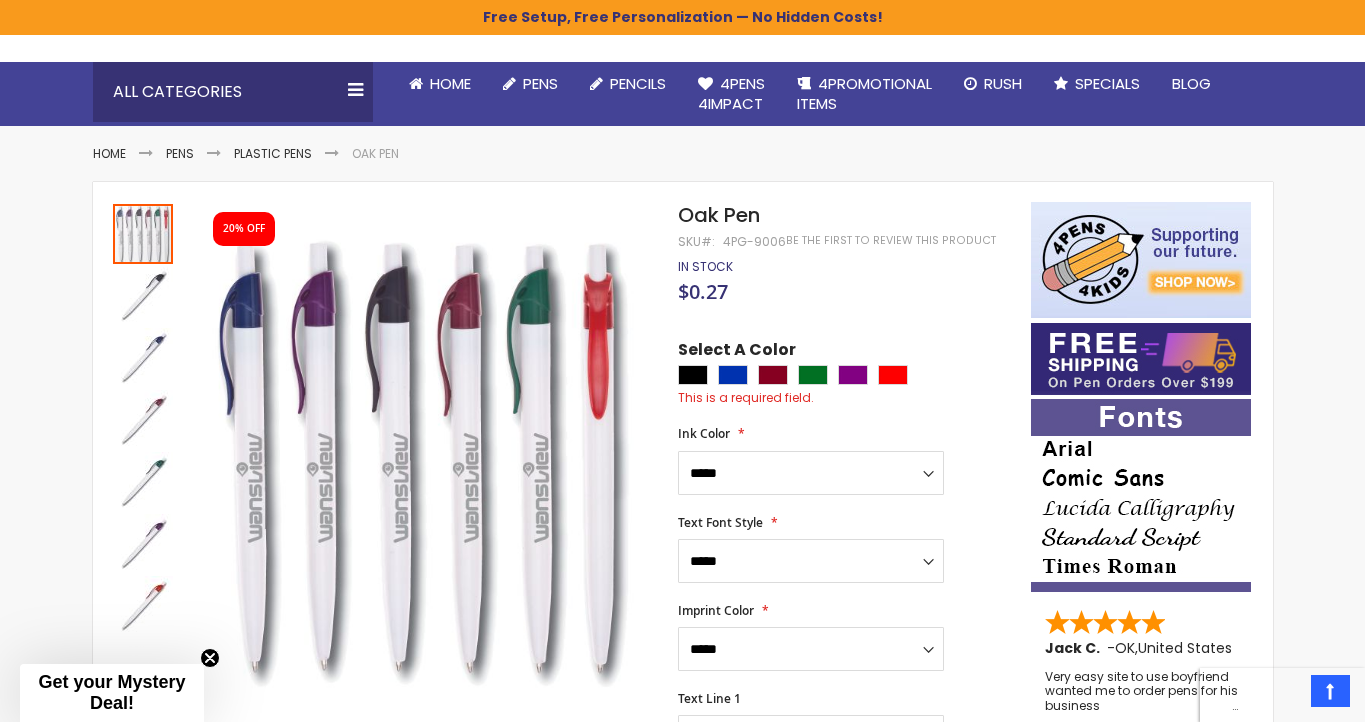 scroll, scrollTop: 142, scrollLeft: 0, axis: vertical 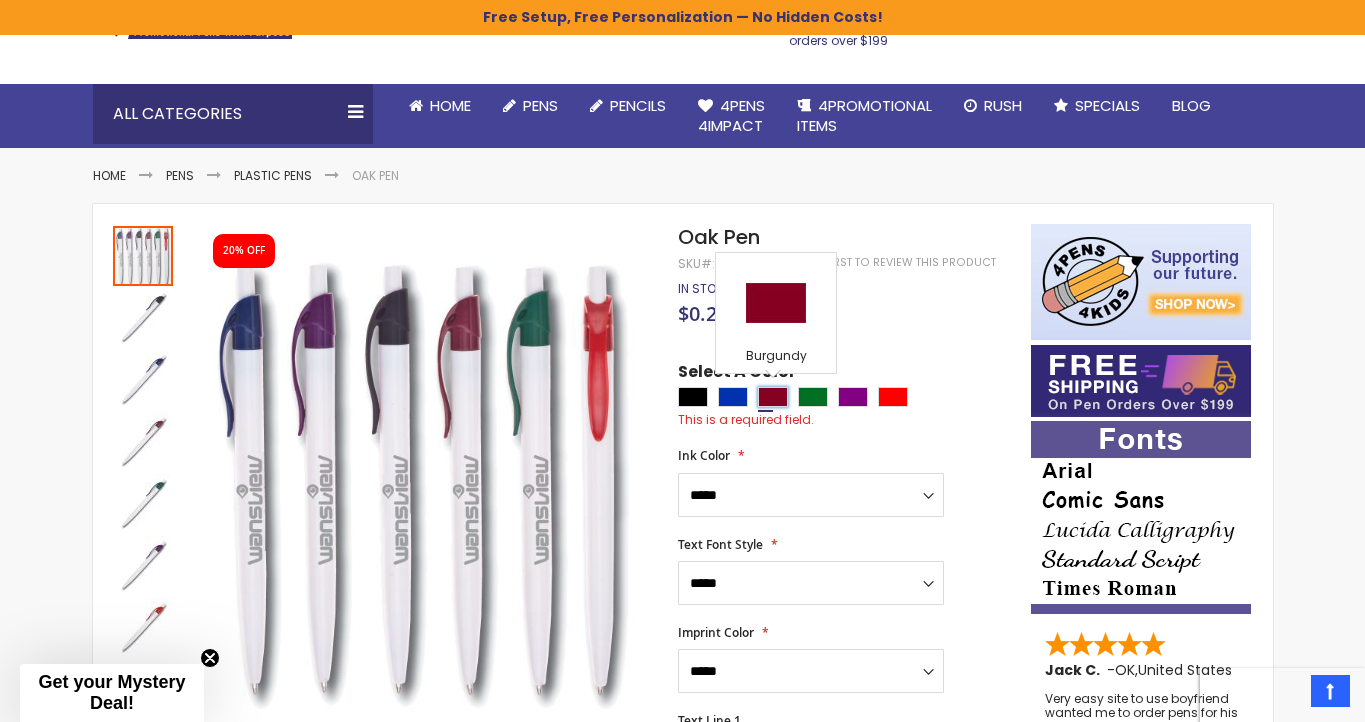 click at bounding box center [773, 397] 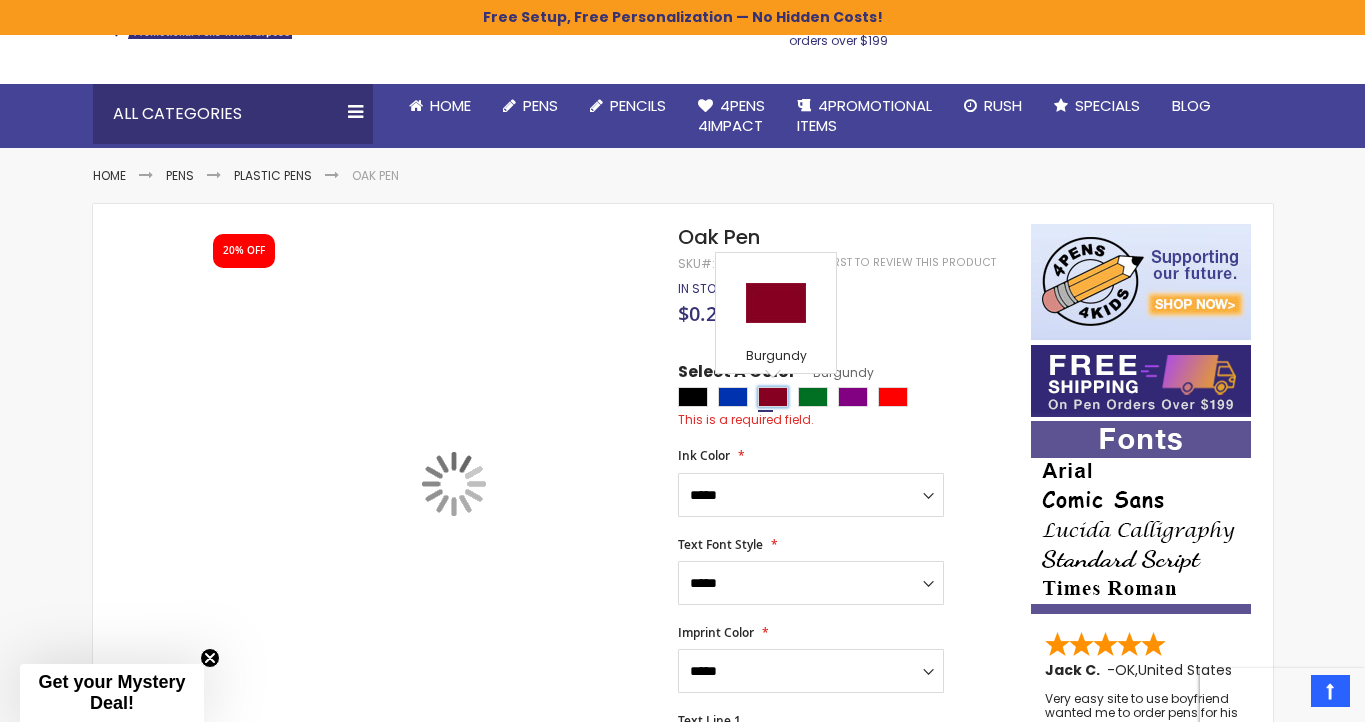 type on "****" 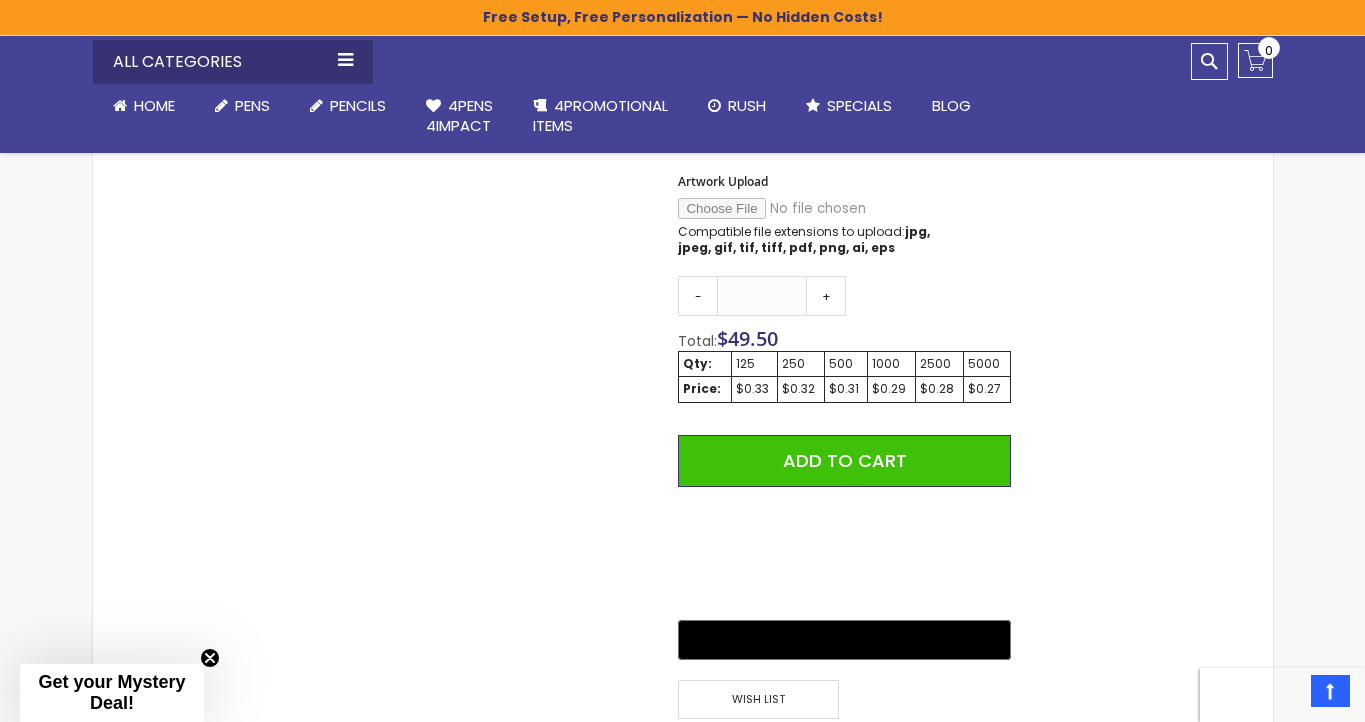 scroll, scrollTop: 1084, scrollLeft: 0, axis: vertical 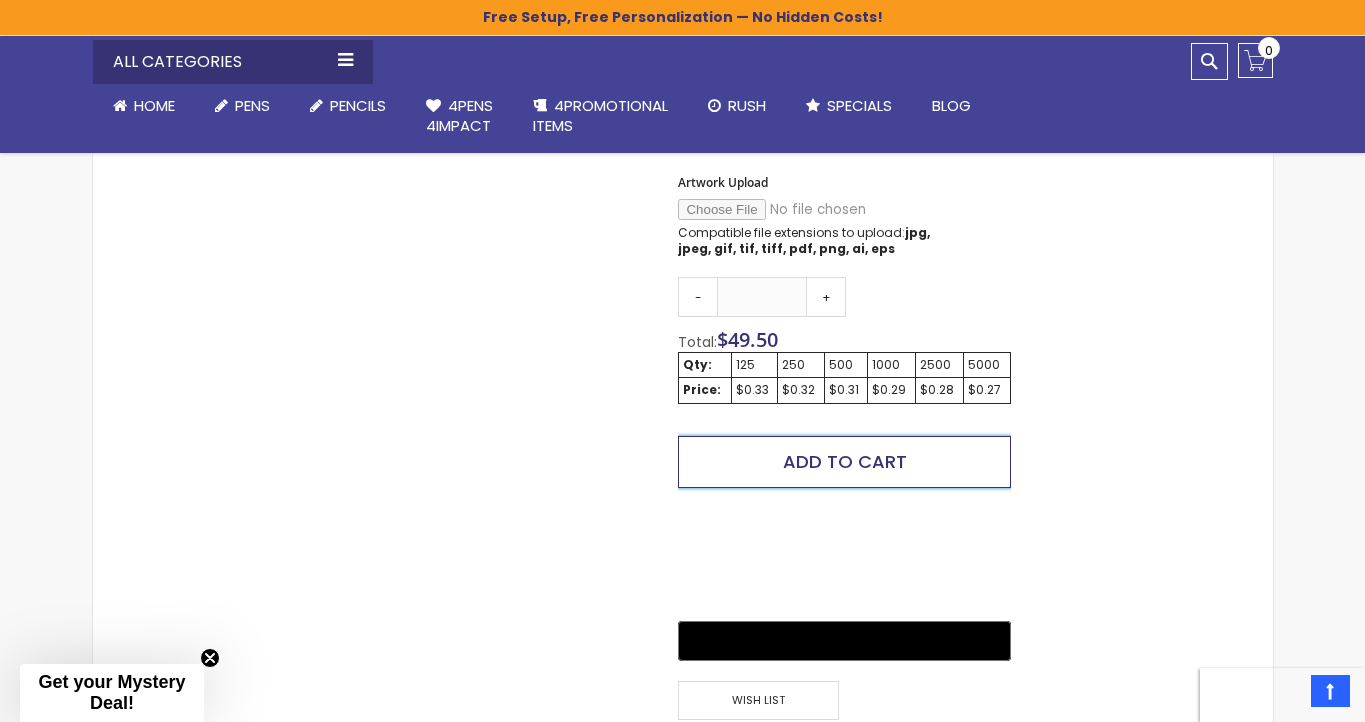 click on "Add to Cart" at bounding box center [844, 462] 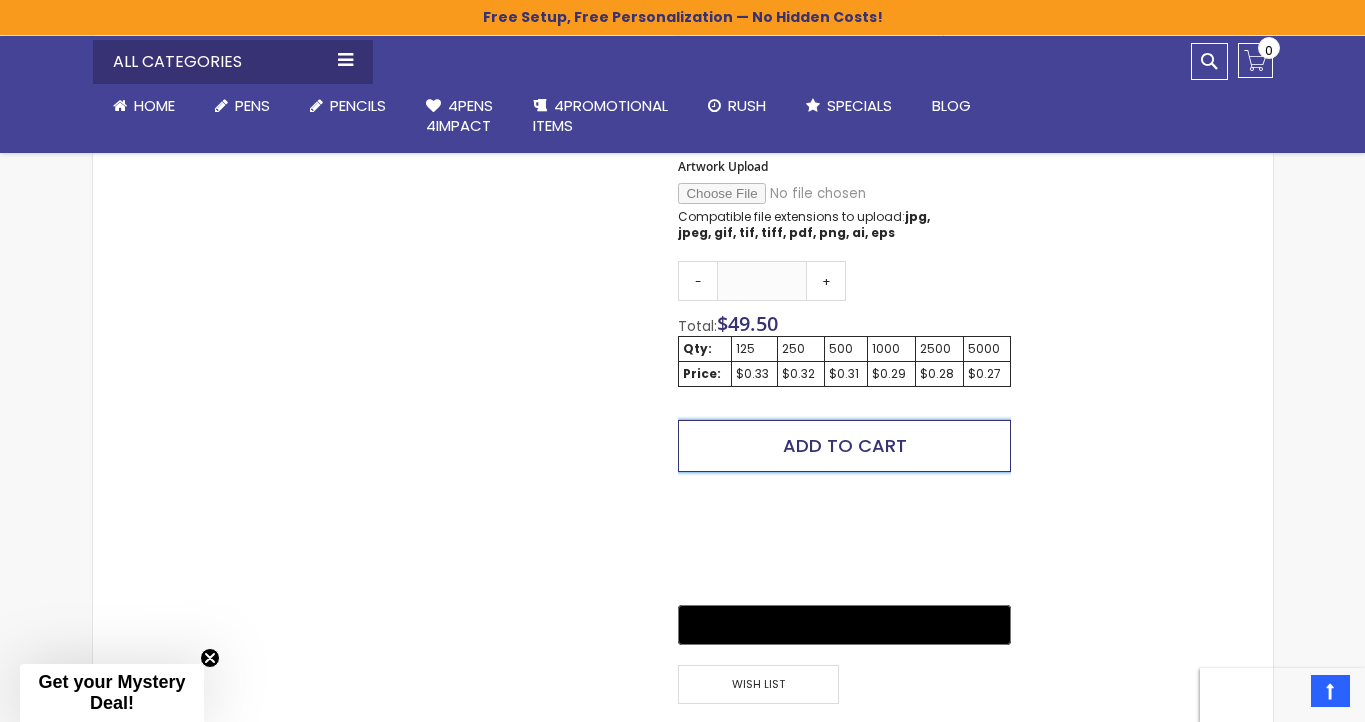 scroll, scrollTop: 483, scrollLeft: 0, axis: vertical 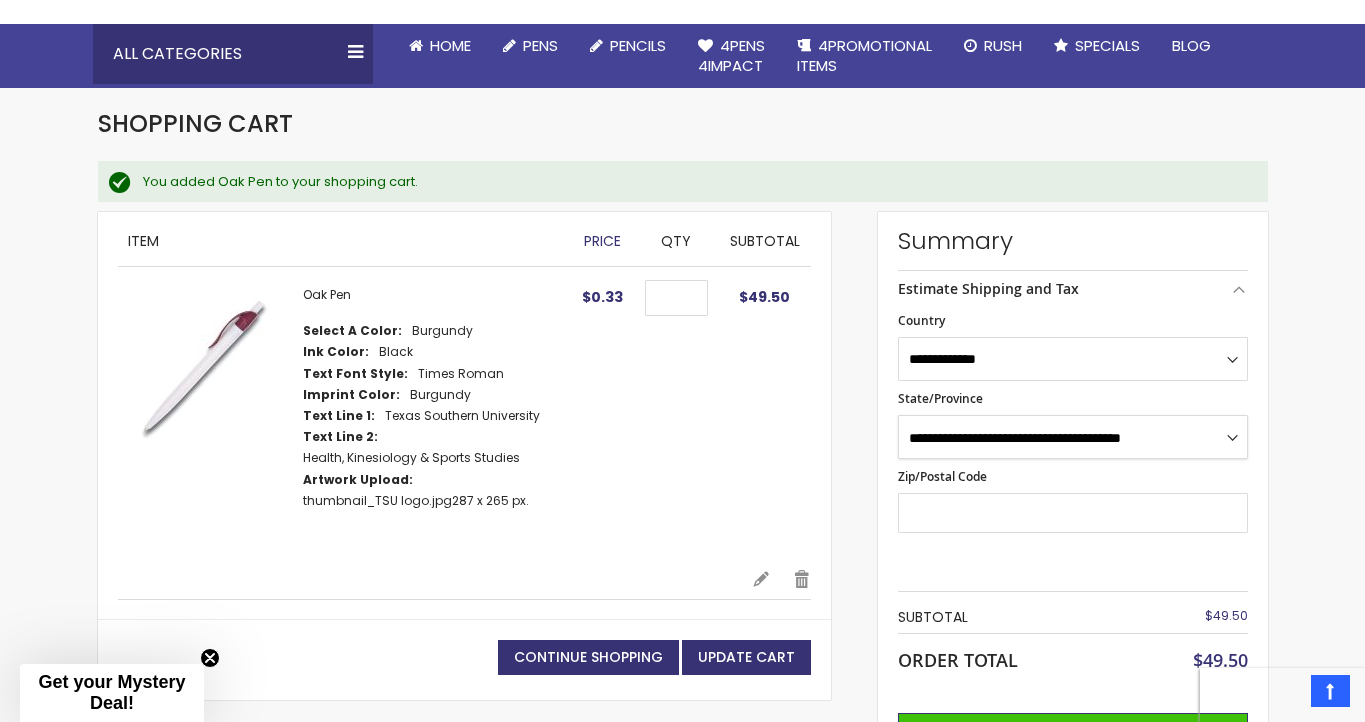 click on "**********" at bounding box center (1073, 437) 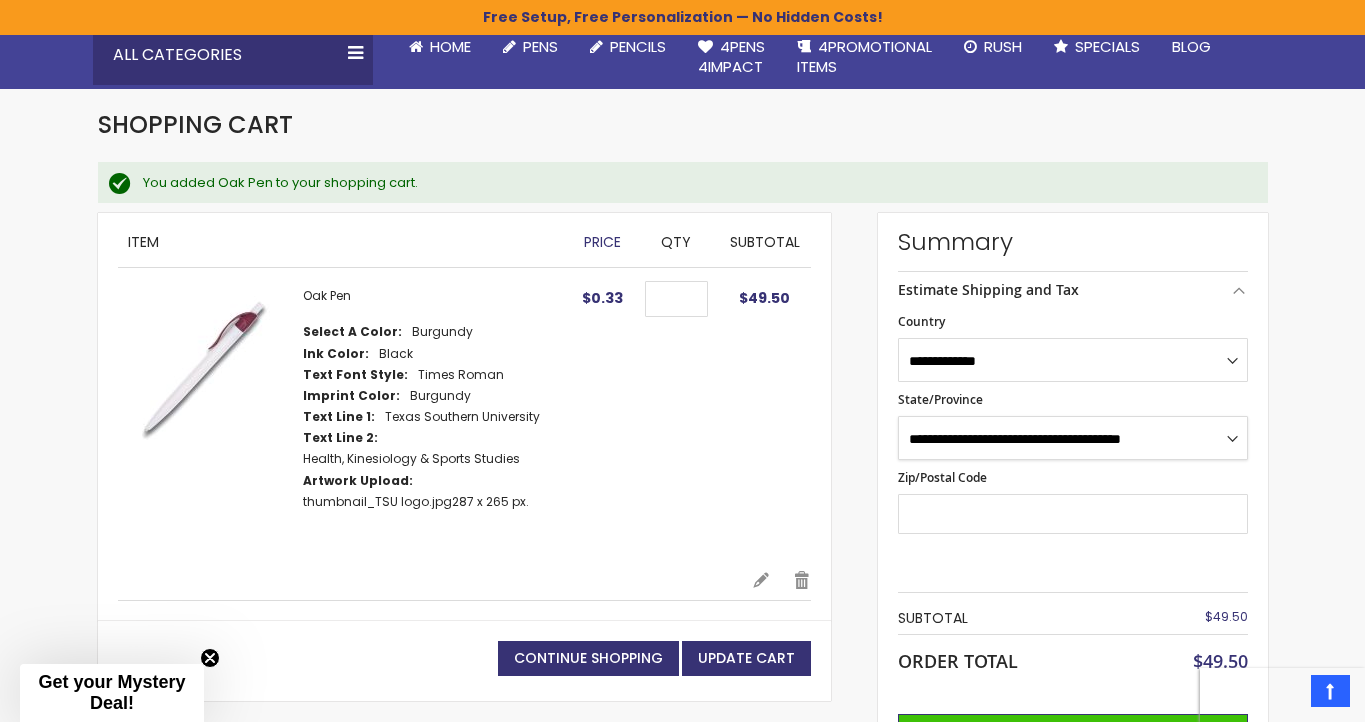 select on "**" 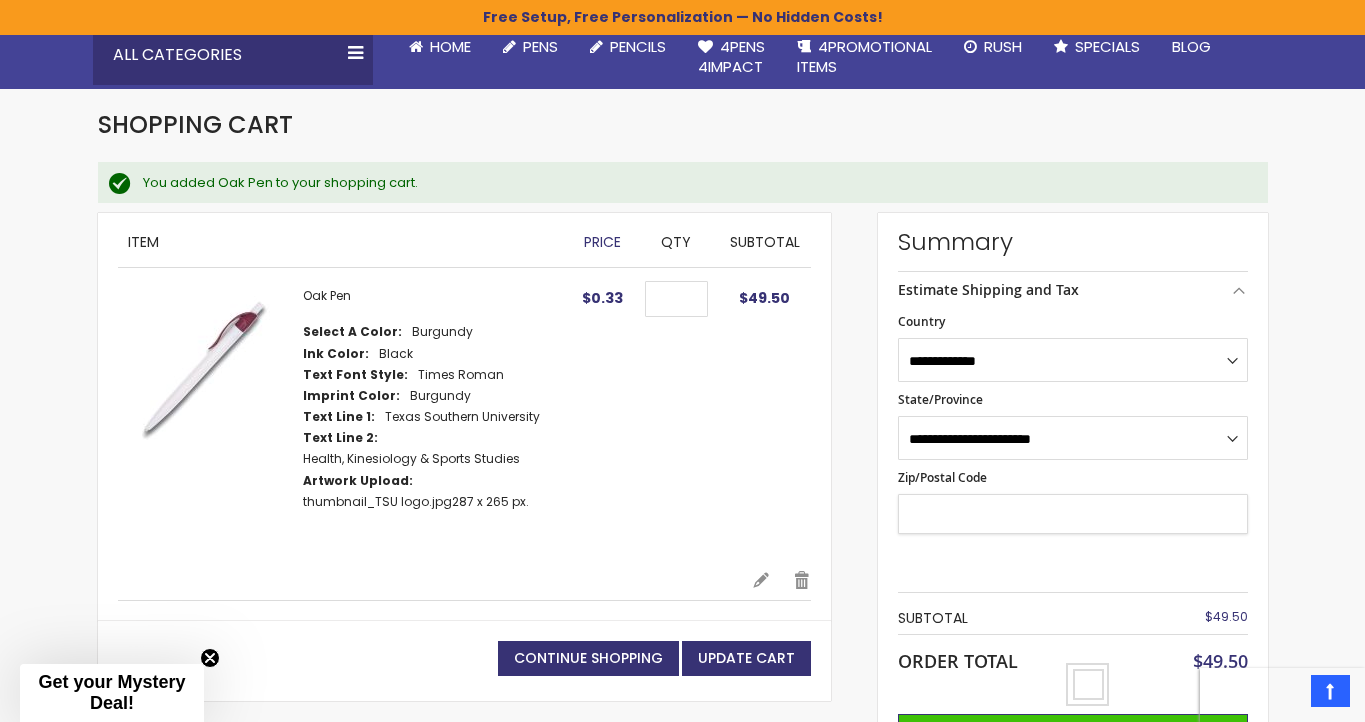 click on "Zip/Postal Code" at bounding box center [1073, 514] 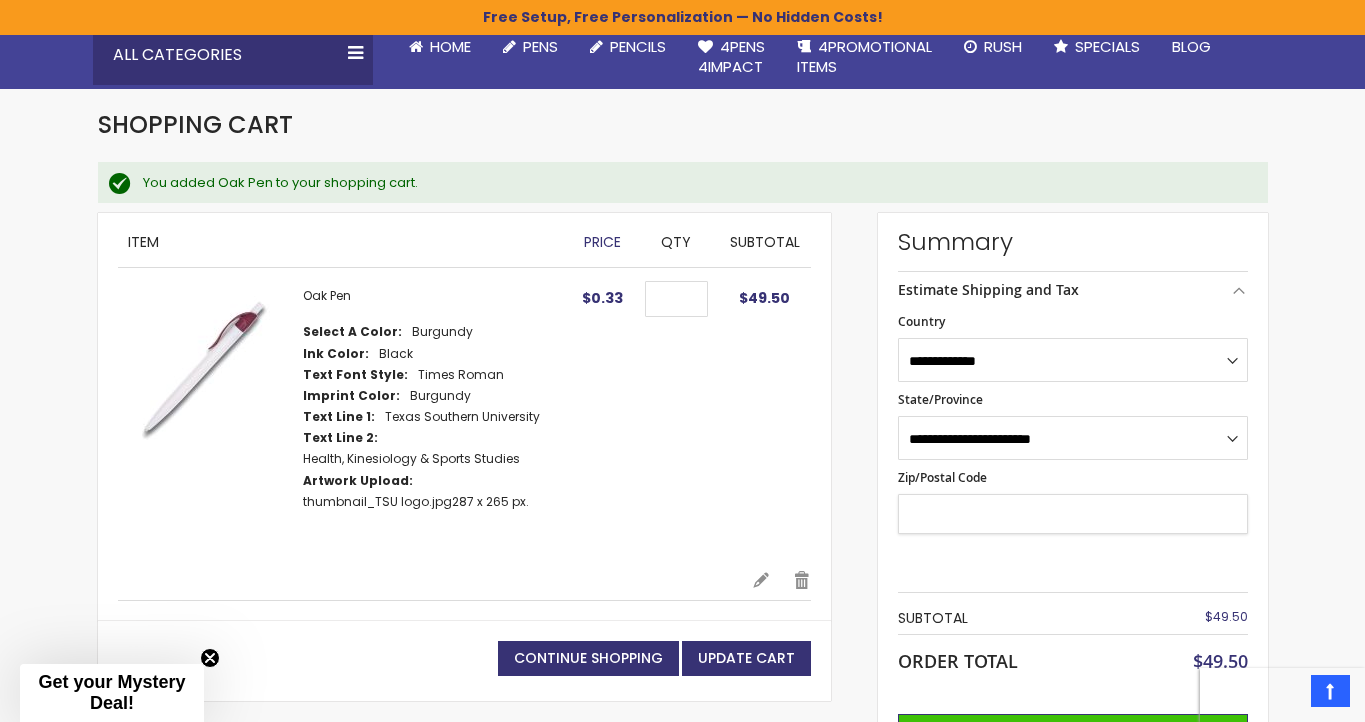 type on "*****" 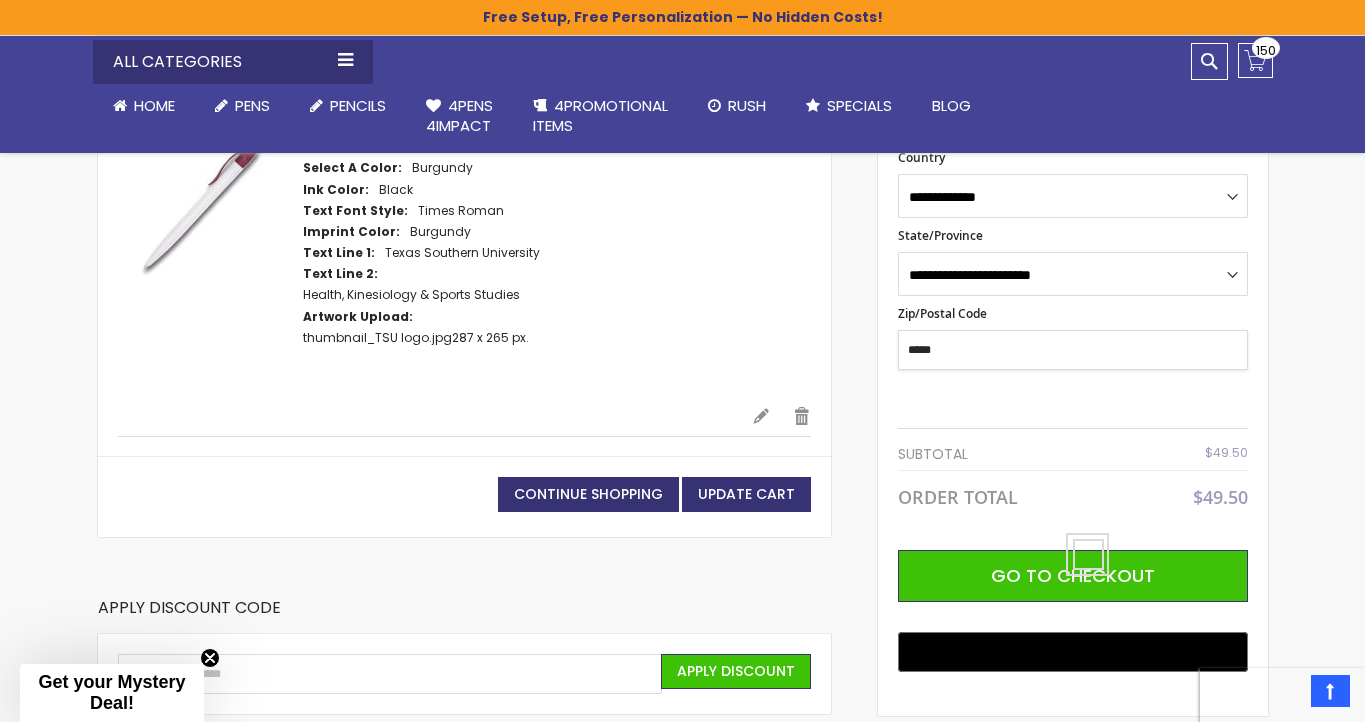 scroll, scrollTop: 367, scrollLeft: 0, axis: vertical 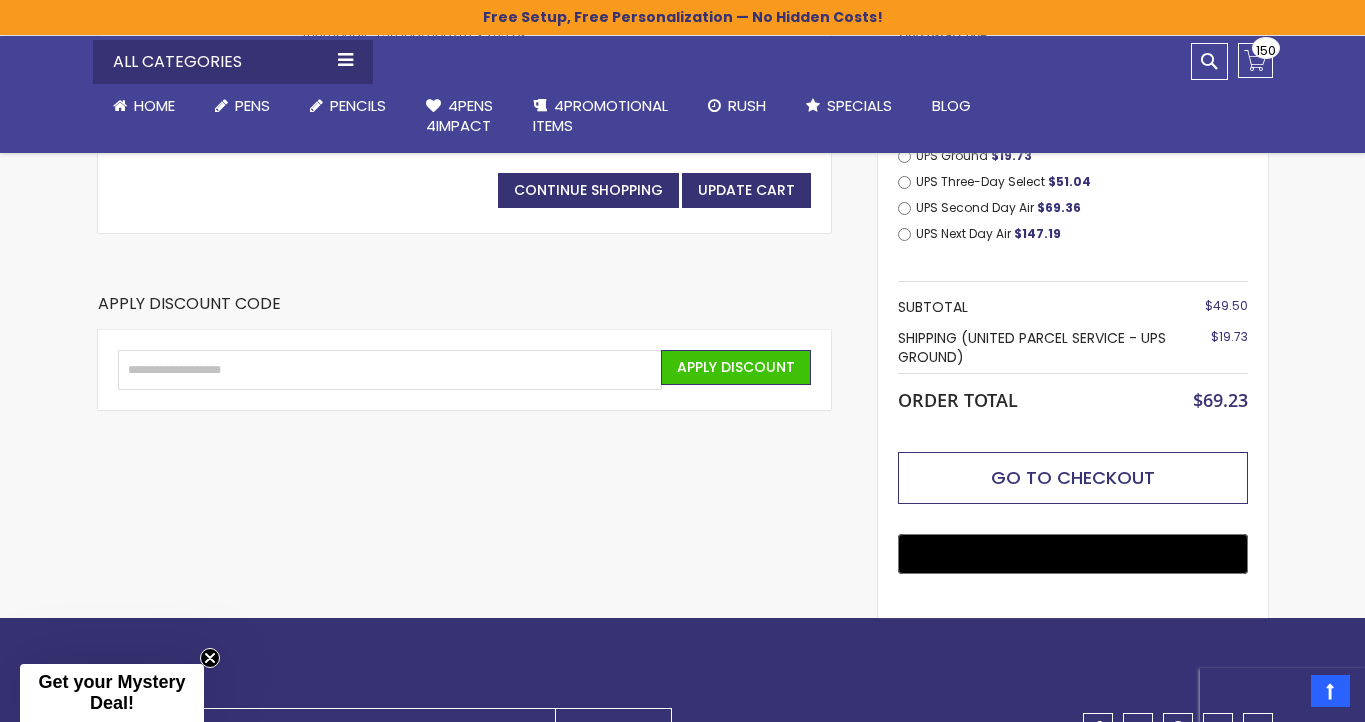 click on "Go to Checkout" at bounding box center (1073, 478) 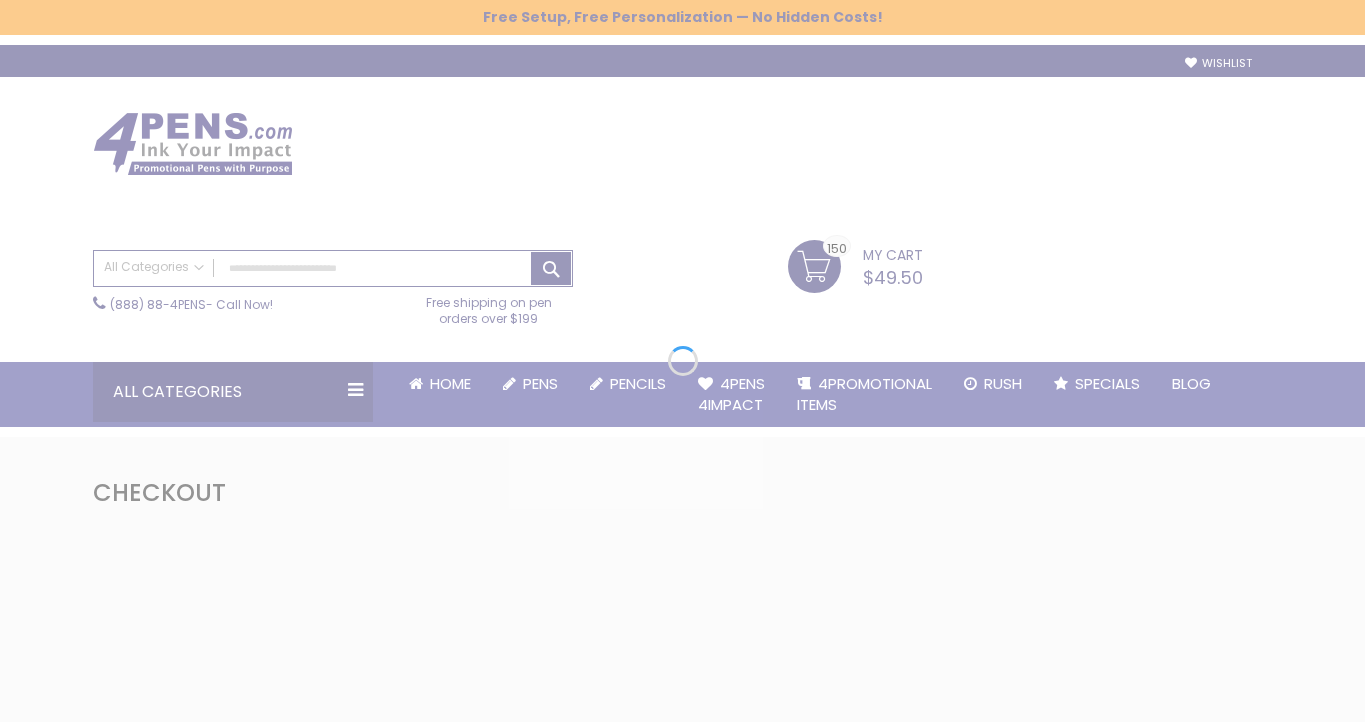 scroll, scrollTop: 0, scrollLeft: 0, axis: both 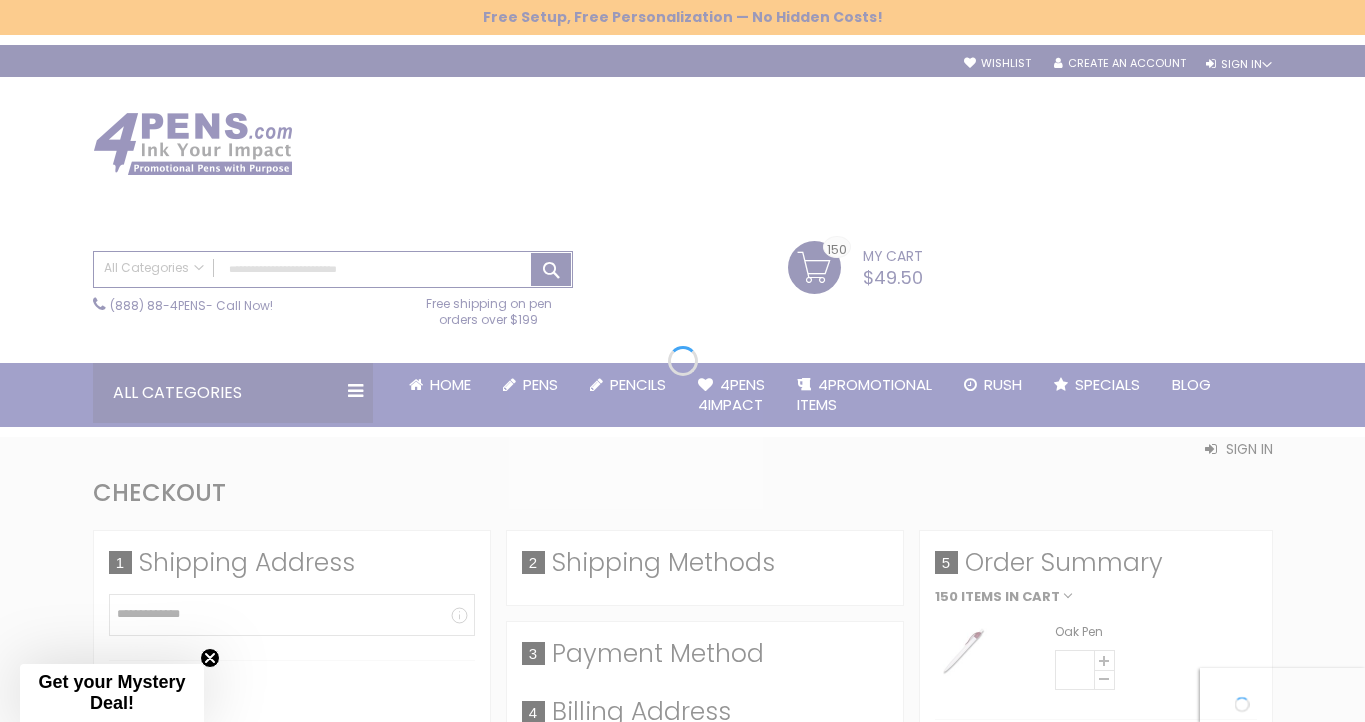 select on "*" 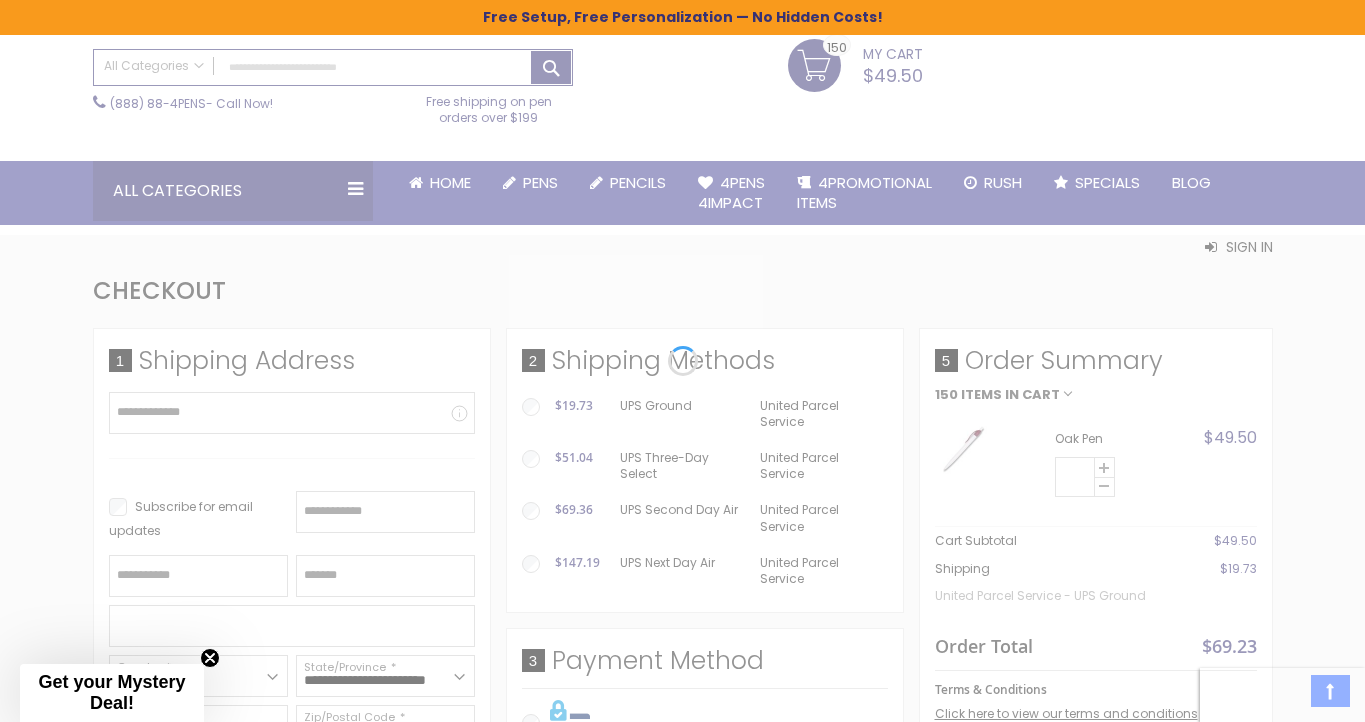 scroll, scrollTop: 295, scrollLeft: 0, axis: vertical 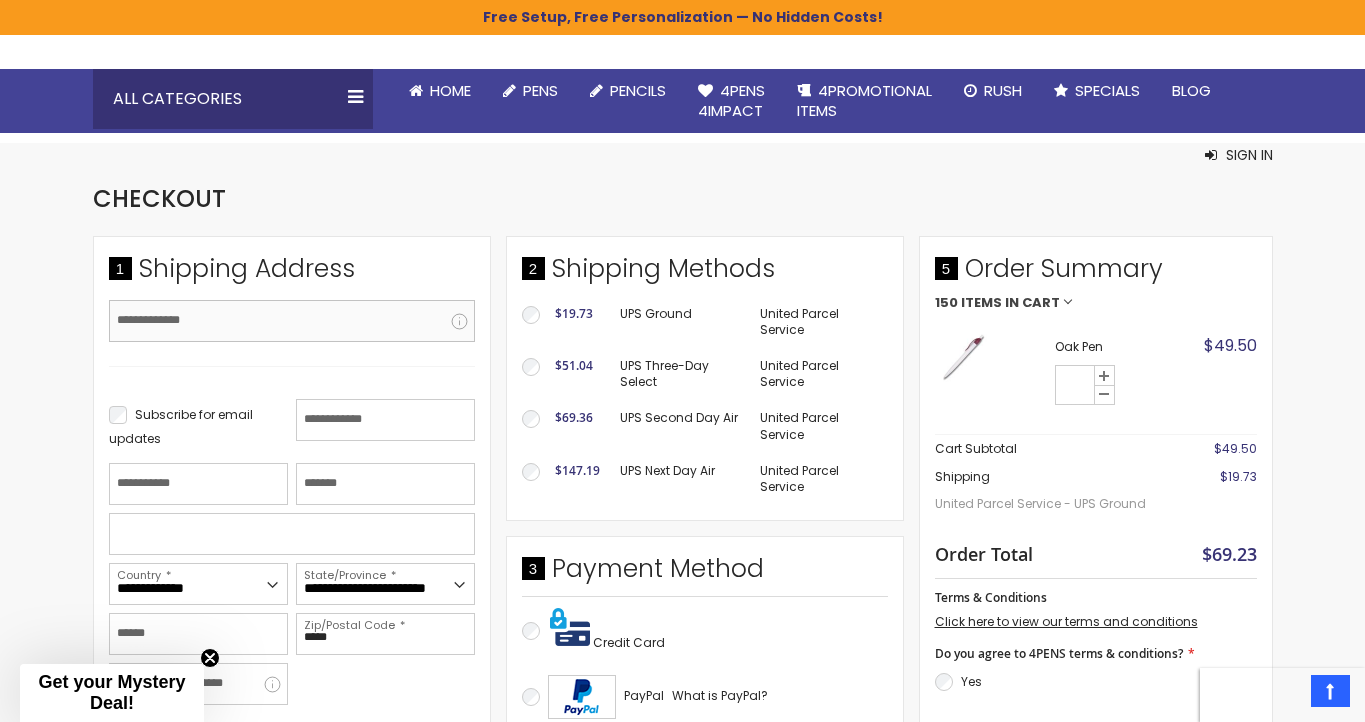 click on "Email Address" at bounding box center (292, 321) 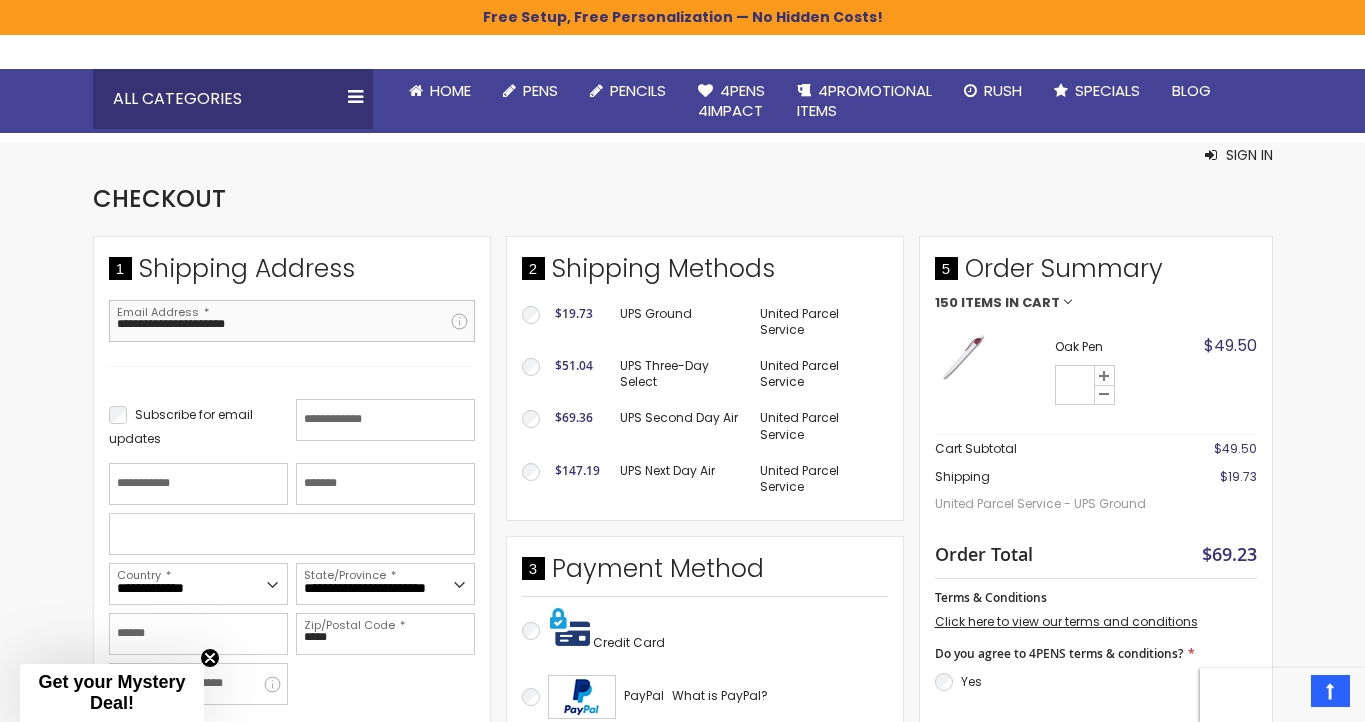 type on "**********" 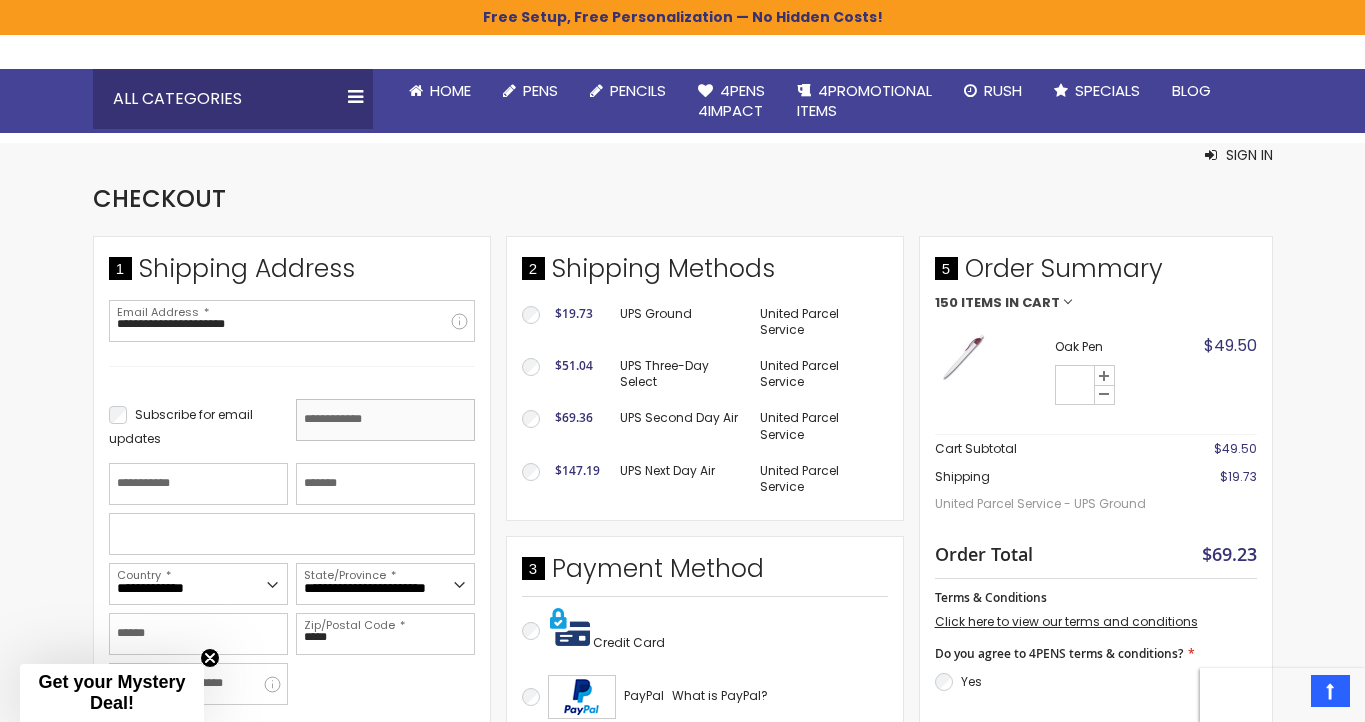 click on "First Name" at bounding box center (385, 420) 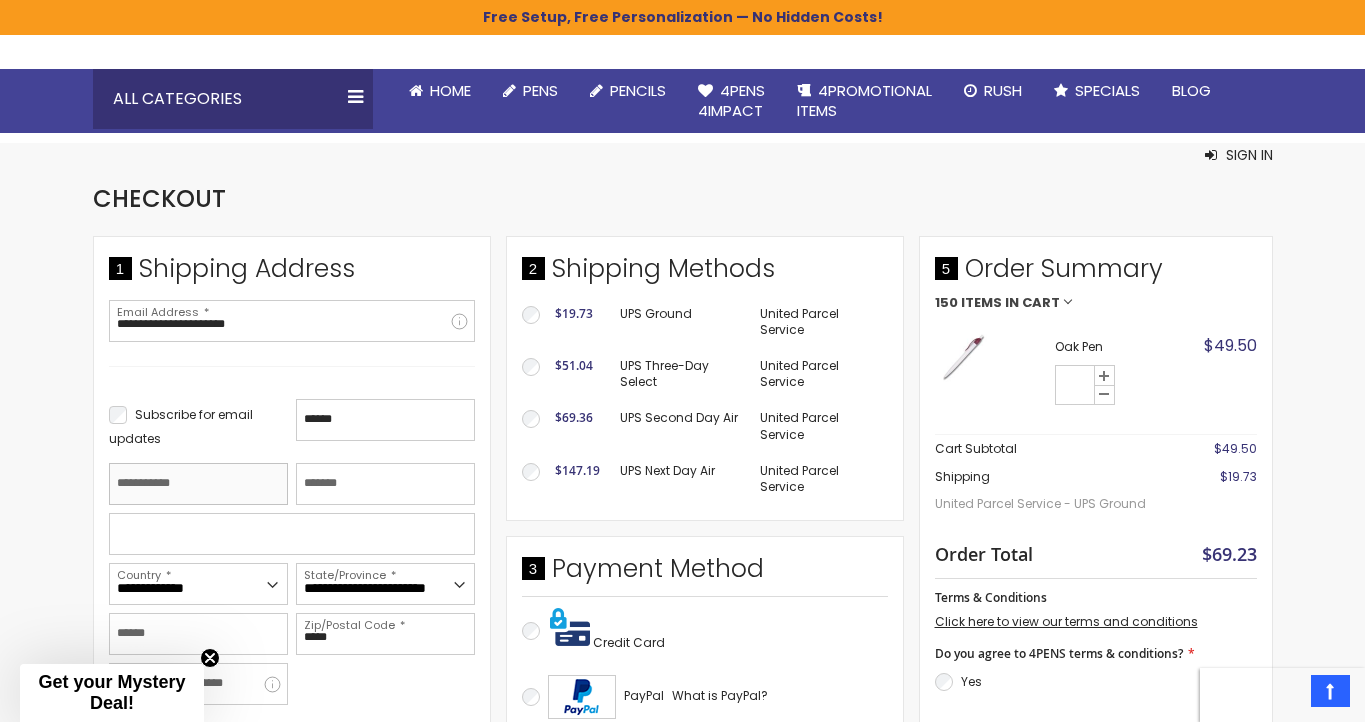 type on "*******" 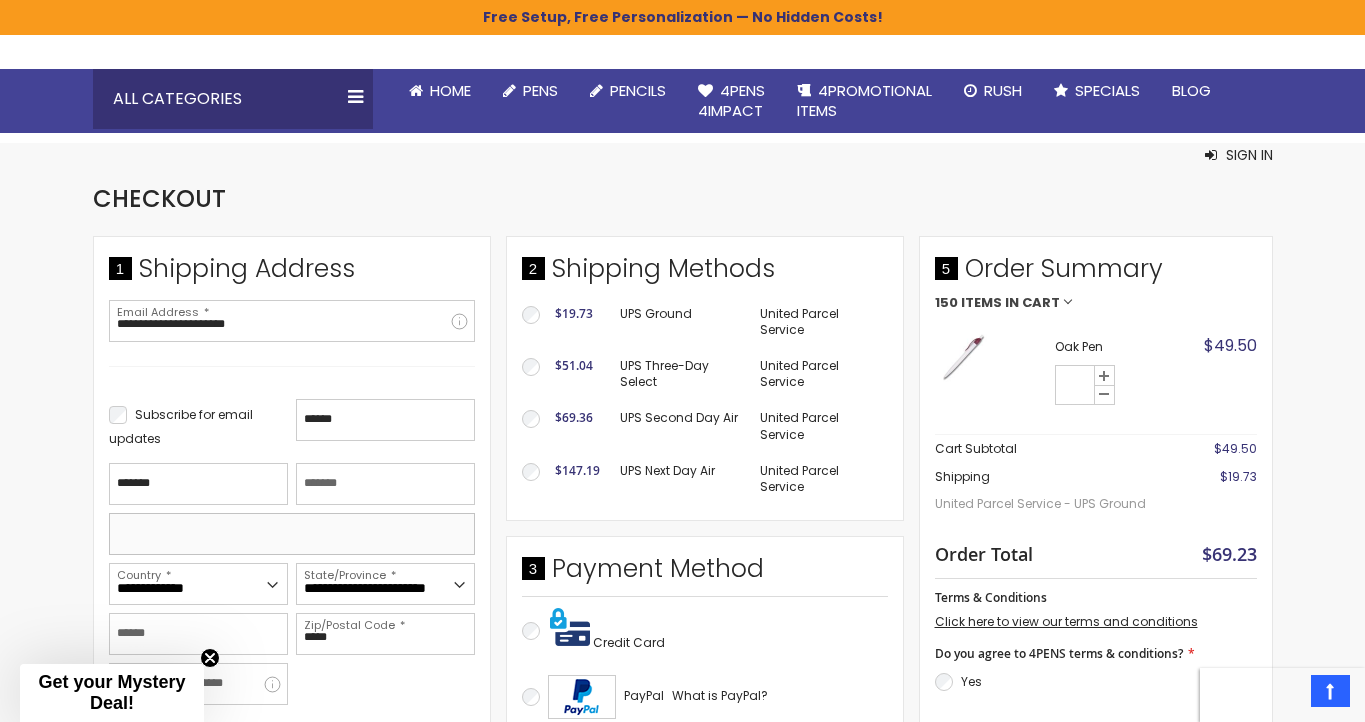 type on "**********" 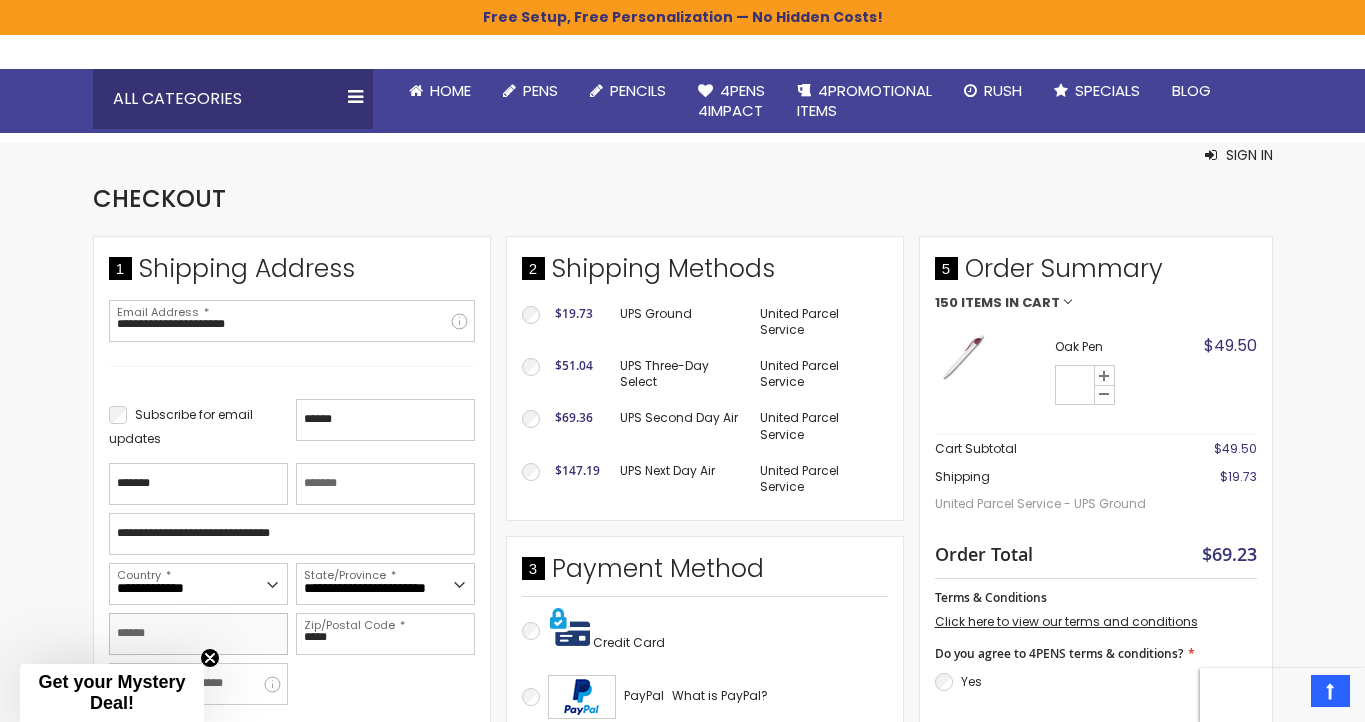 type on "*******" 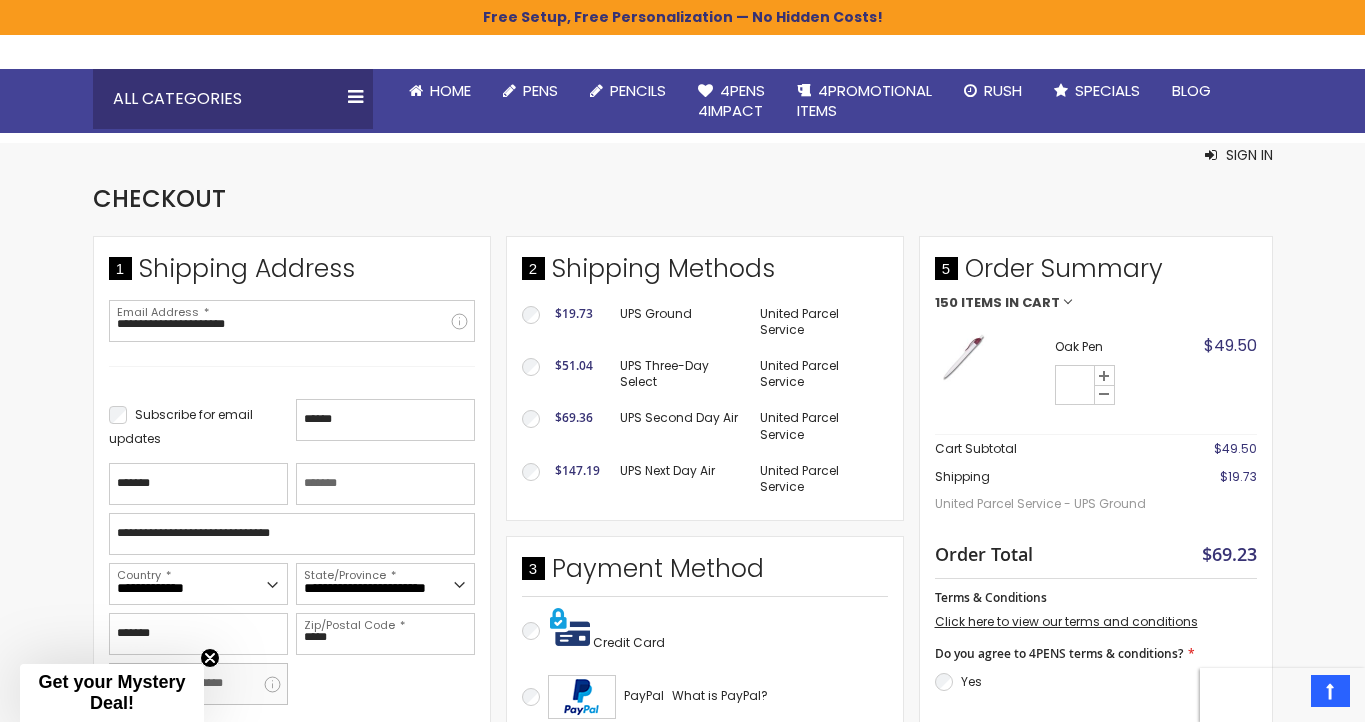 type on "**********" 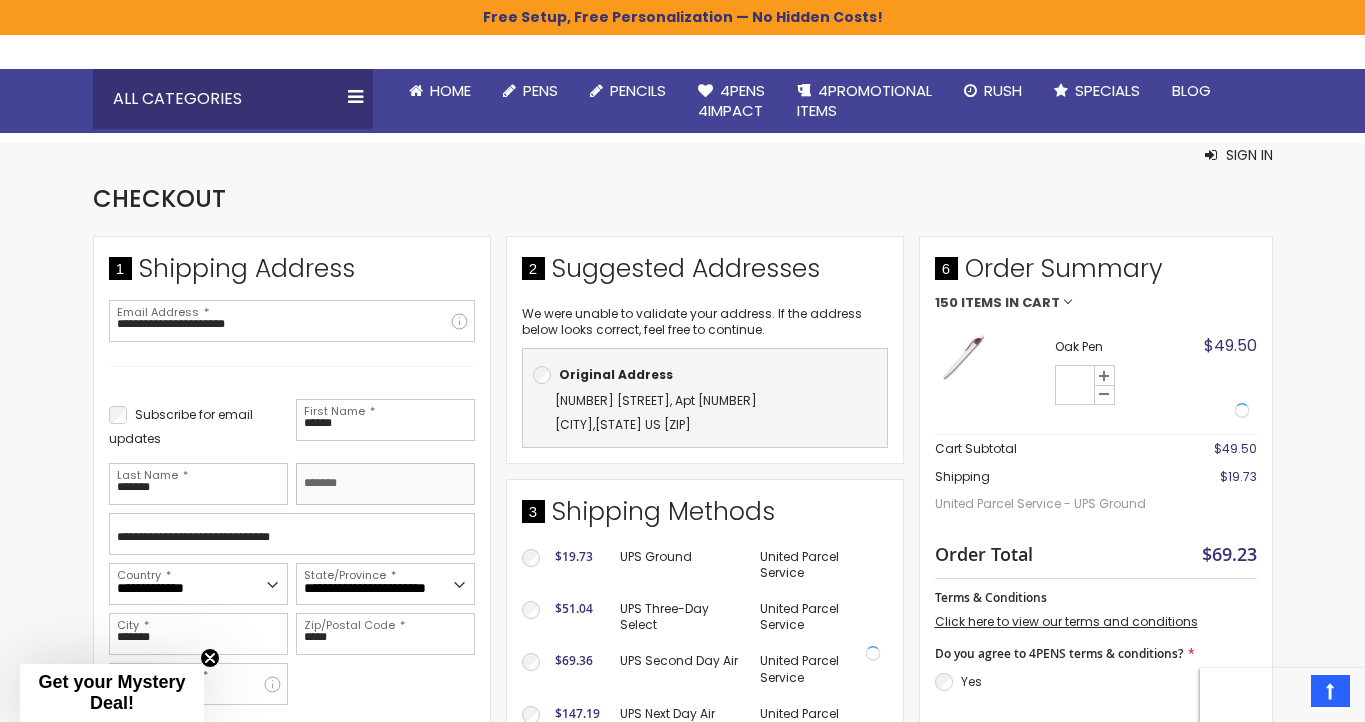 click on "Company" at bounding box center [385, 484] 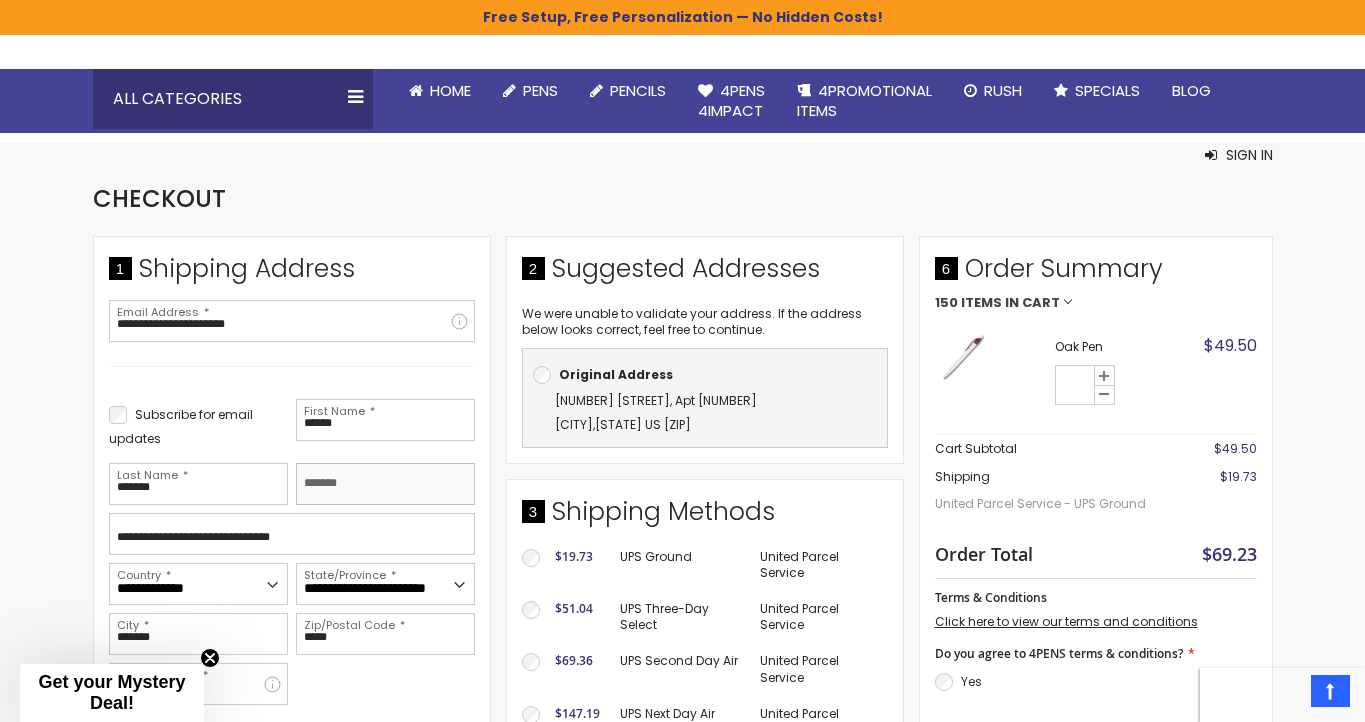 type on "**********" 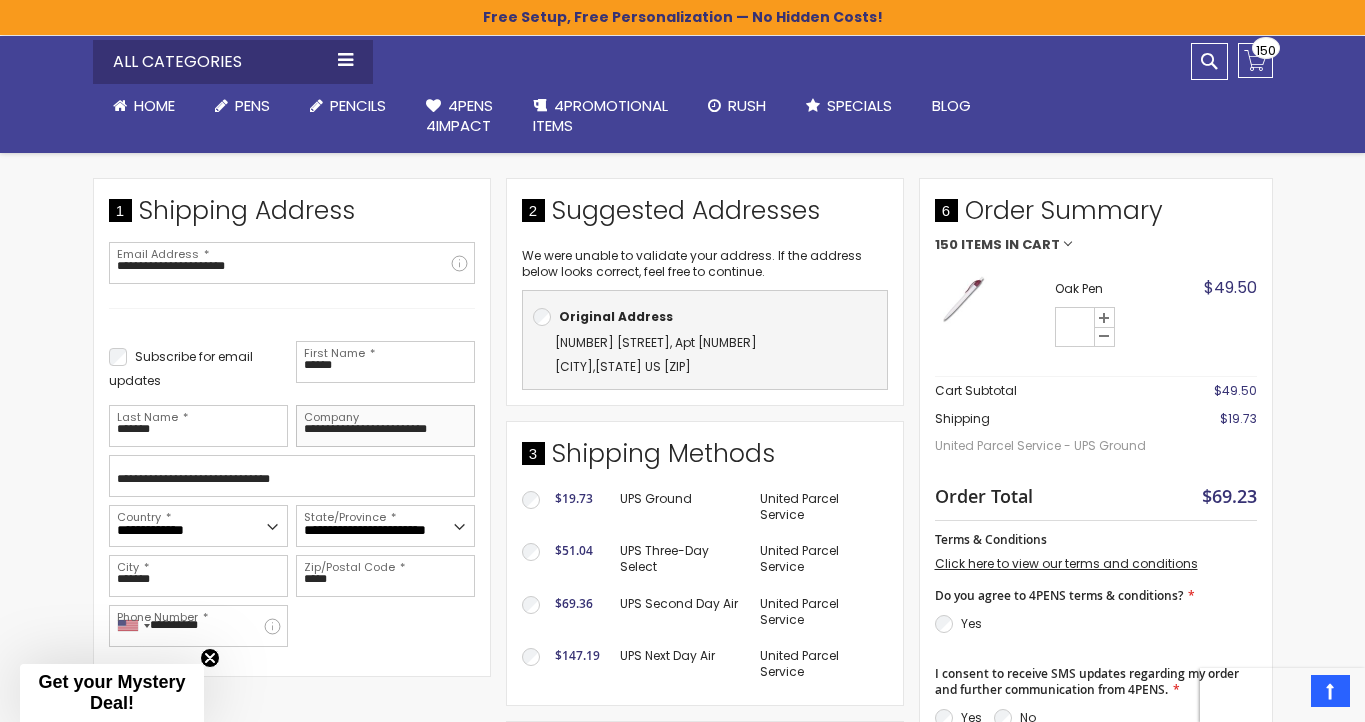 scroll, scrollTop: 365, scrollLeft: 0, axis: vertical 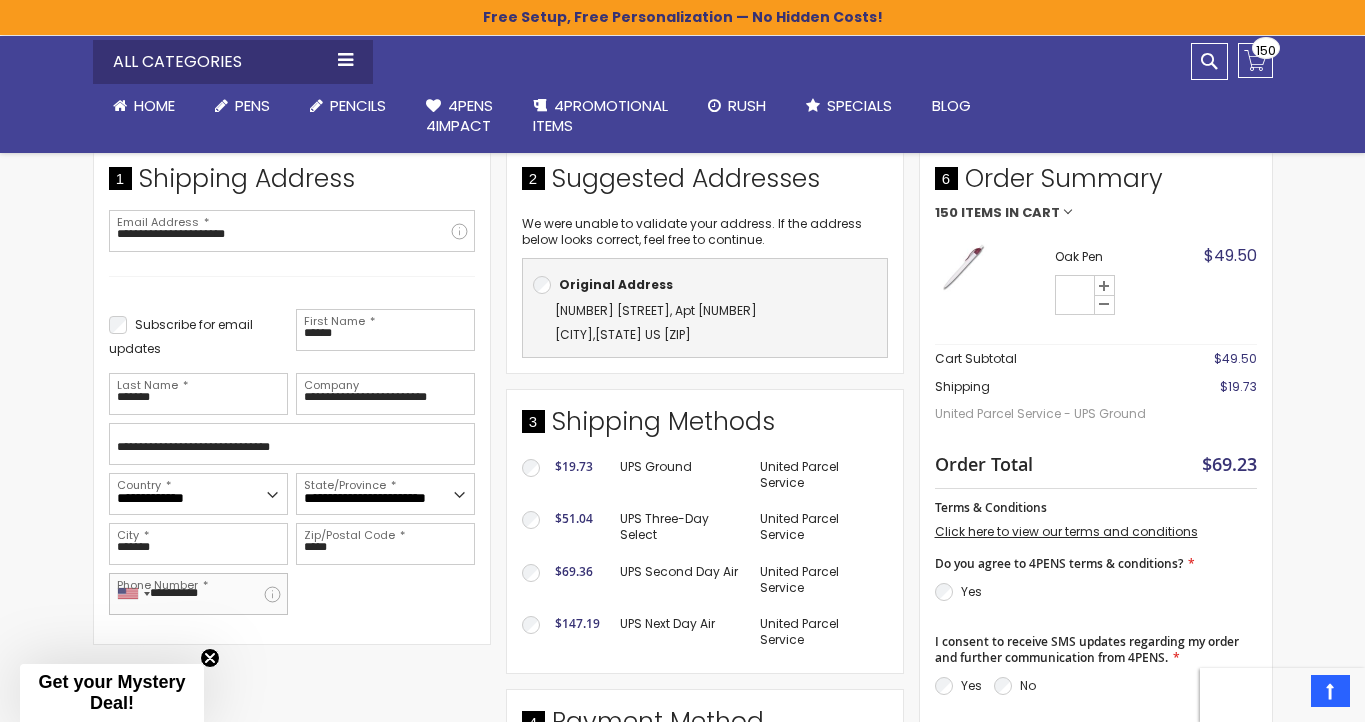 click on "**********" at bounding box center (198, 594) 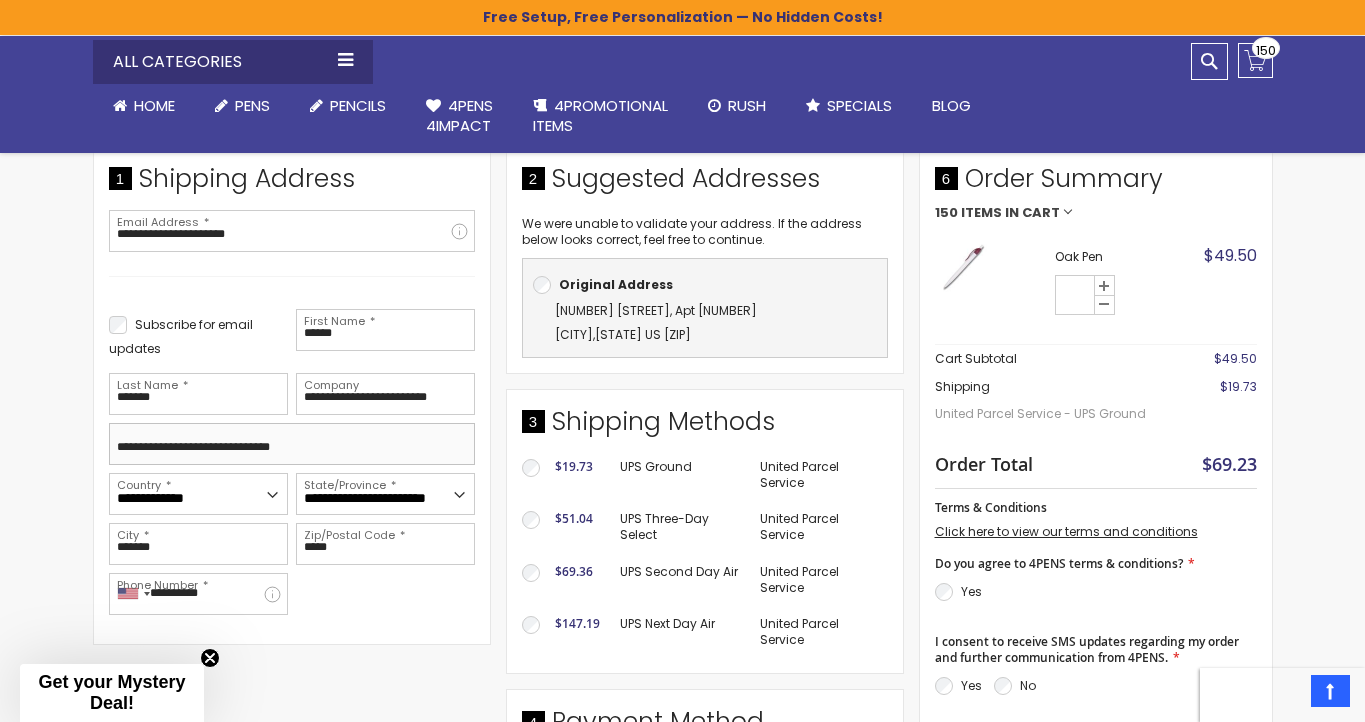 click on "**********" at bounding box center [292, 444] 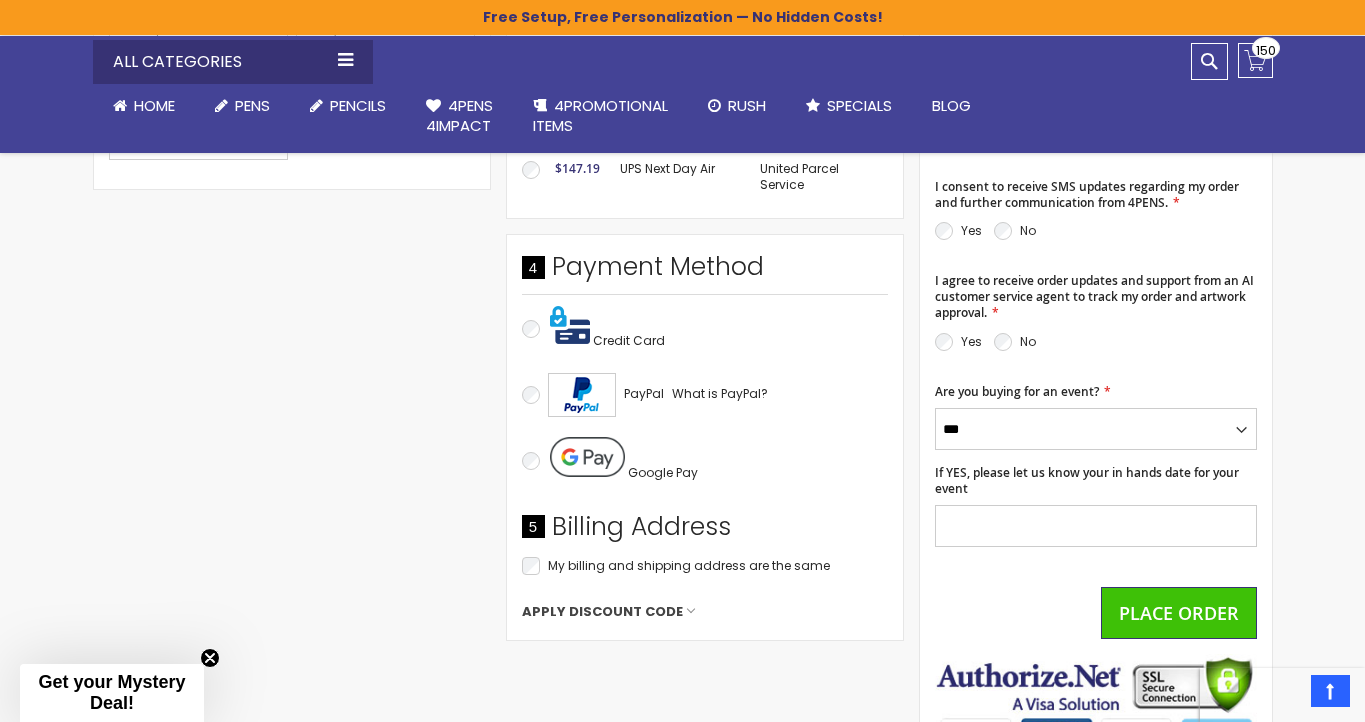 scroll, scrollTop: 813, scrollLeft: 0, axis: vertical 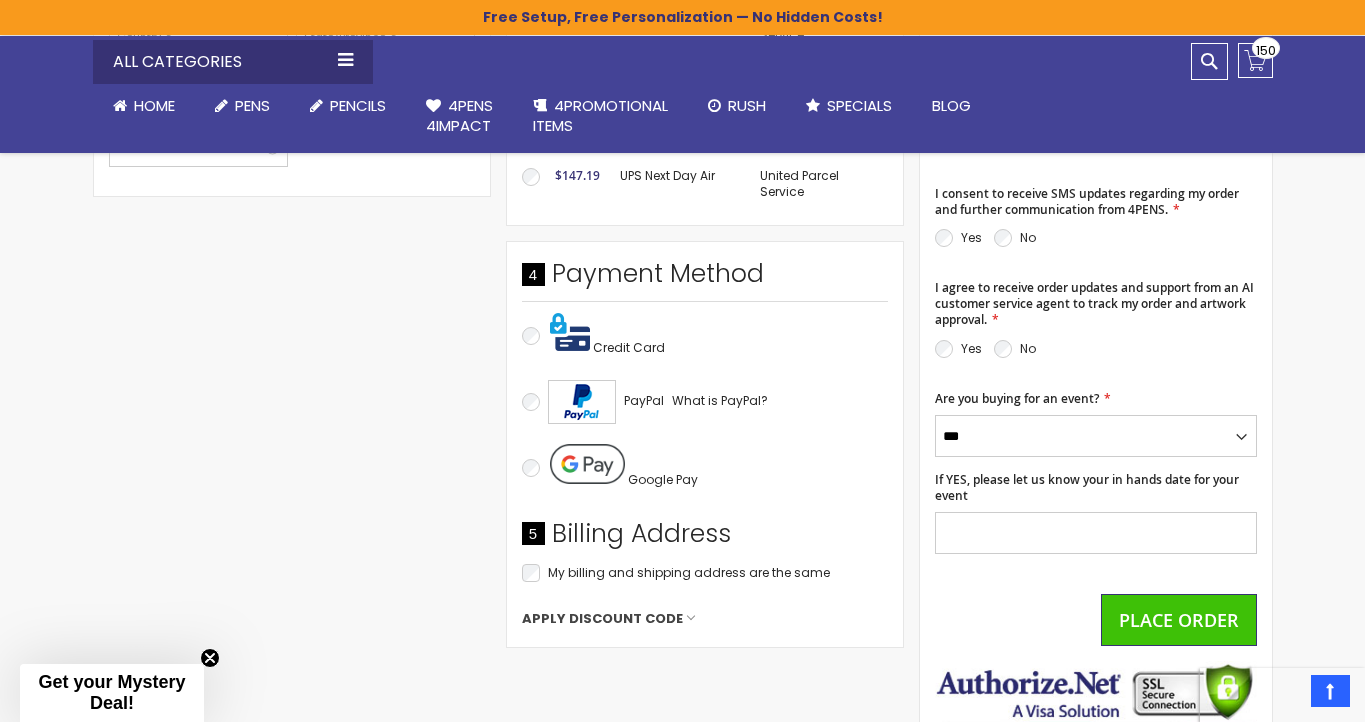 type 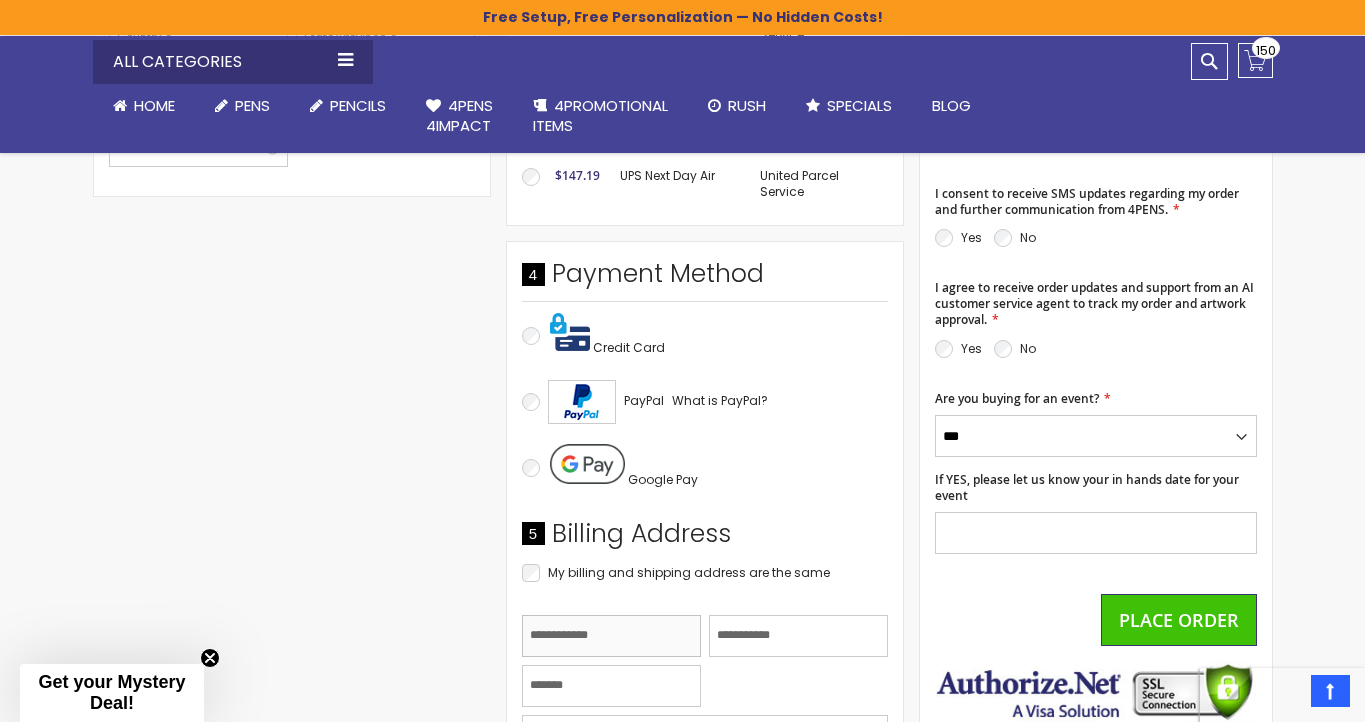 click on "First Name" at bounding box center [611, 636] 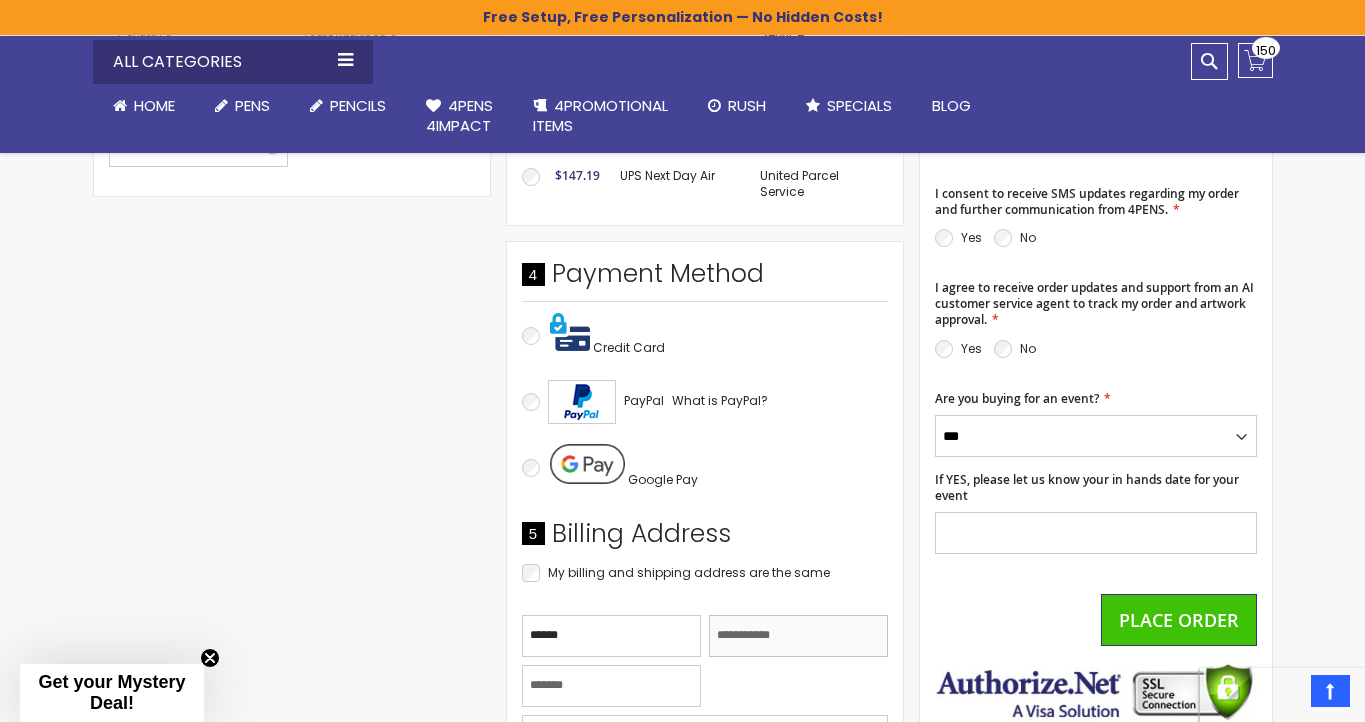 type on "*******" 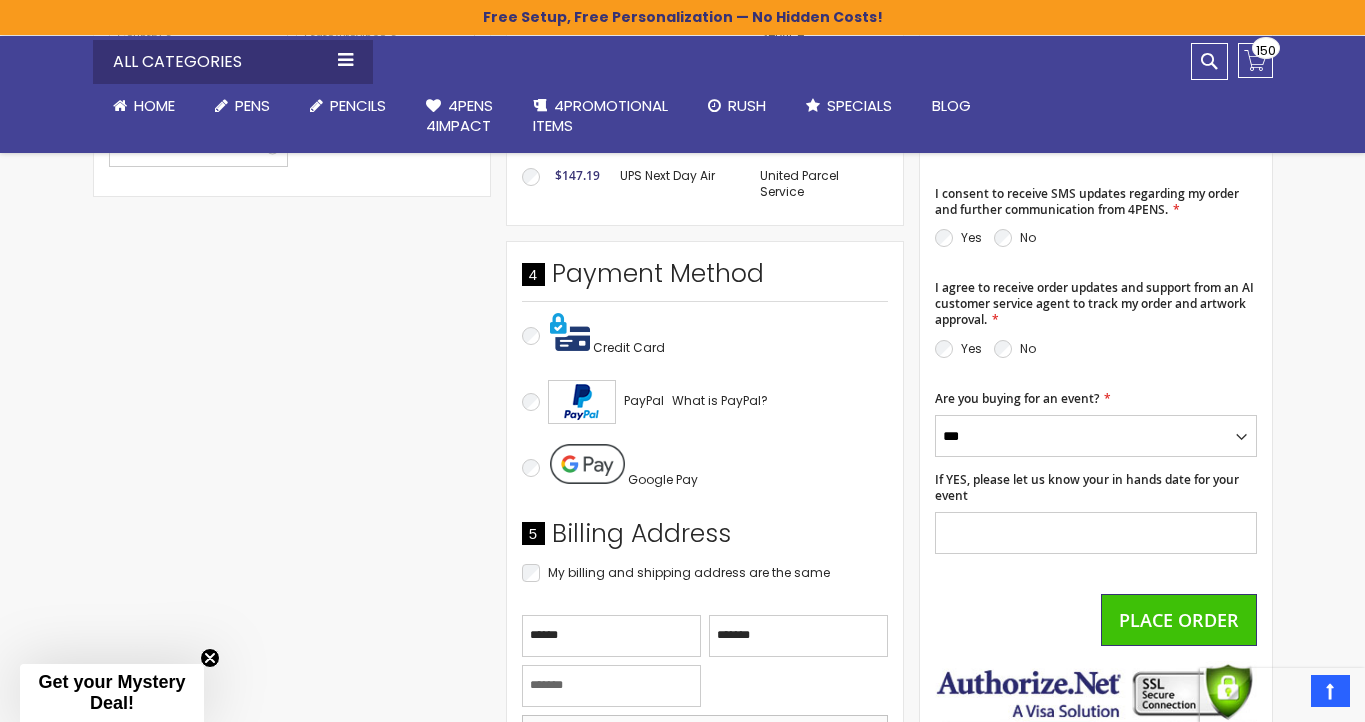 type on "**********" 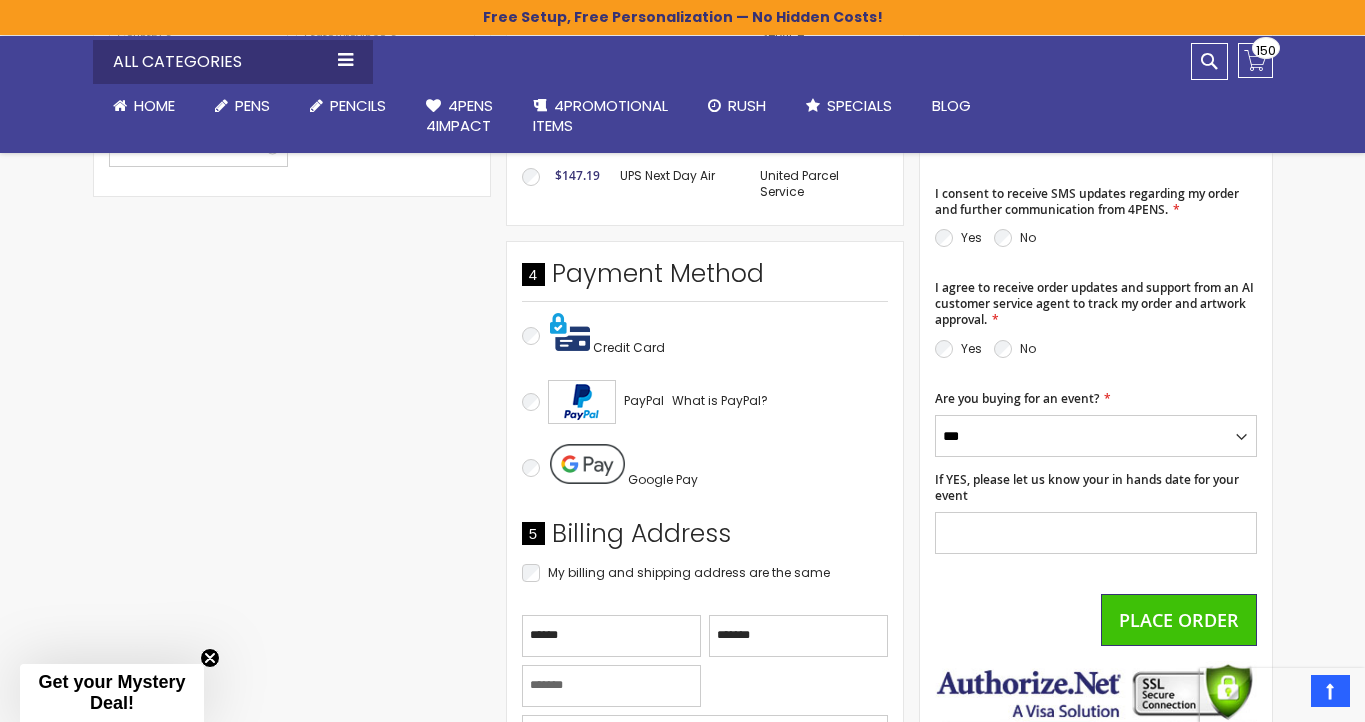 select on "**" 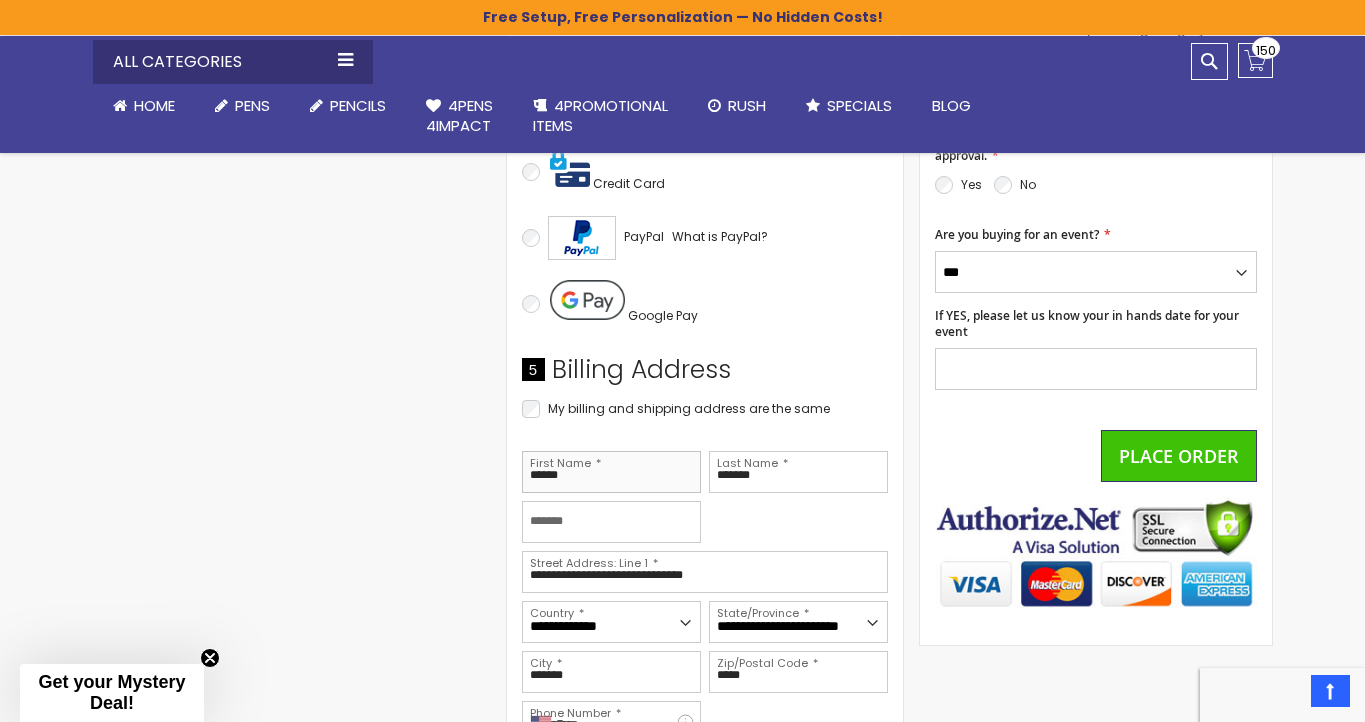 scroll, scrollTop: 983, scrollLeft: 0, axis: vertical 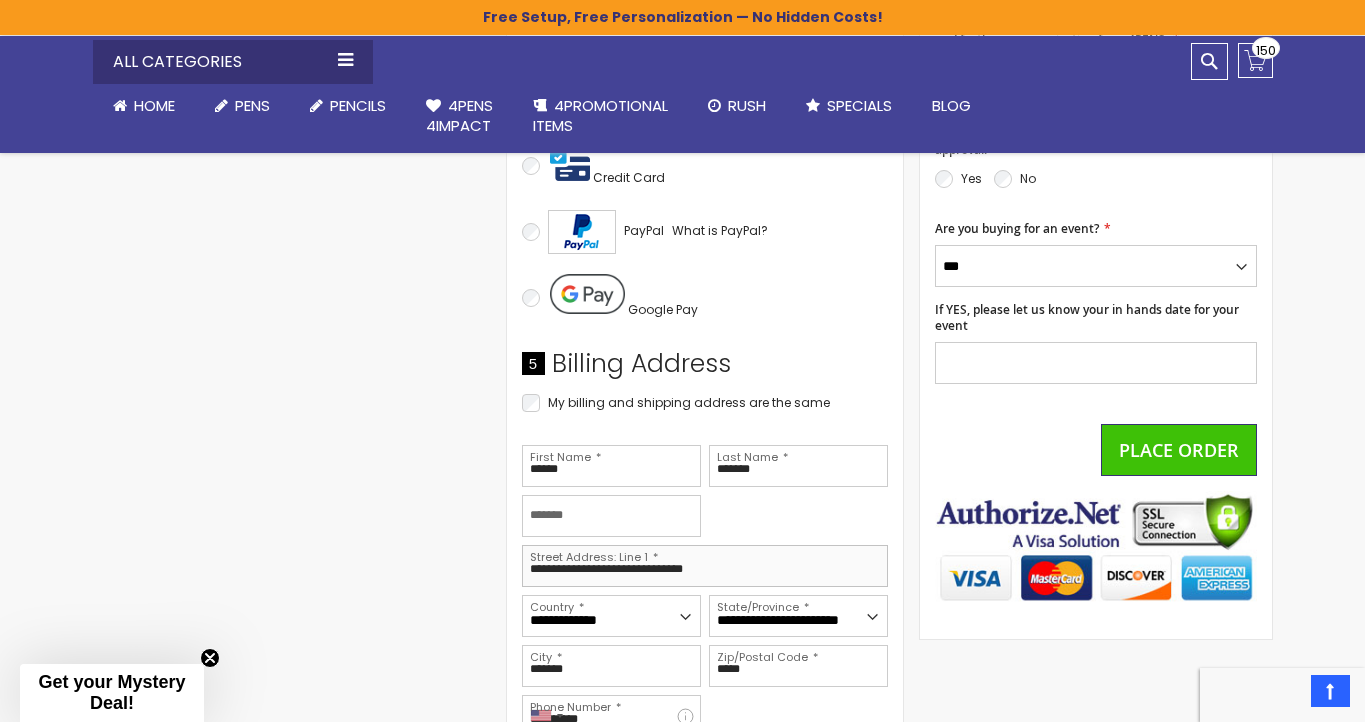 click on "**********" at bounding box center (705, 566) 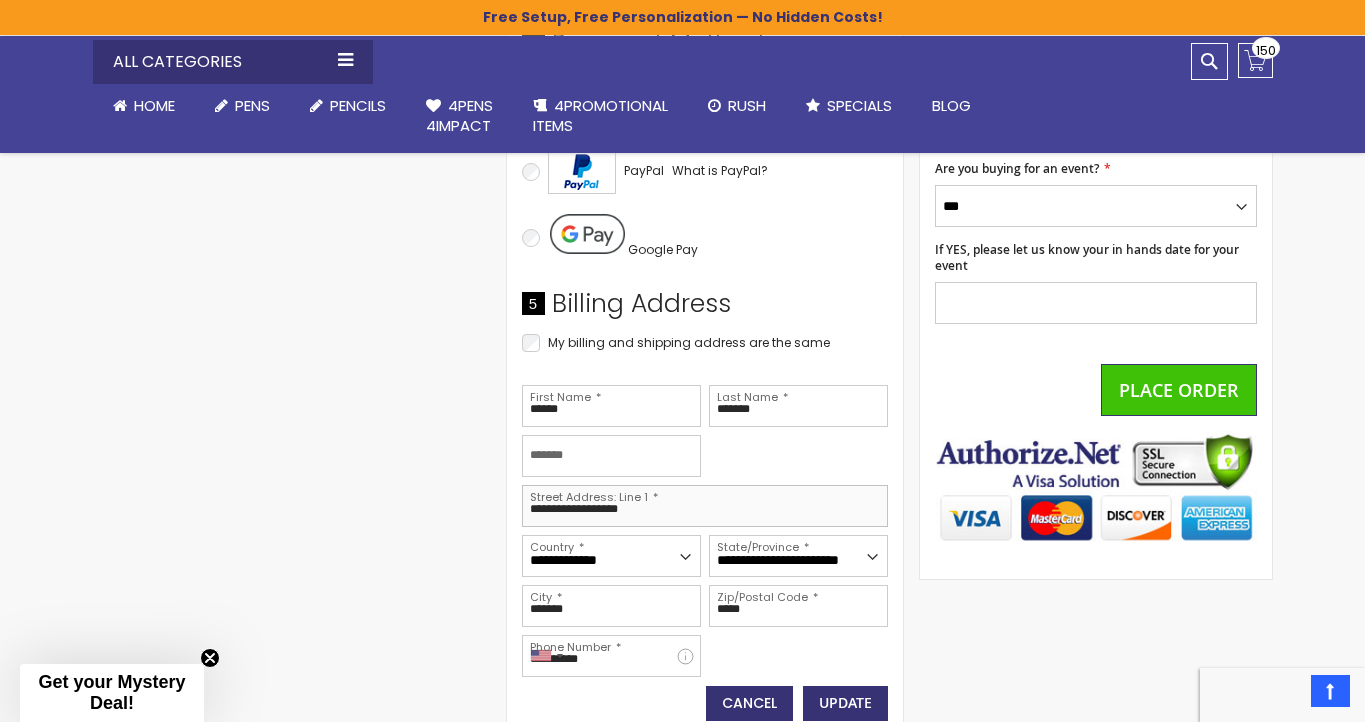 scroll, scrollTop: 1045, scrollLeft: 0, axis: vertical 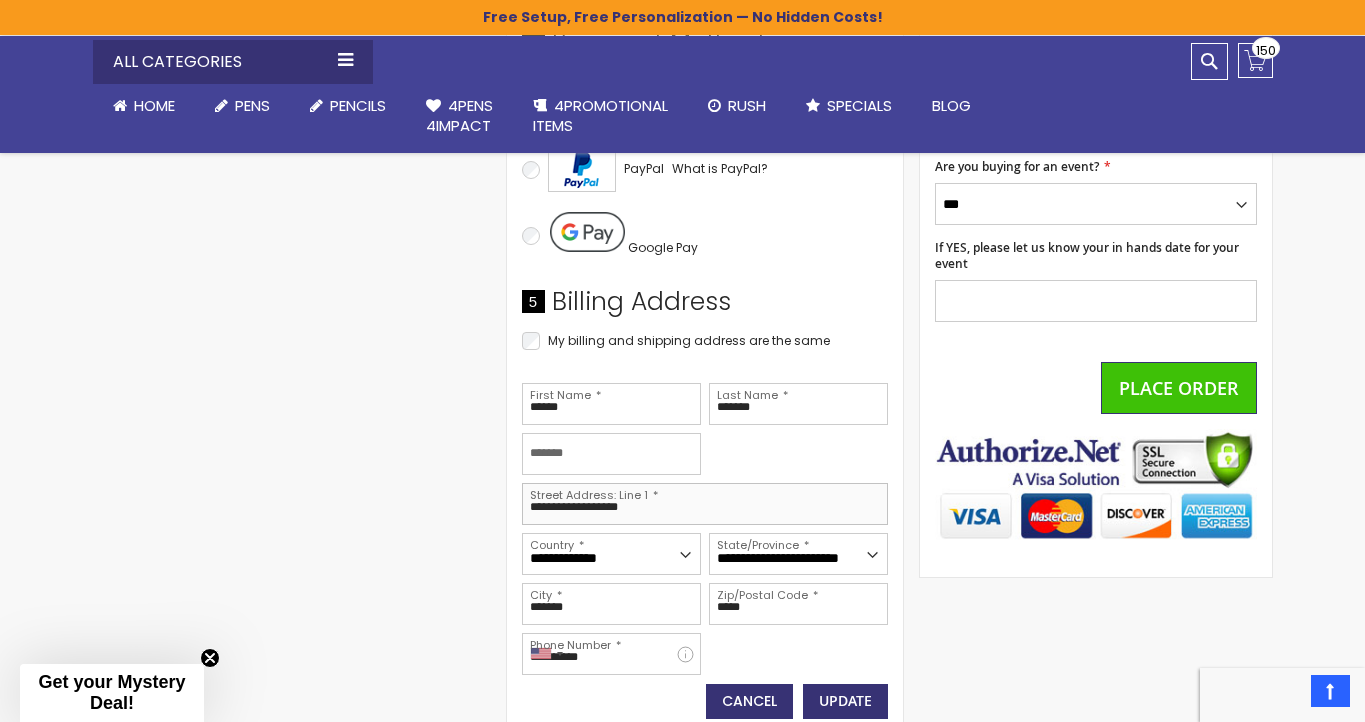 type on "**********" 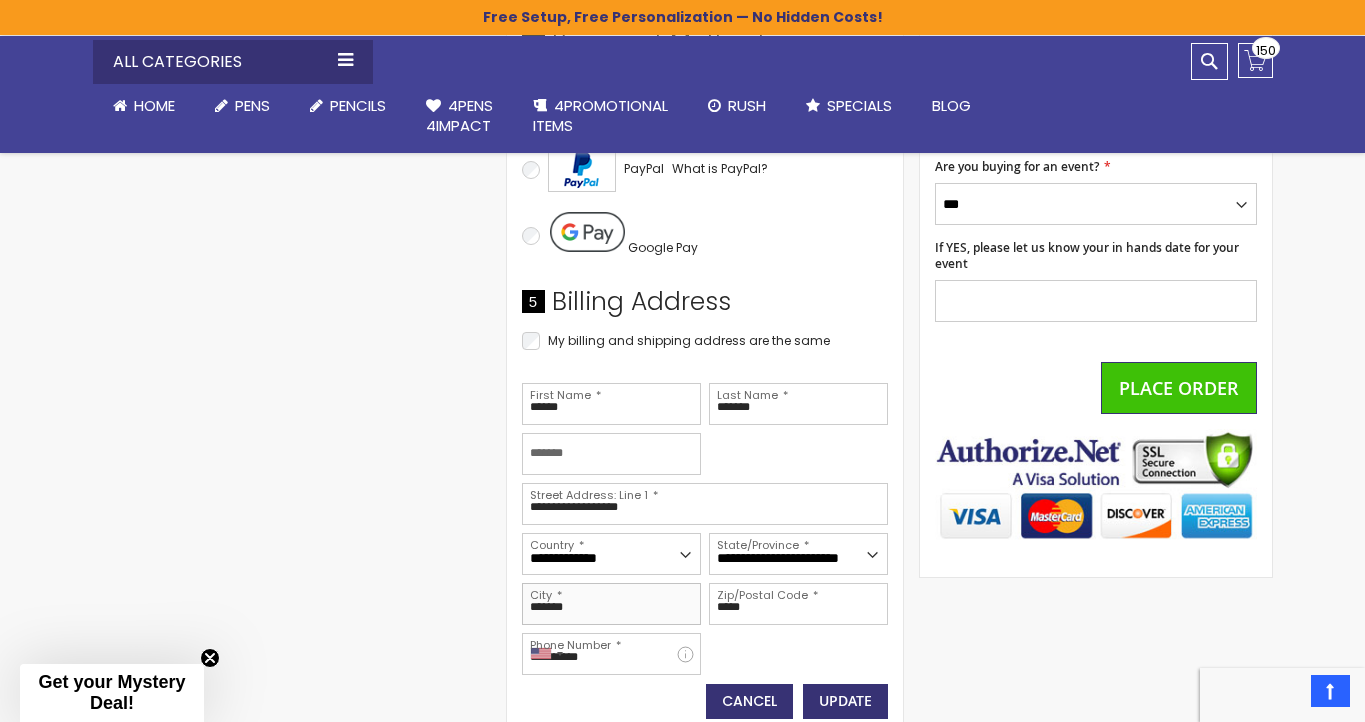 click on "*******" at bounding box center [611, 604] 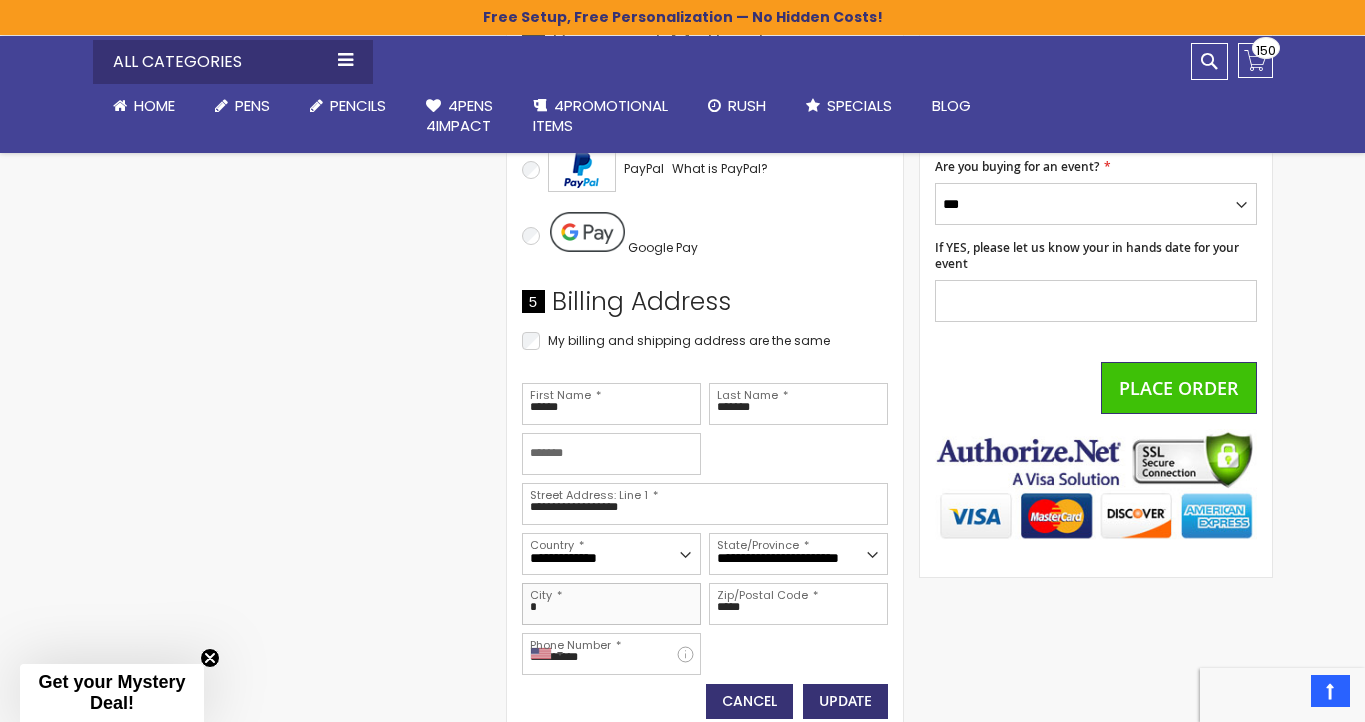 type on "**********" 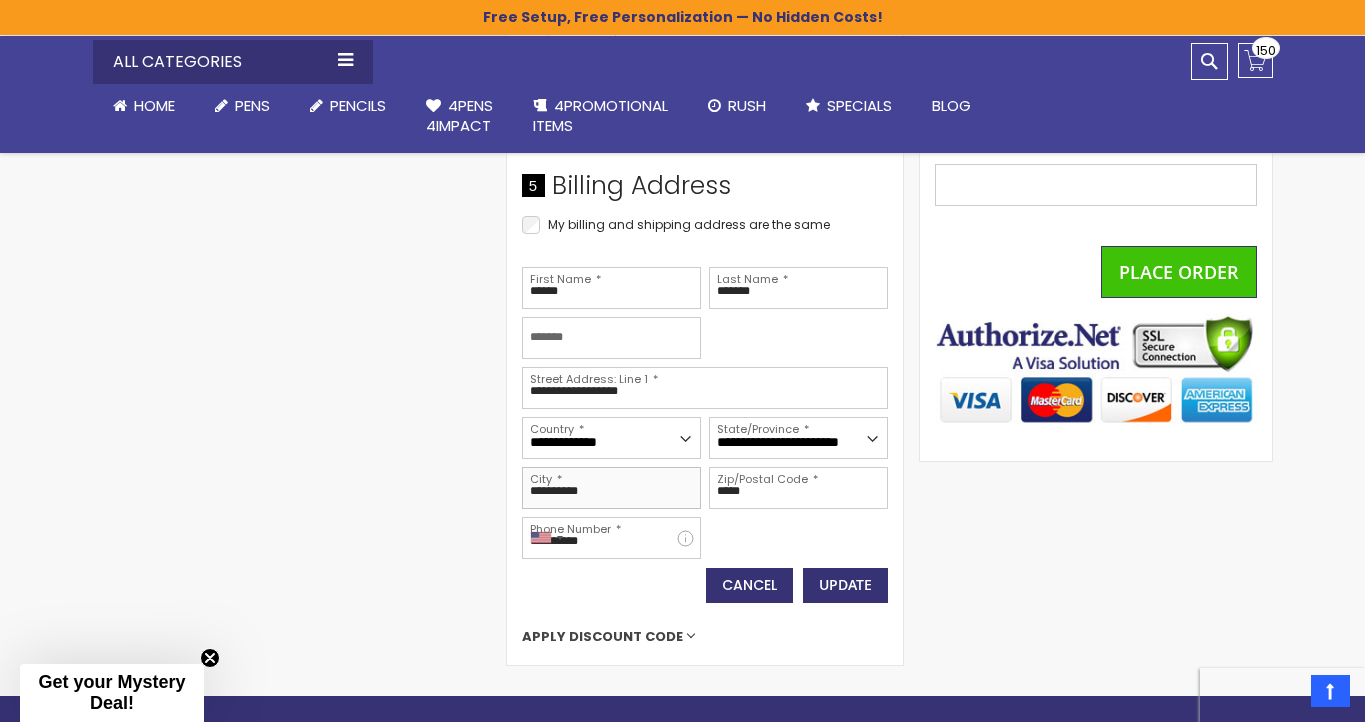 scroll, scrollTop: 1166, scrollLeft: 0, axis: vertical 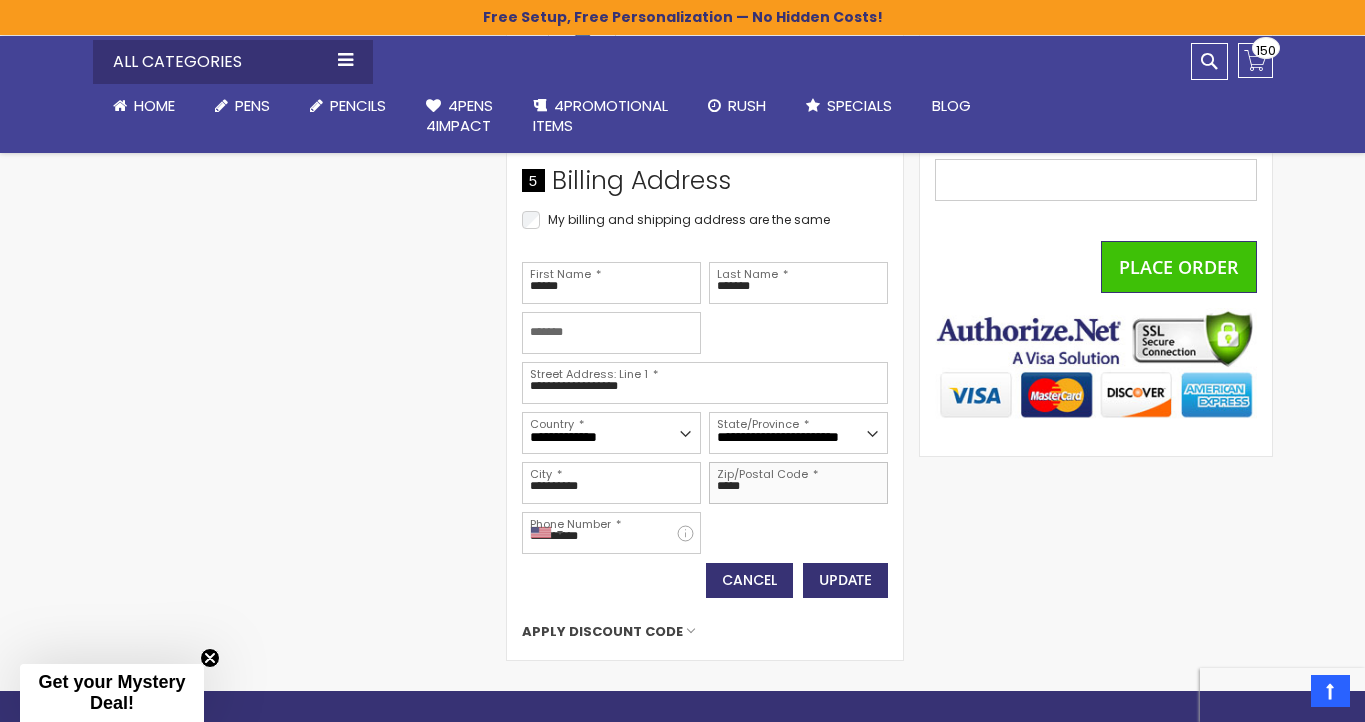 click on "*****" at bounding box center [798, 483] 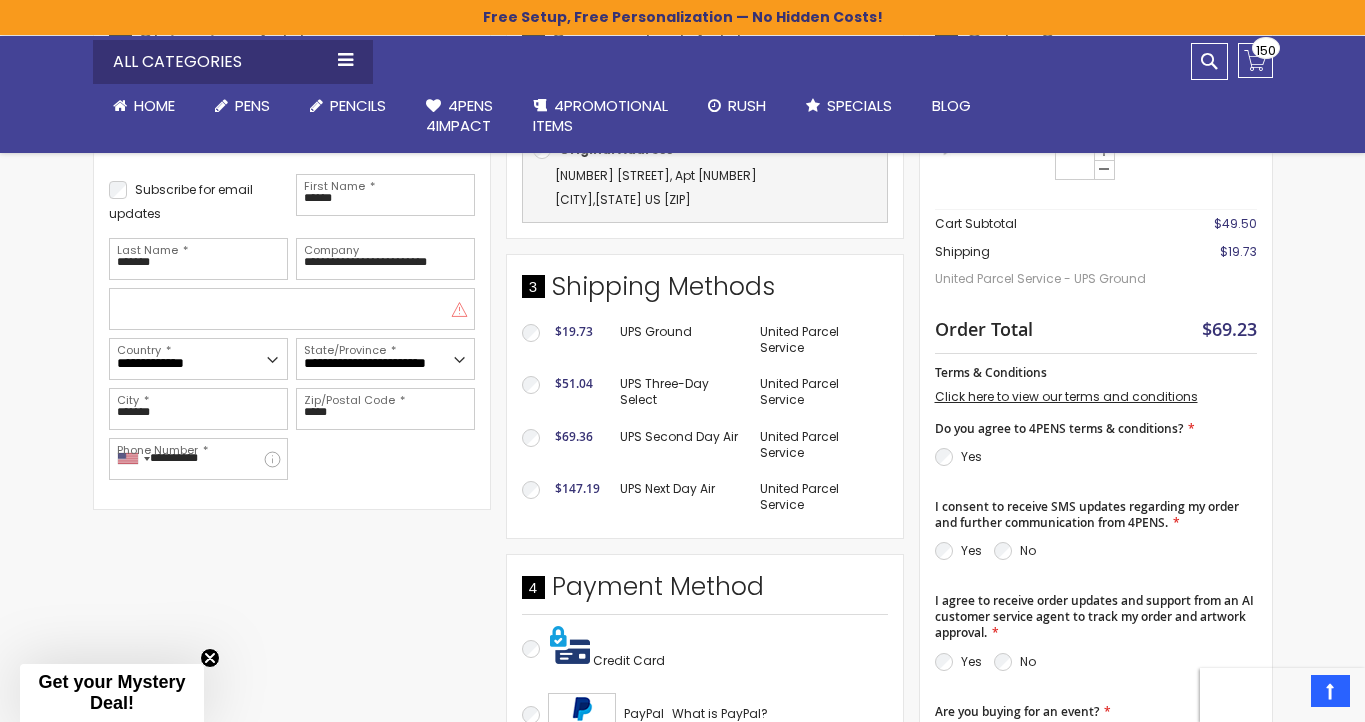 scroll, scrollTop: 501, scrollLeft: 0, axis: vertical 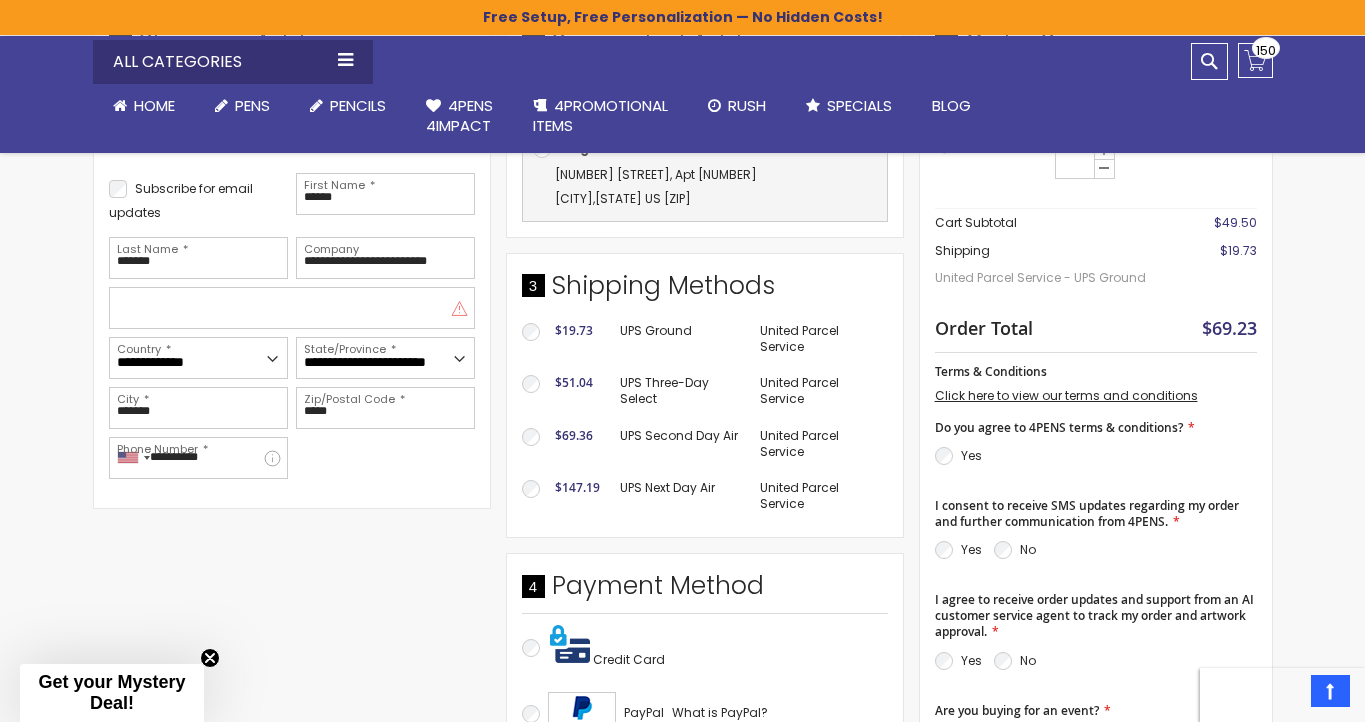 type on "*****" 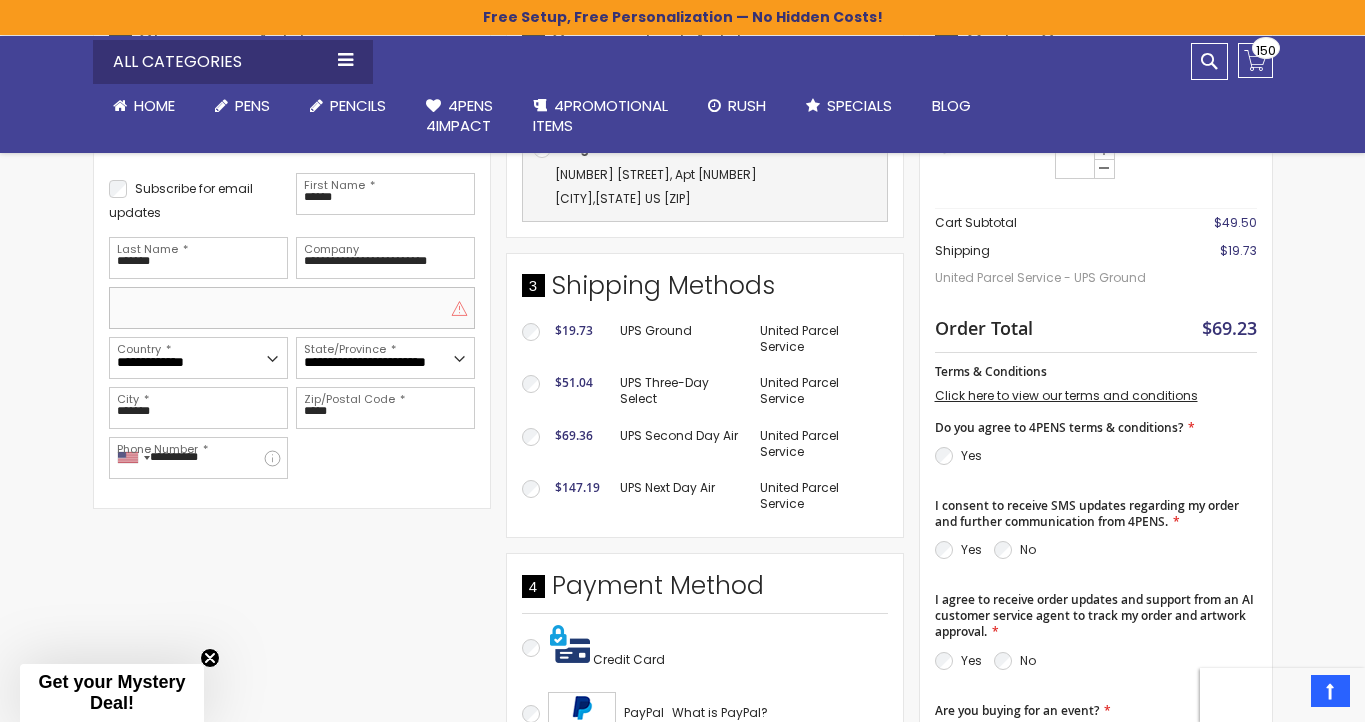 click at bounding box center [292, 308] 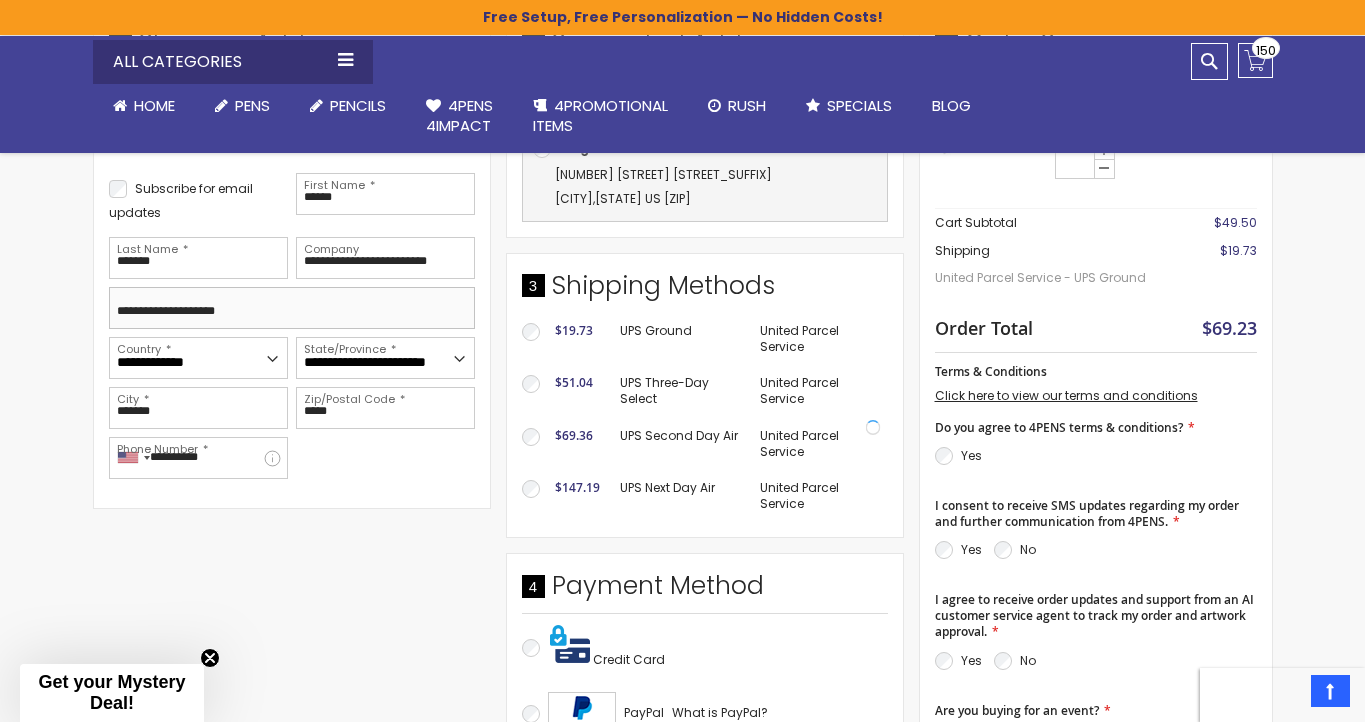 type on "**********" 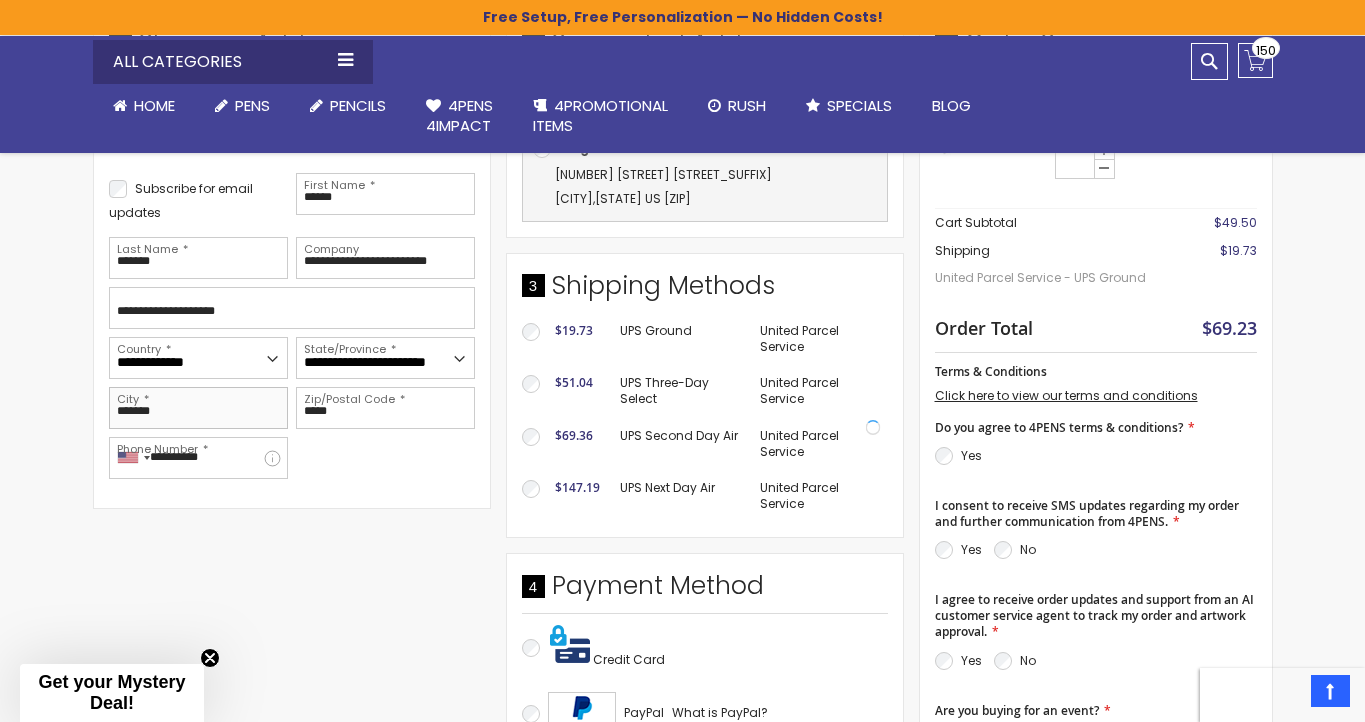 click on "*******" at bounding box center (198, 408) 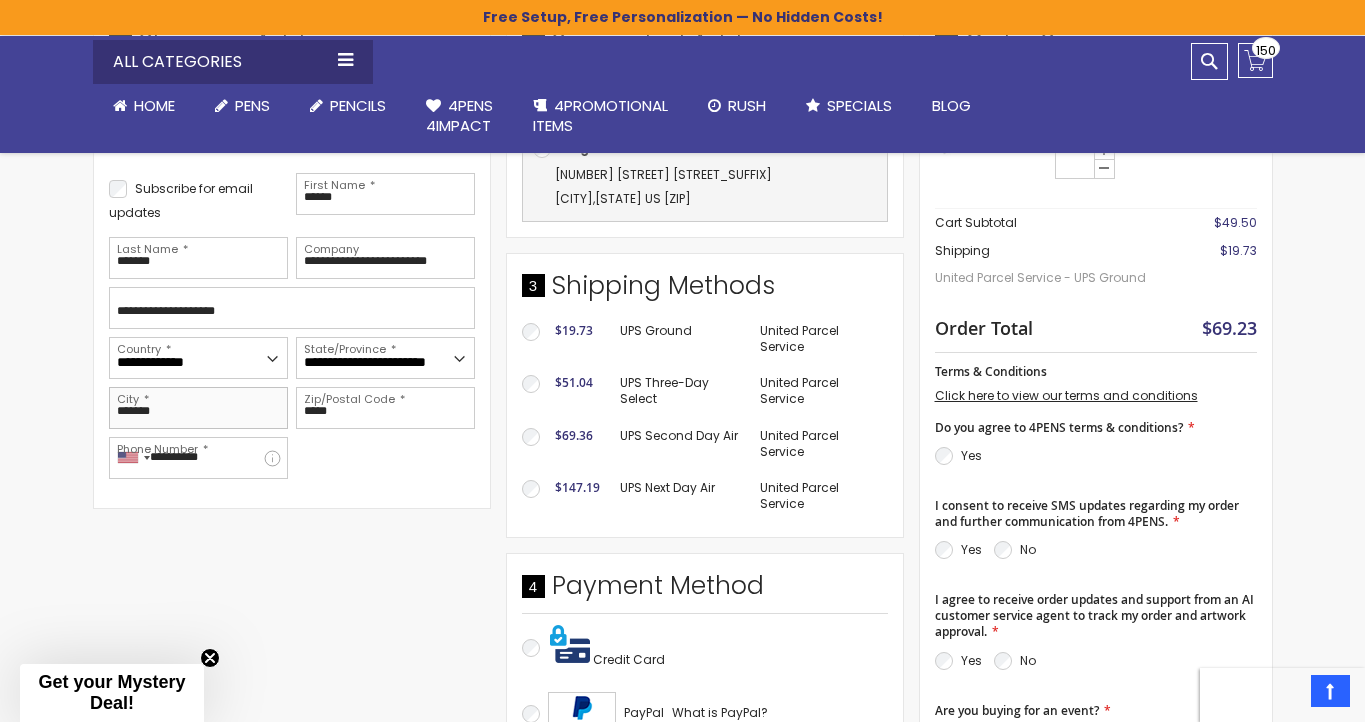 click on "*******" at bounding box center (198, 408) 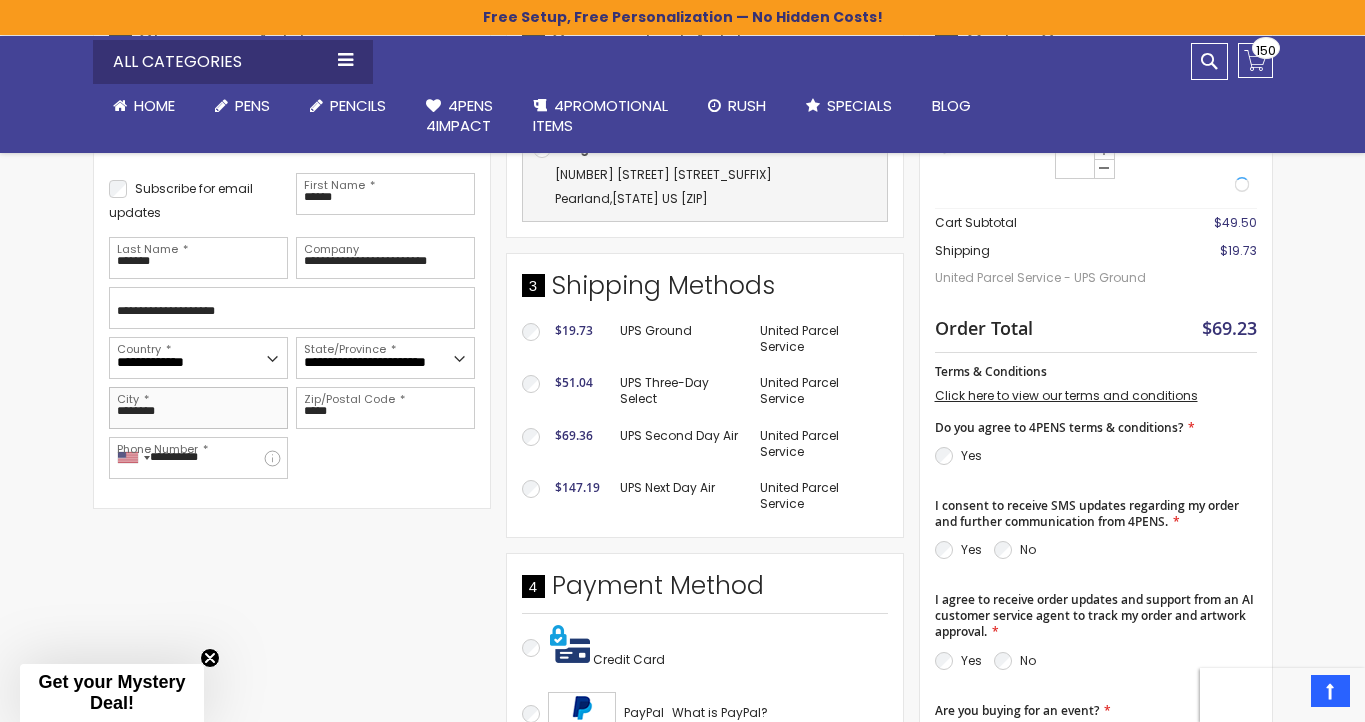 type on "********" 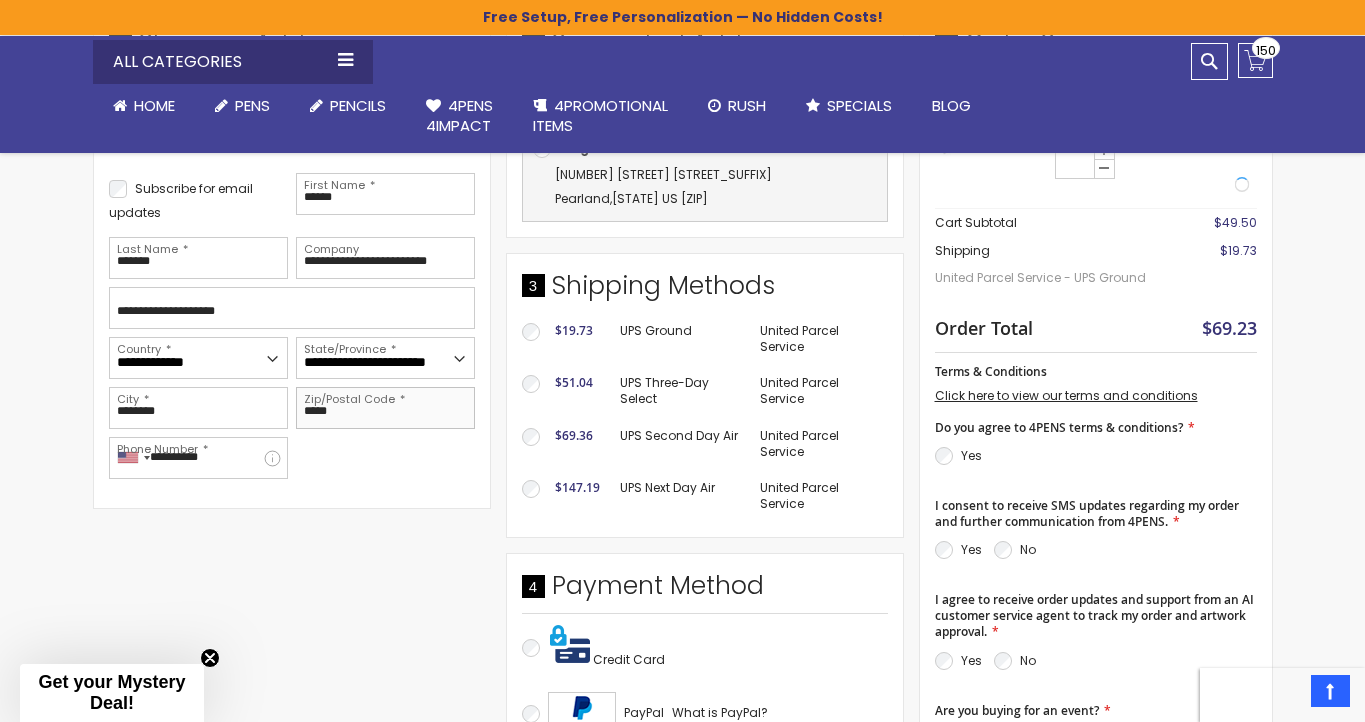 click on "*****" at bounding box center (385, 408) 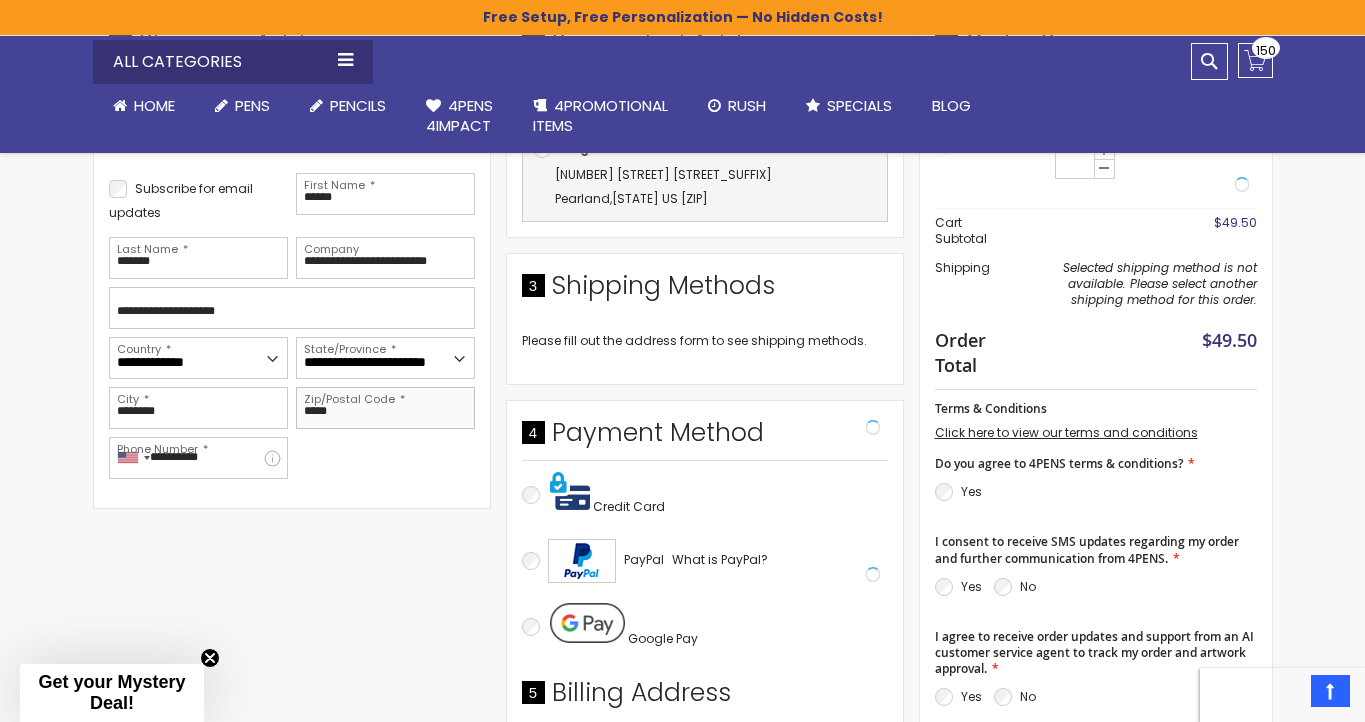 type on "*****" 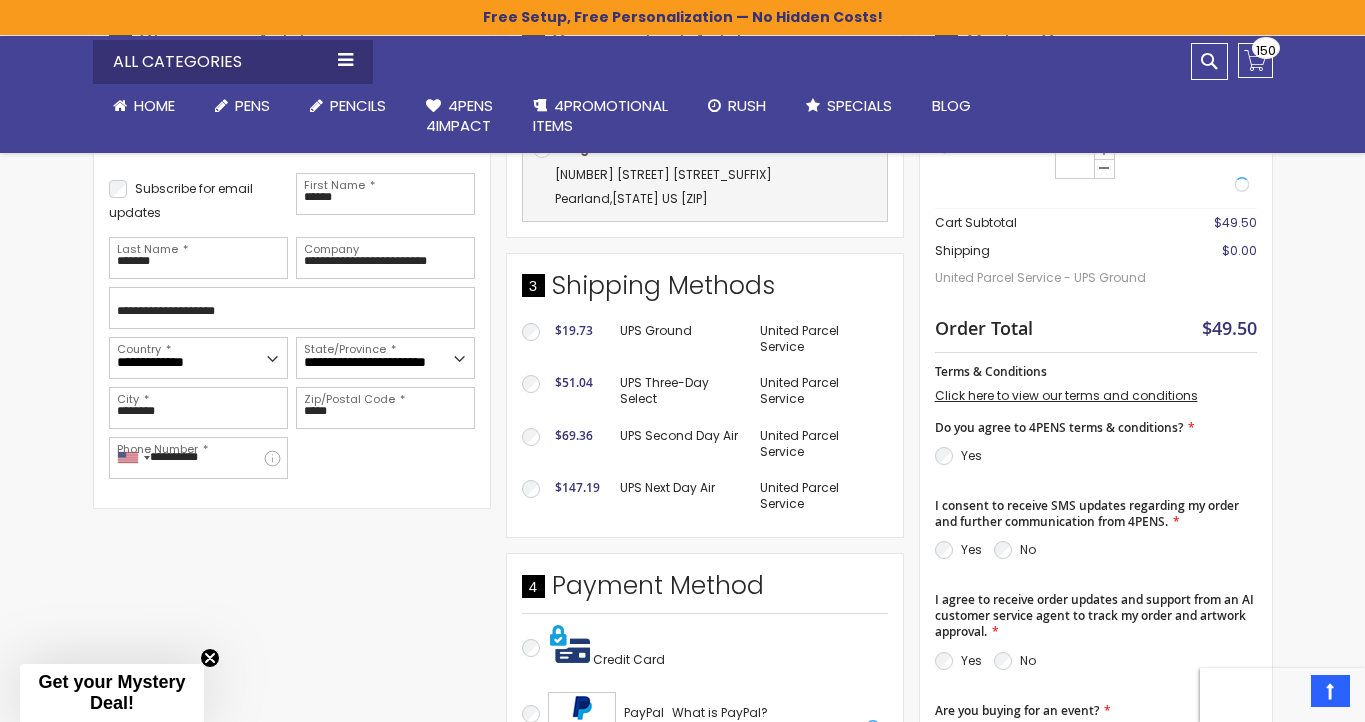 click on "Shipping Address
Email Address
[EMAIL]
Tooltip
We'll send your order confirmation here.
You can create an account after checkout.
Password
You already have an account with us. Sign in or continue as guest.
Login
Forgot Your Password?" at bounding box center [506, 676] 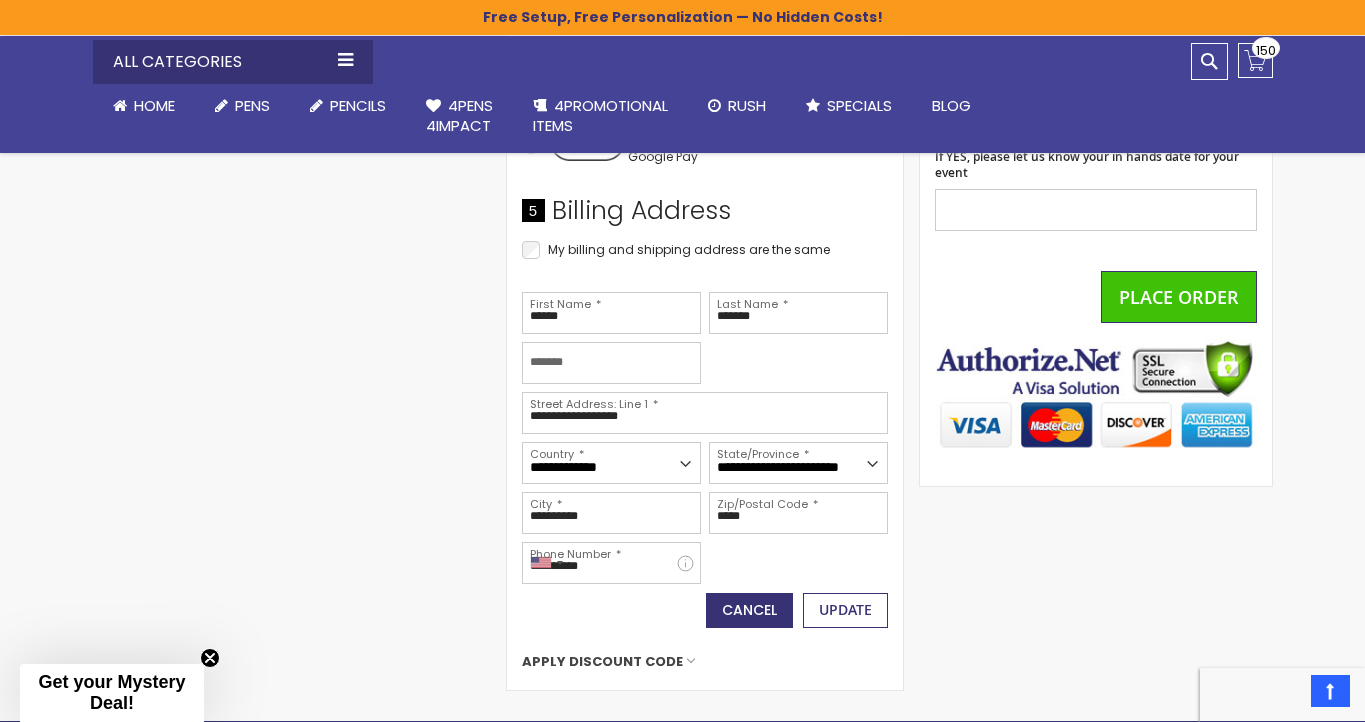 scroll, scrollTop: 1138, scrollLeft: 0, axis: vertical 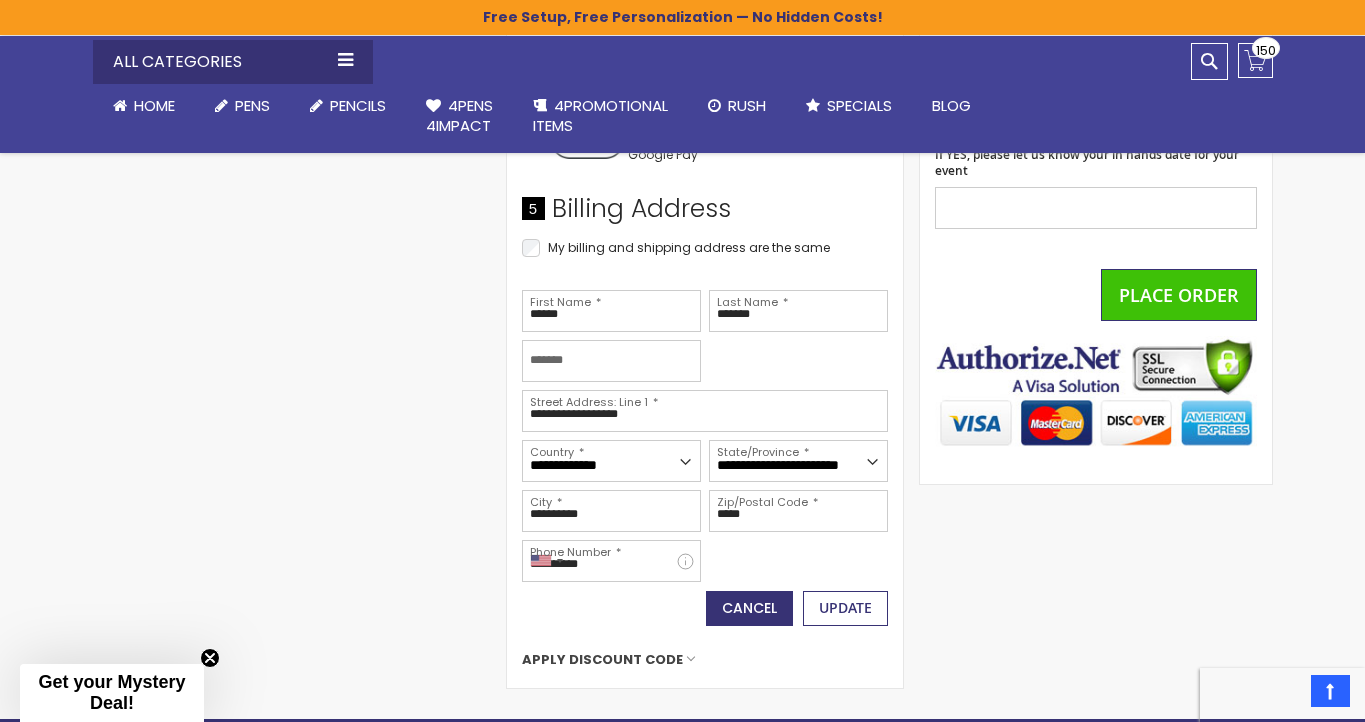 click on "Update" at bounding box center (845, 607) 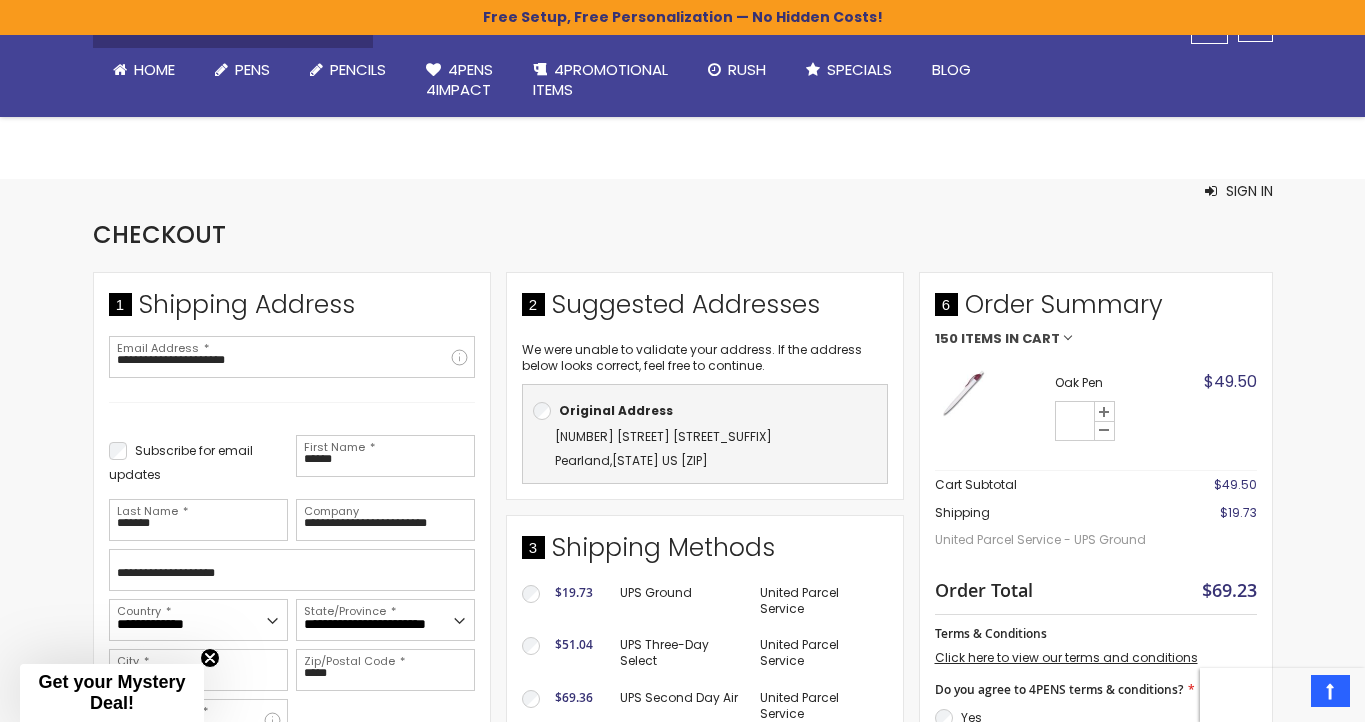 scroll, scrollTop: 376, scrollLeft: 0, axis: vertical 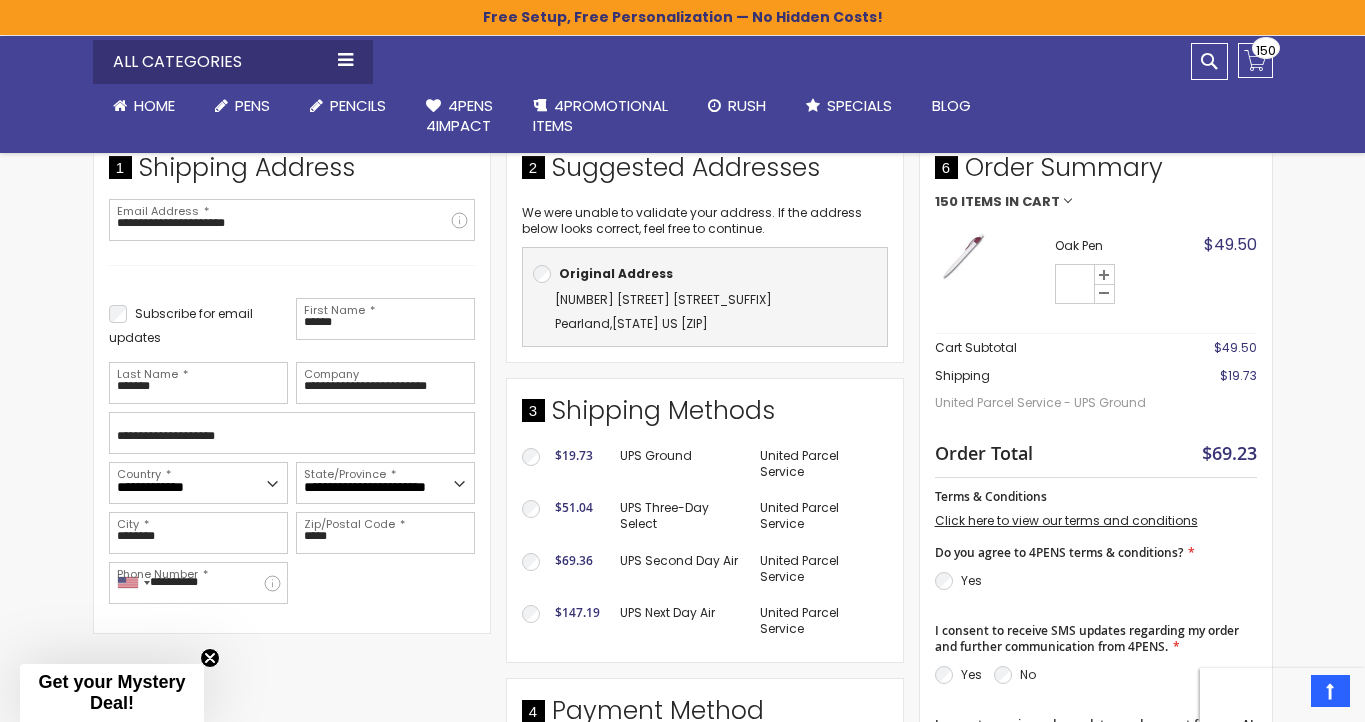 click on "Original Address" at bounding box center (616, 273) 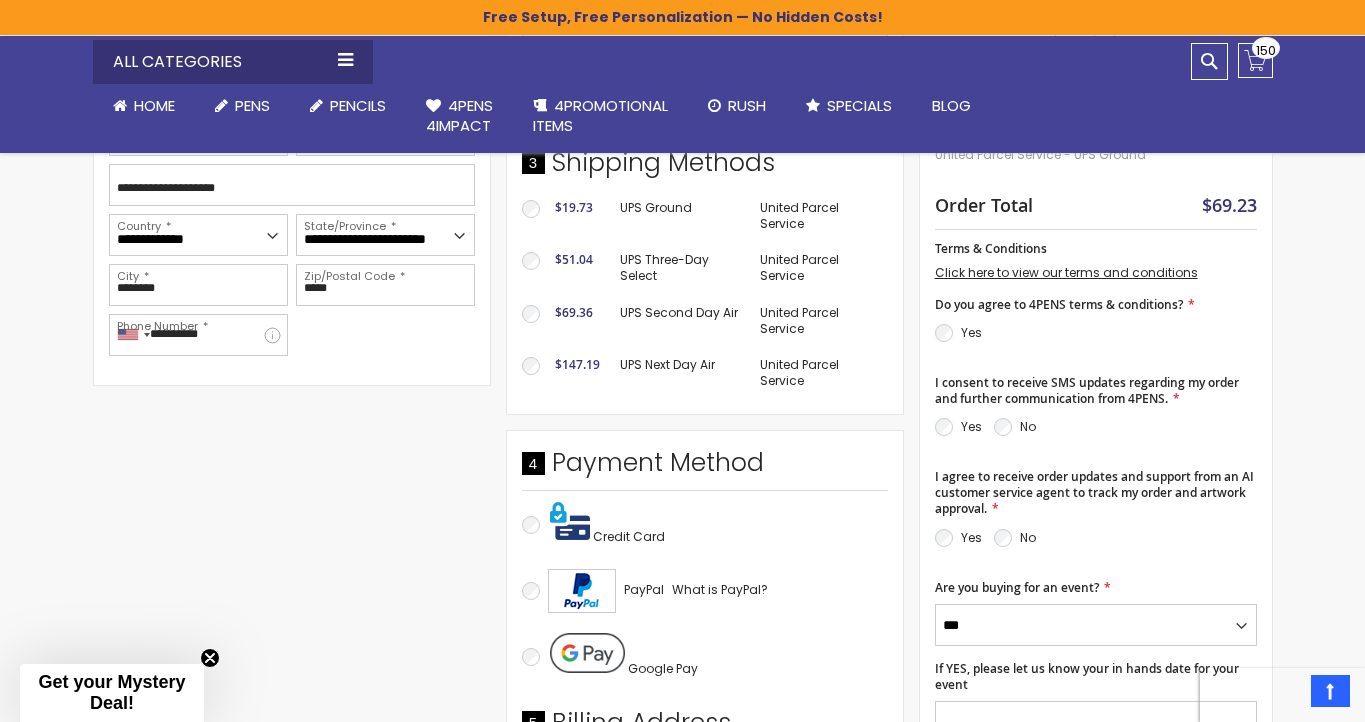 scroll, scrollTop: 710, scrollLeft: 0, axis: vertical 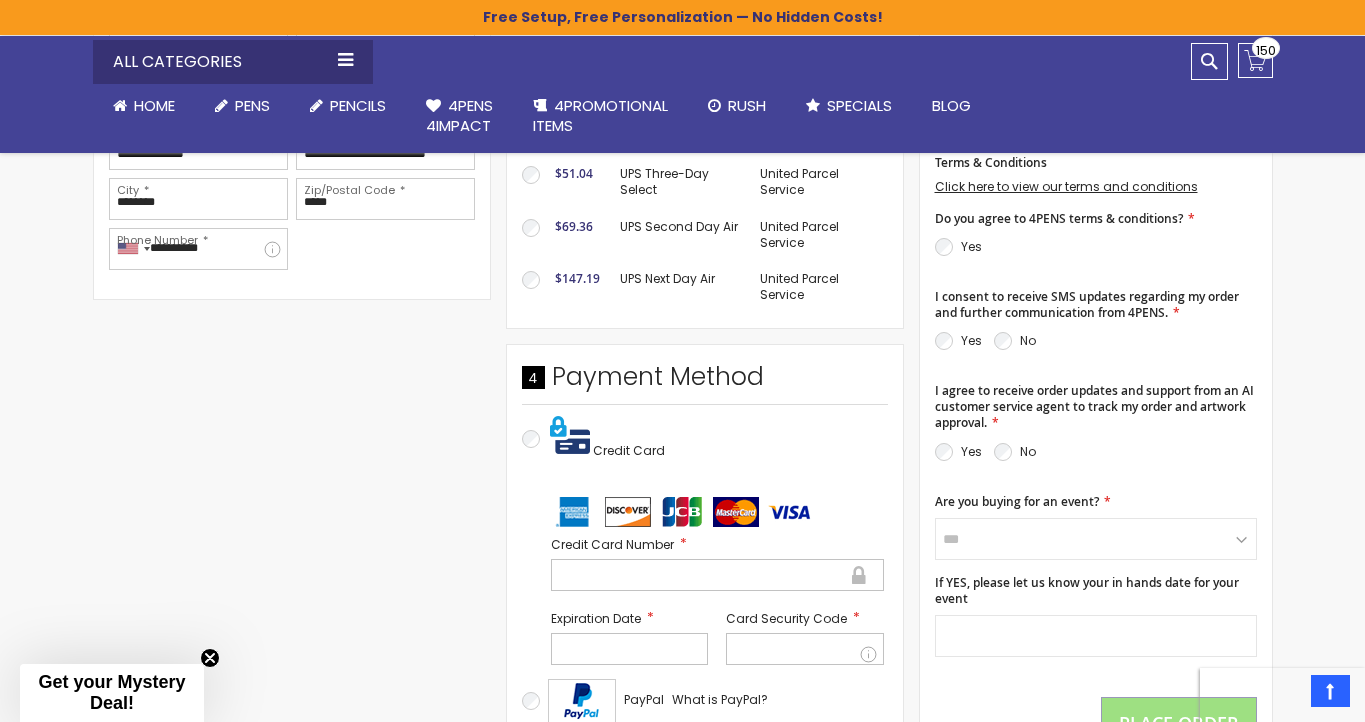 click at bounding box center [717, 575] 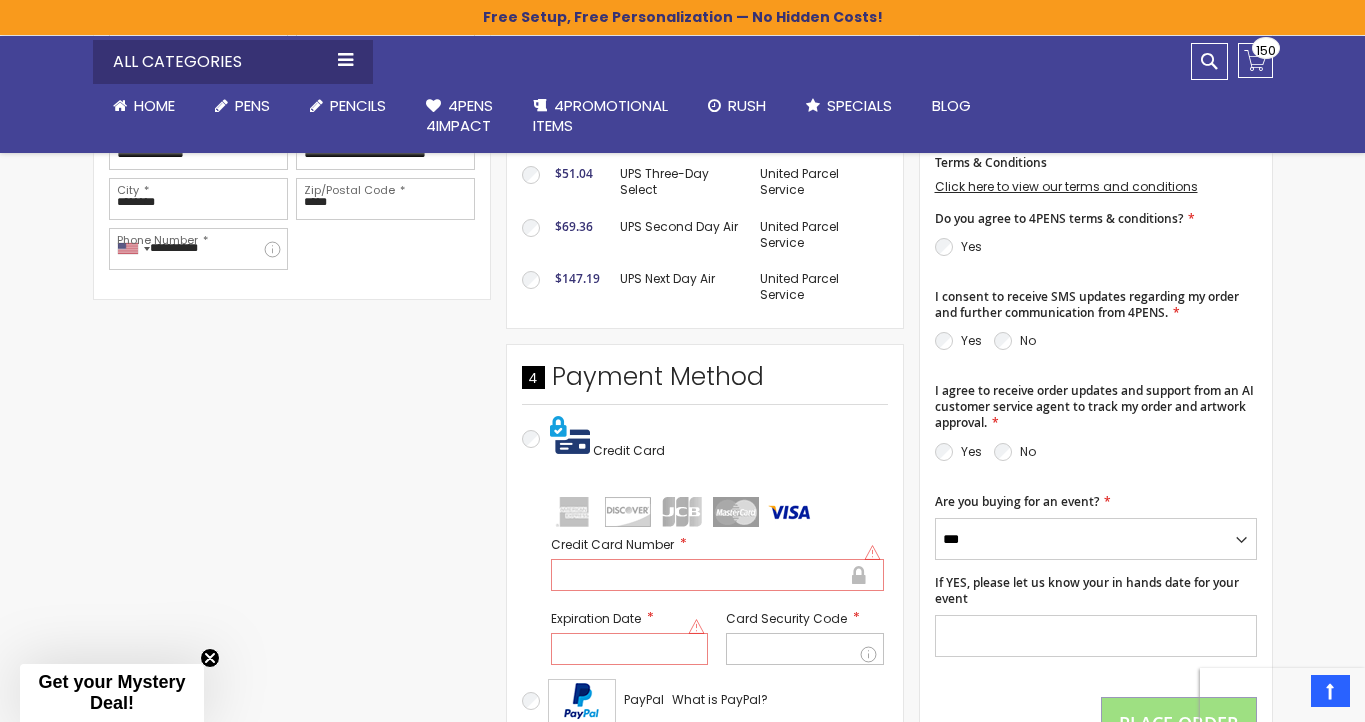 click at bounding box center (717, 575) 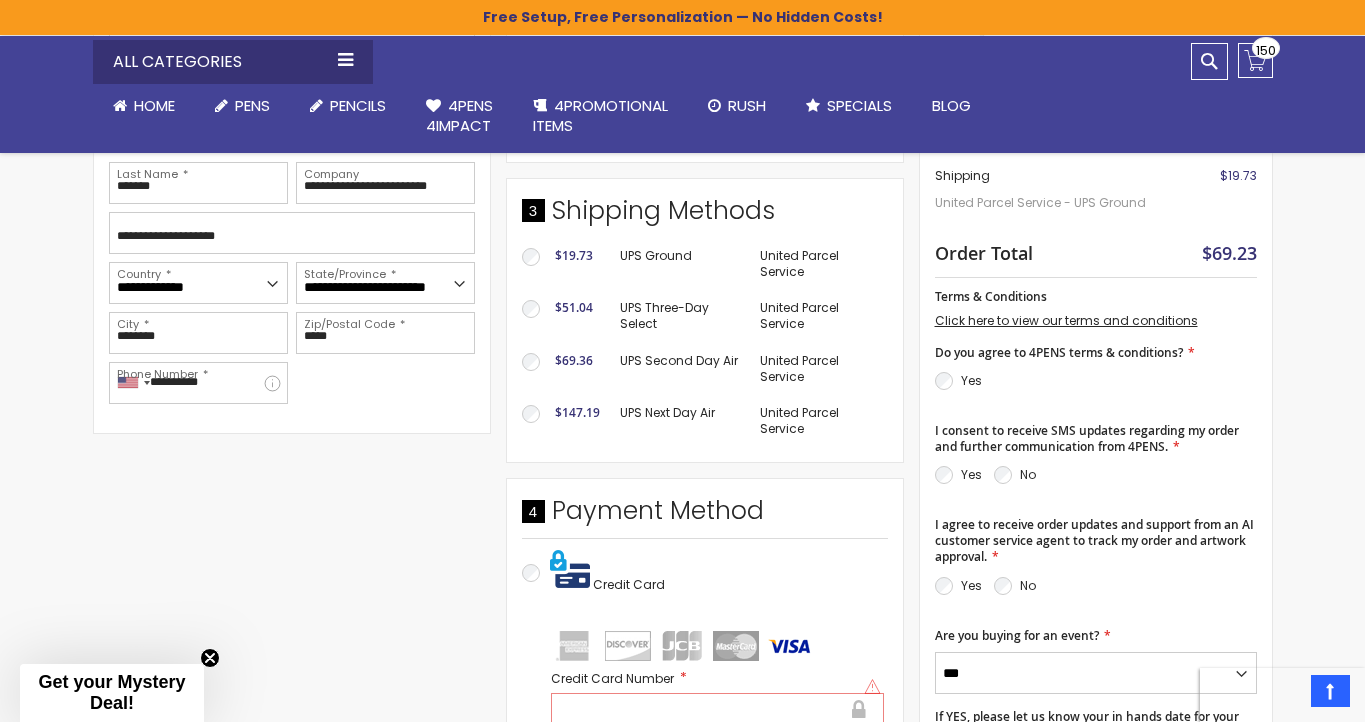 scroll, scrollTop: 505, scrollLeft: 0, axis: vertical 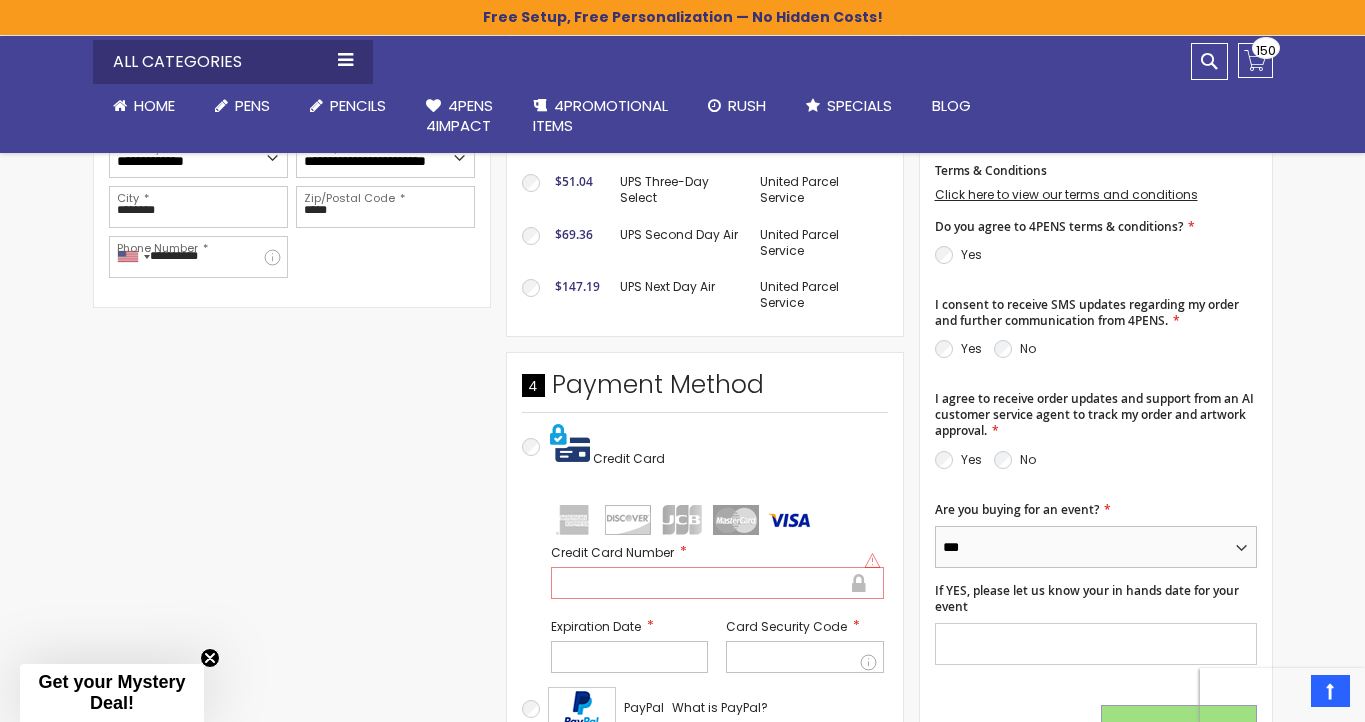 click on "*** **" at bounding box center [1096, 547] 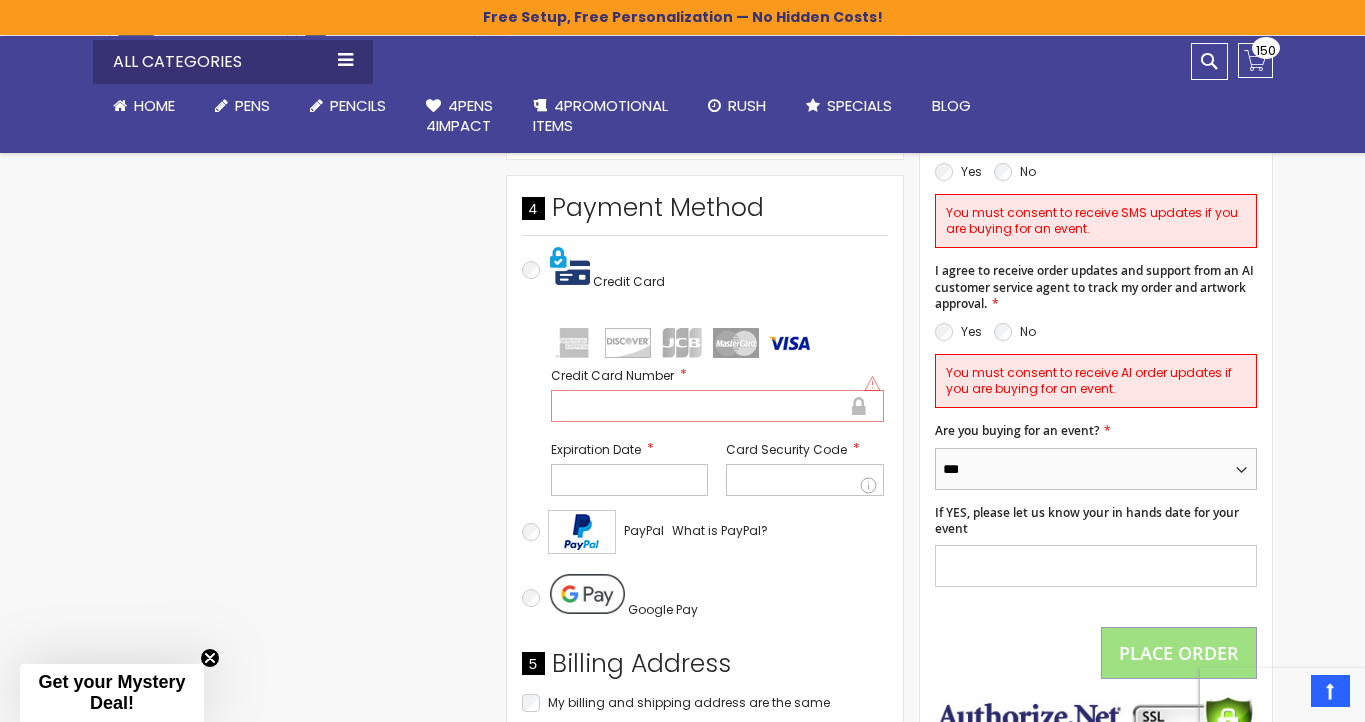 scroll, scrollTop: 882, scrollLeft: 0, axis: vertical 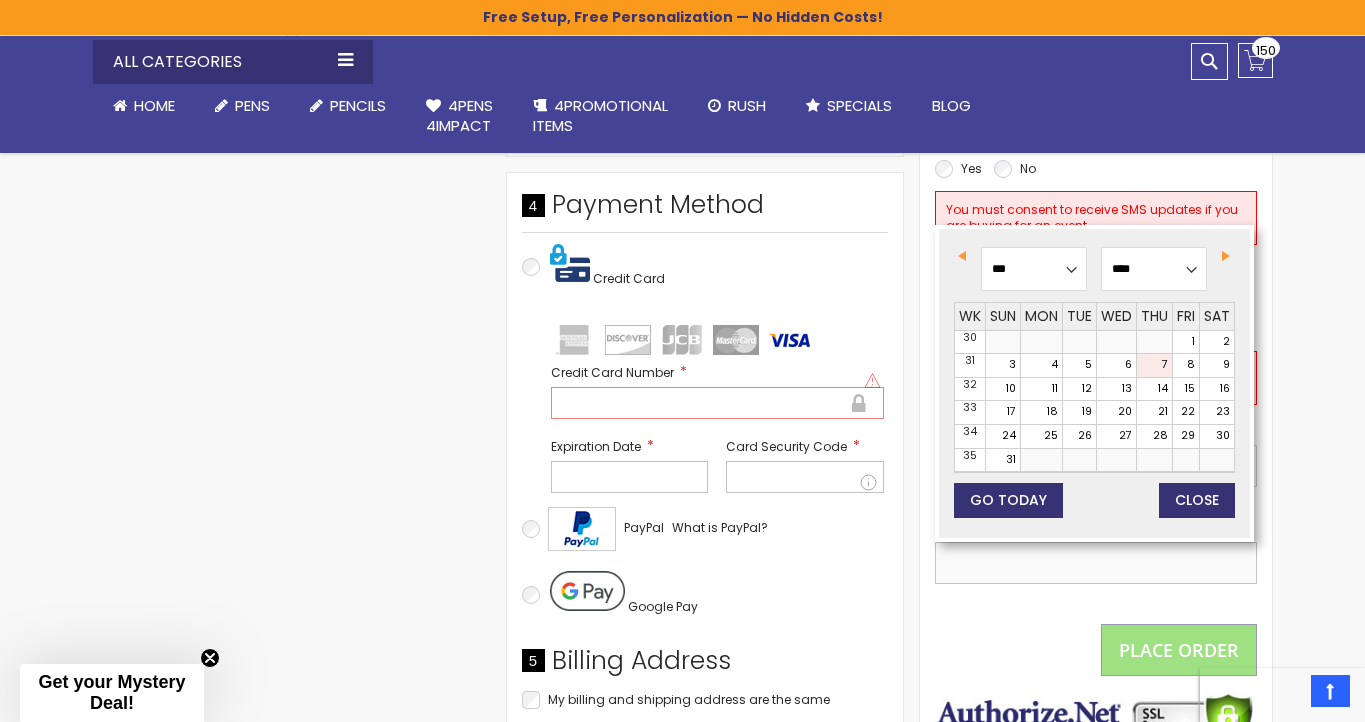 click on "If YES, please let us know your in hands date for your event" at bounding box center (1096, 563) 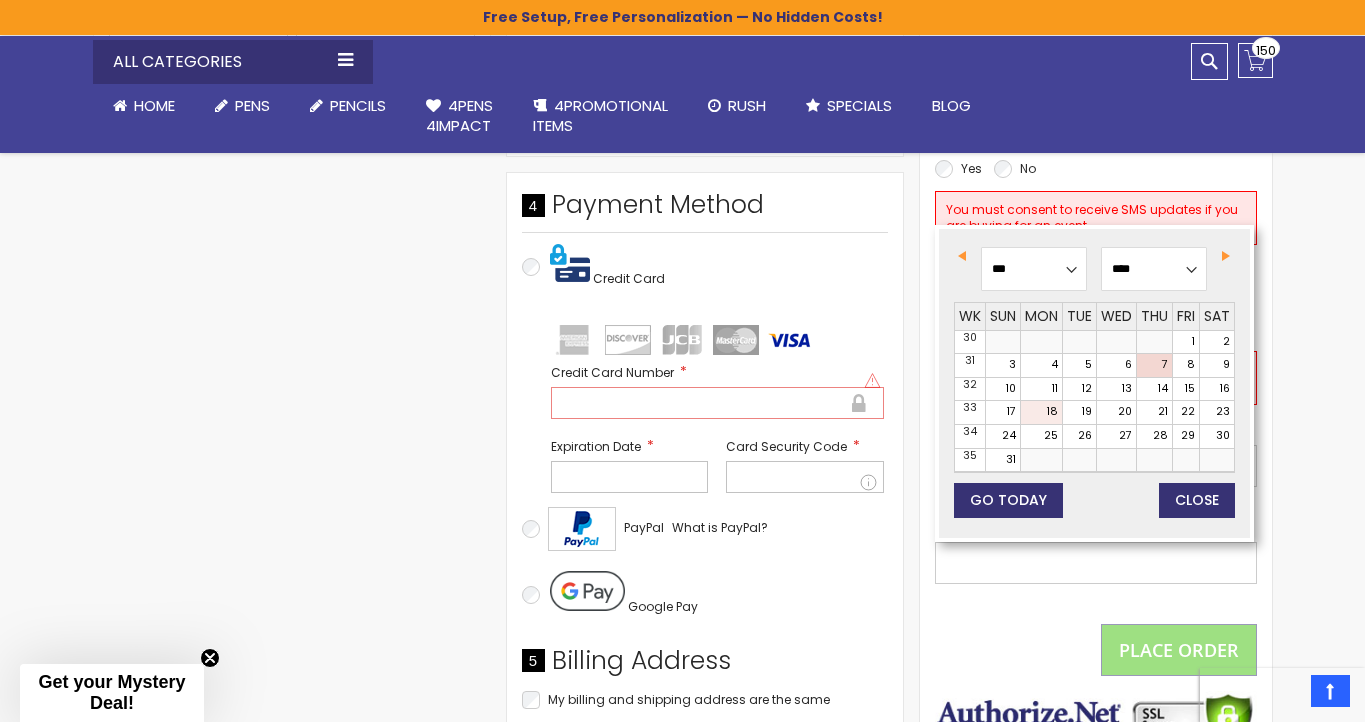 click on "18" at bounding box center [1041, 412] 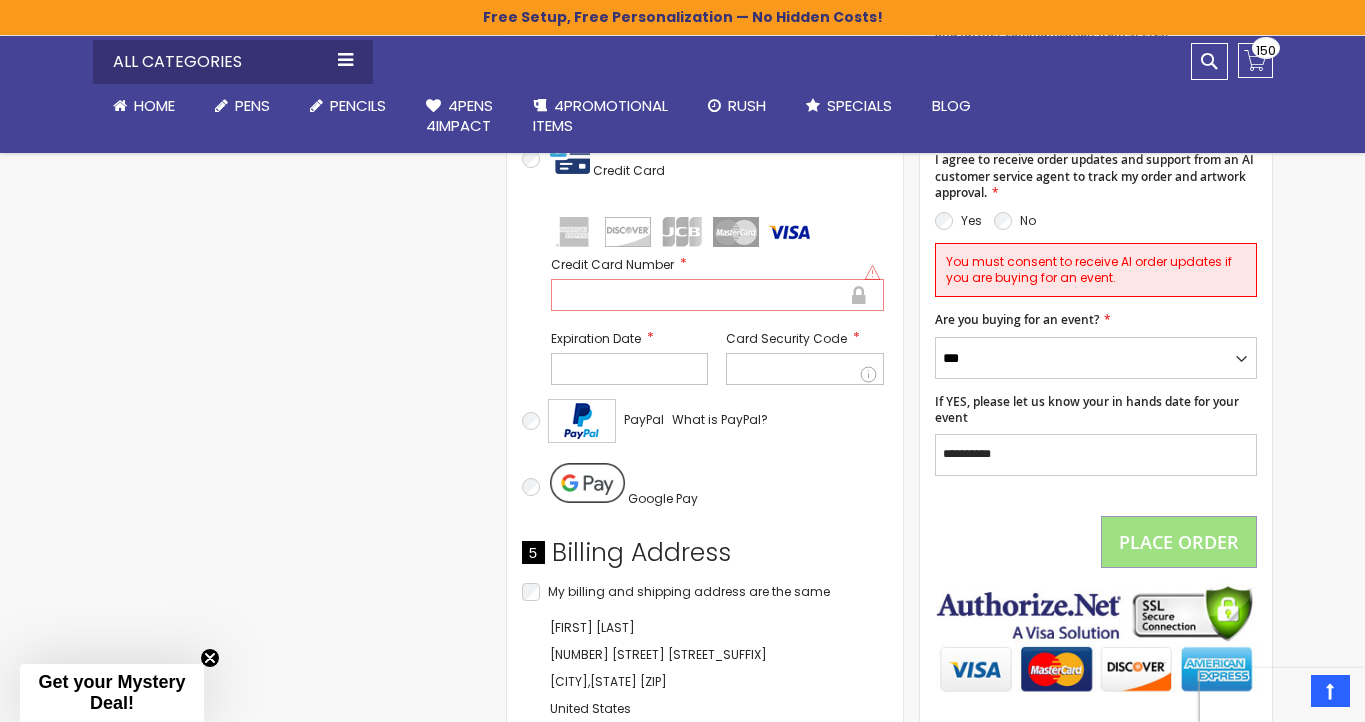 scroll, scrollTop: 992, scrollLeft: 0, axis: vertical 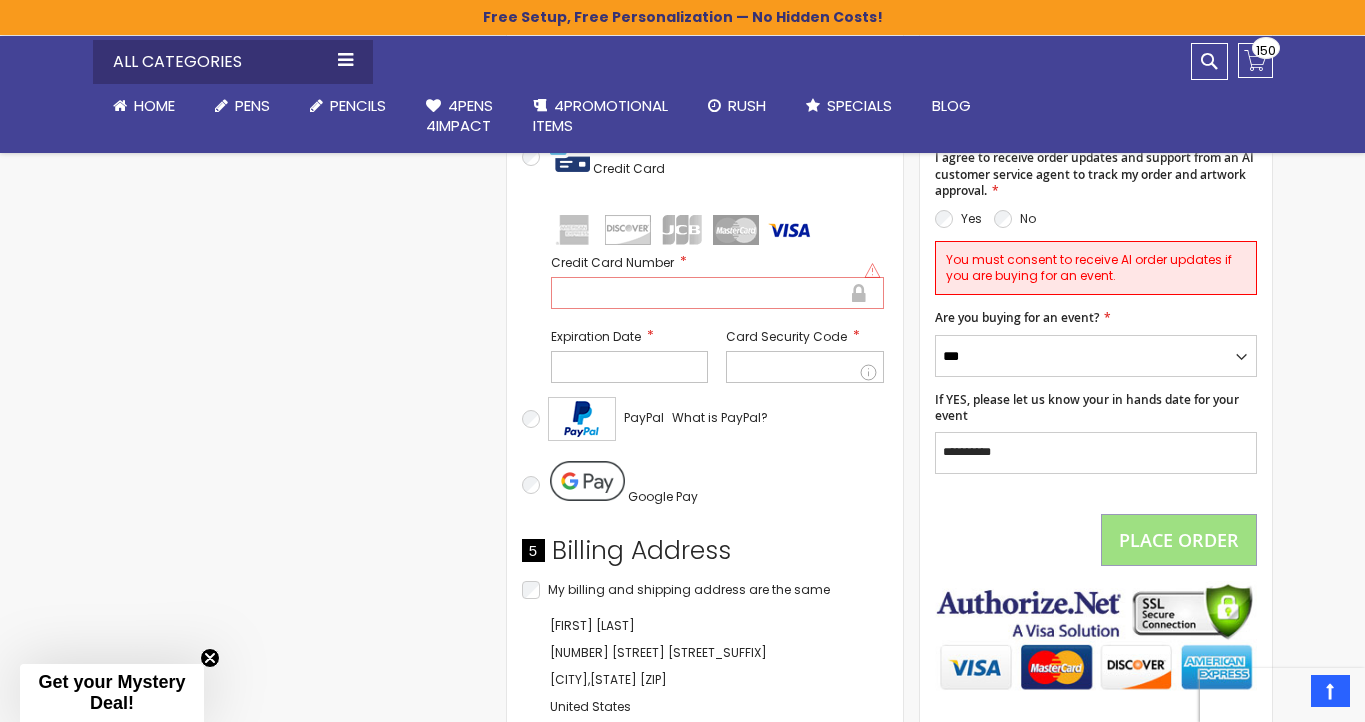 click on "Place Order" at bounding box center [1179, 540] 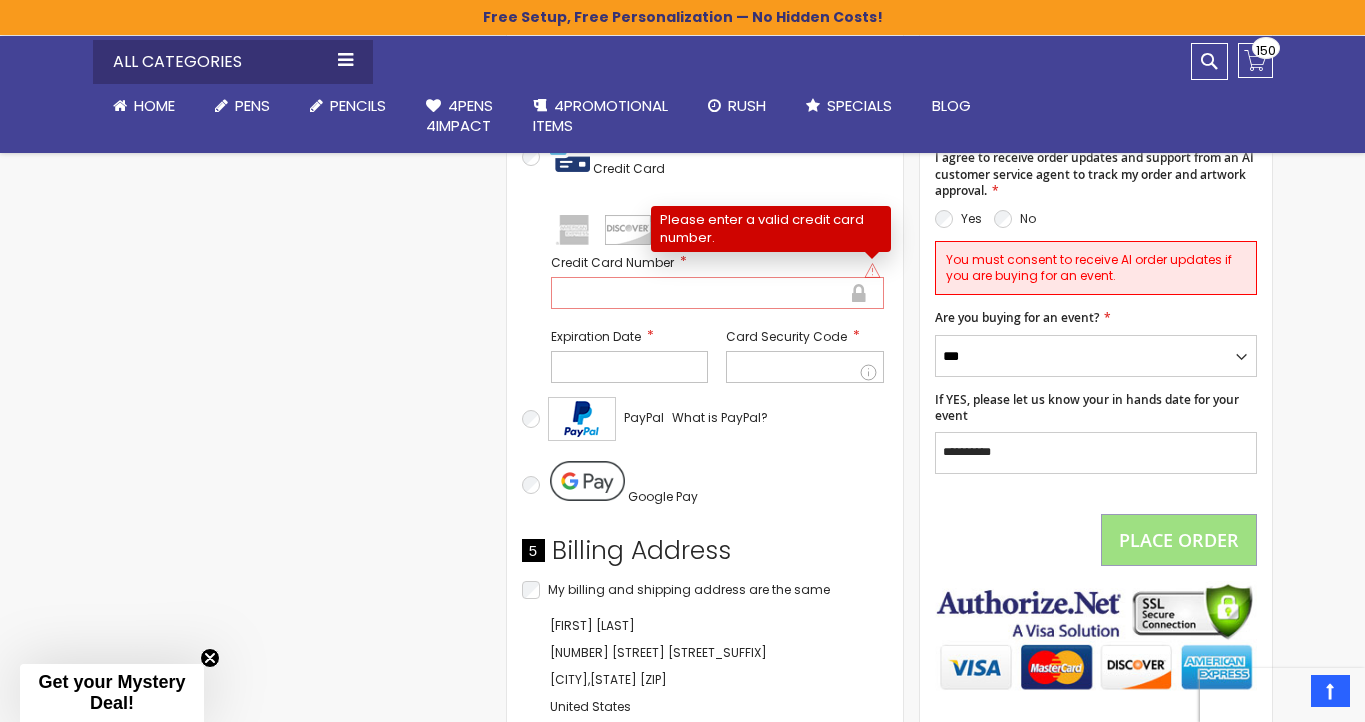 click on "Please enter a valid credit card number." at bounding box center [872, 270] 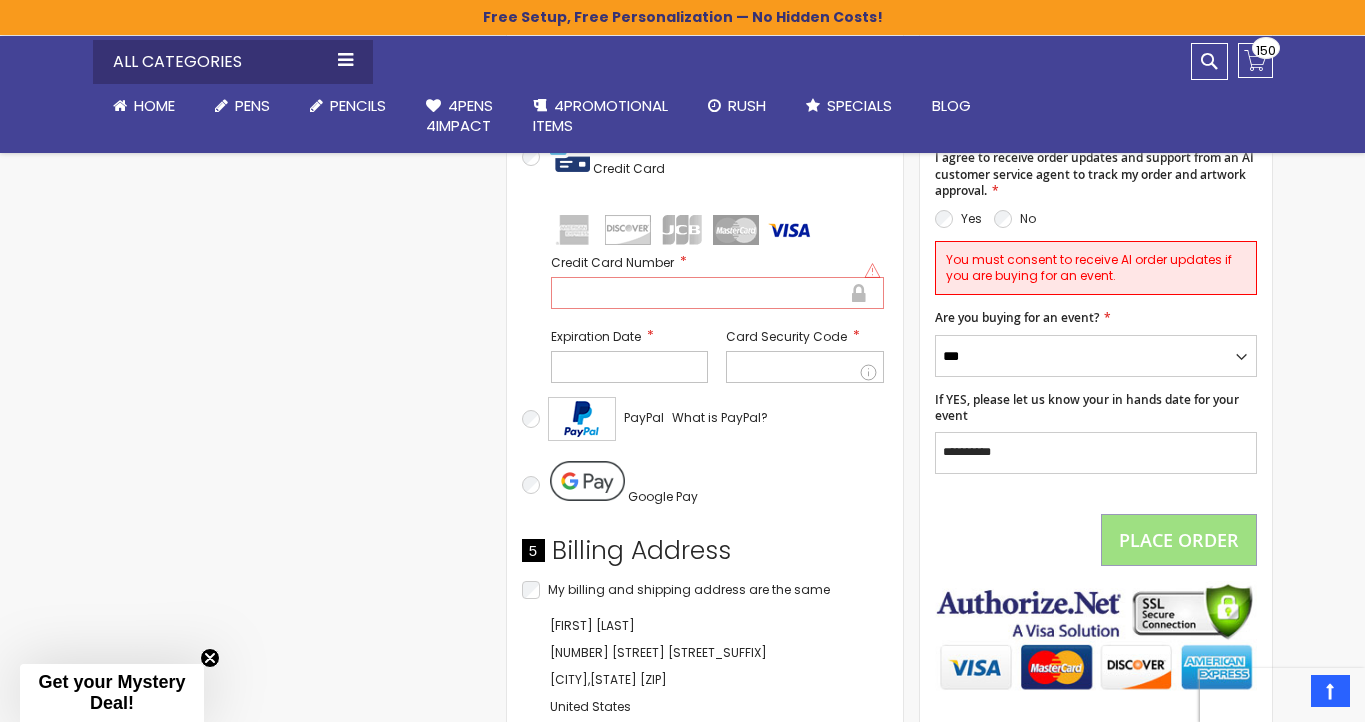 click on "Please enter a valid credit card number." at bounding box center (872, 270) 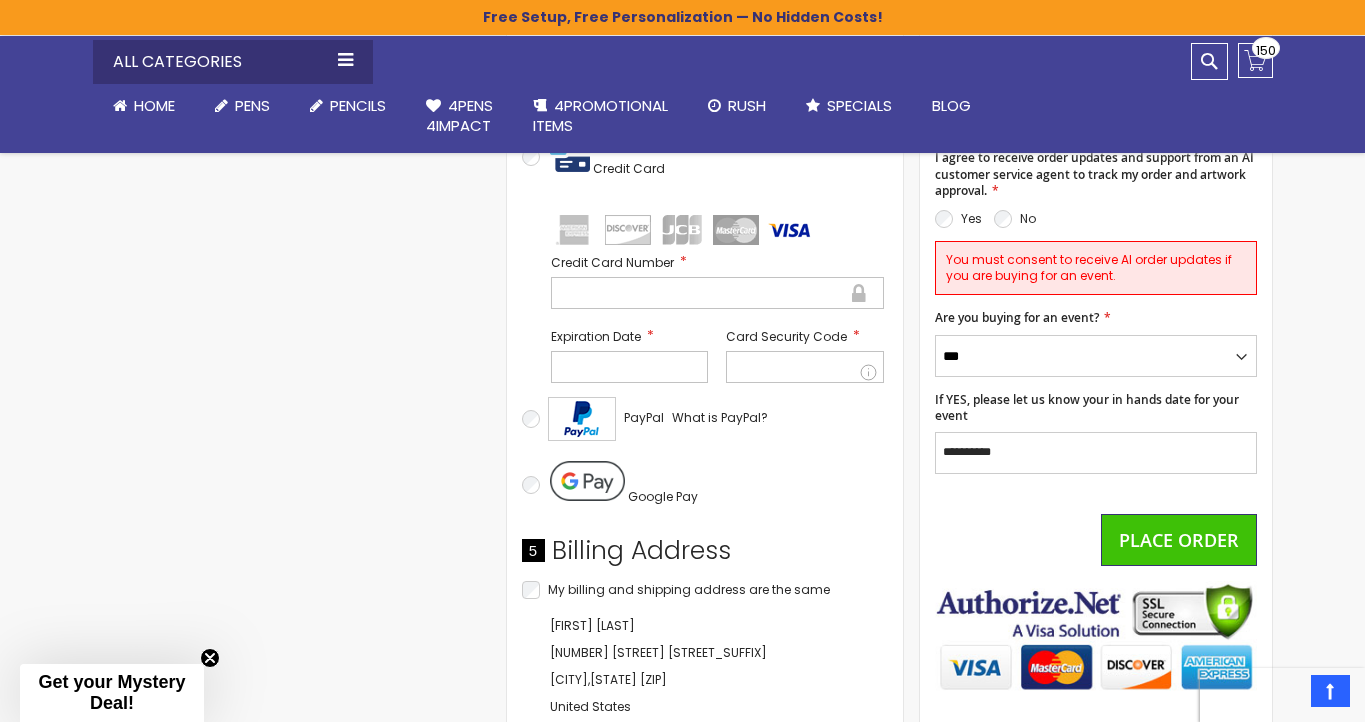 click on "Google Pay" at bounding box center [705, 485] 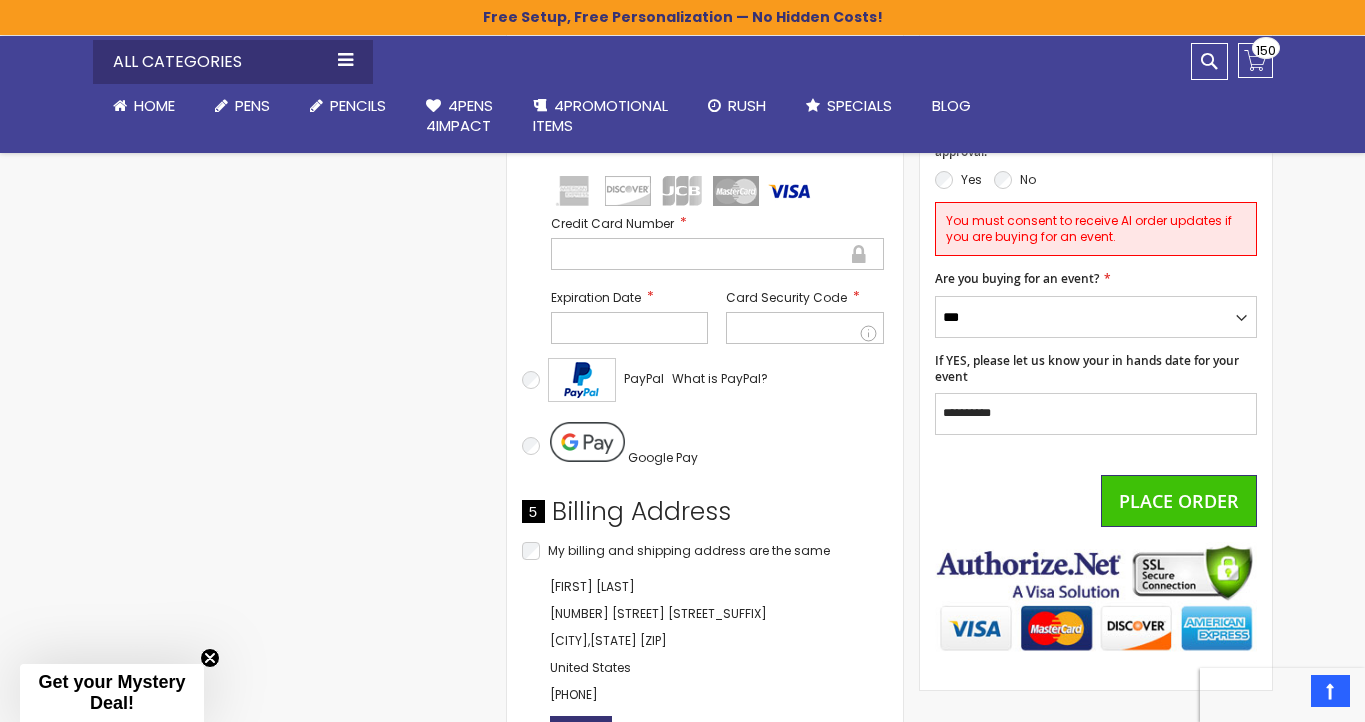 scroll, scrollTop: 1030, scrollLeft: 0, axis: vertical 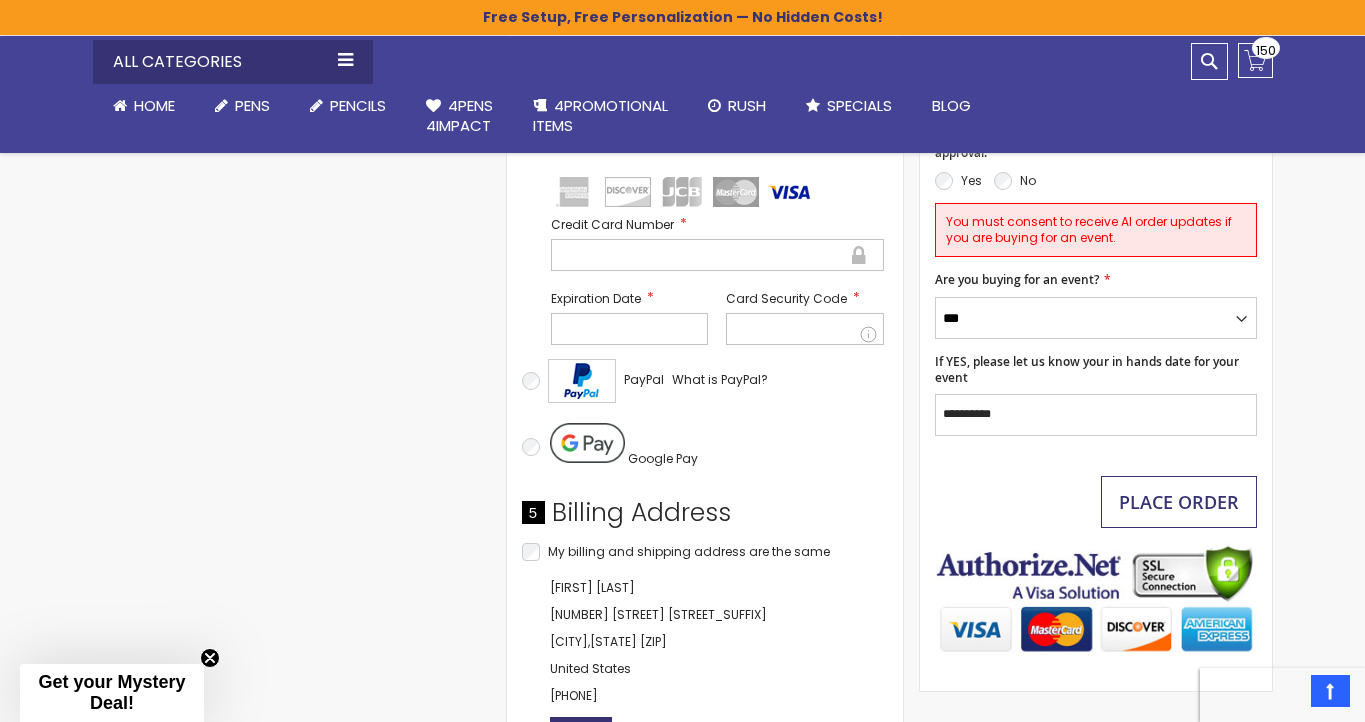 click on "Place Order" at bounding box center [1179, 502] 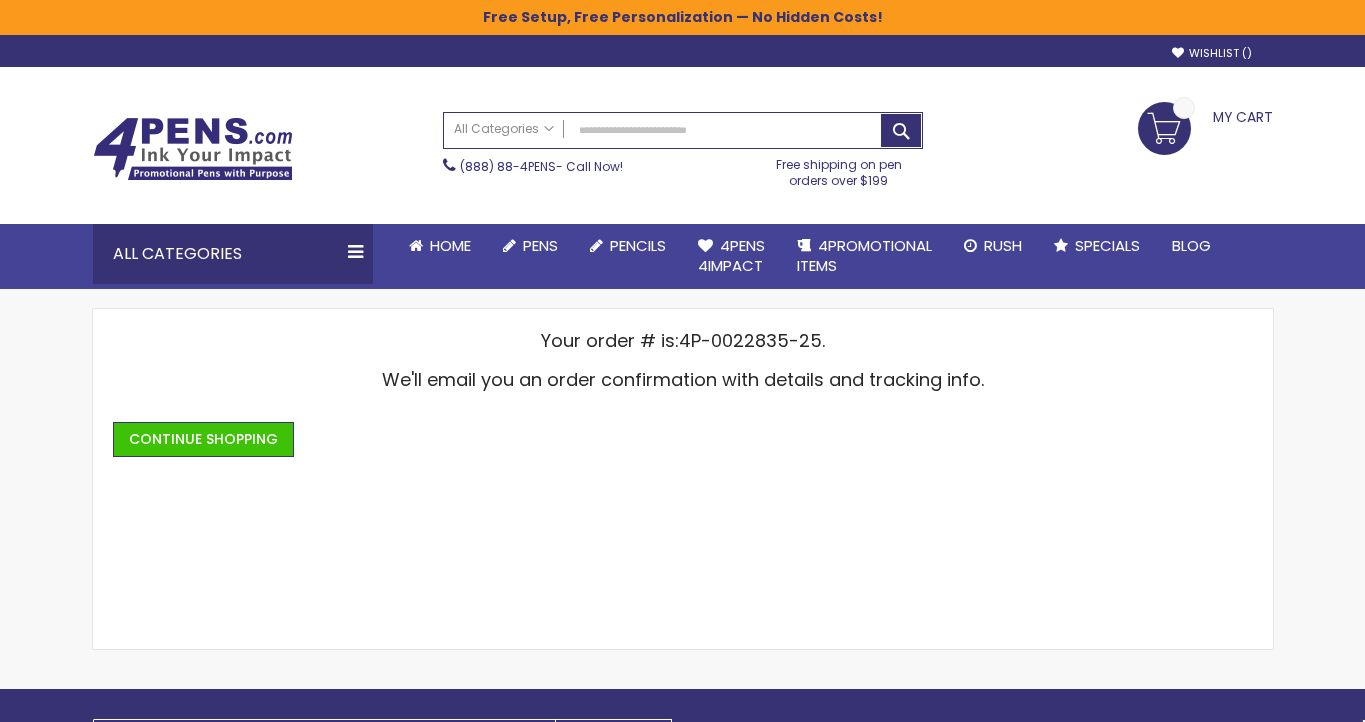scroll, scrollTop: 0, scrollLeft: 0, axis: both 